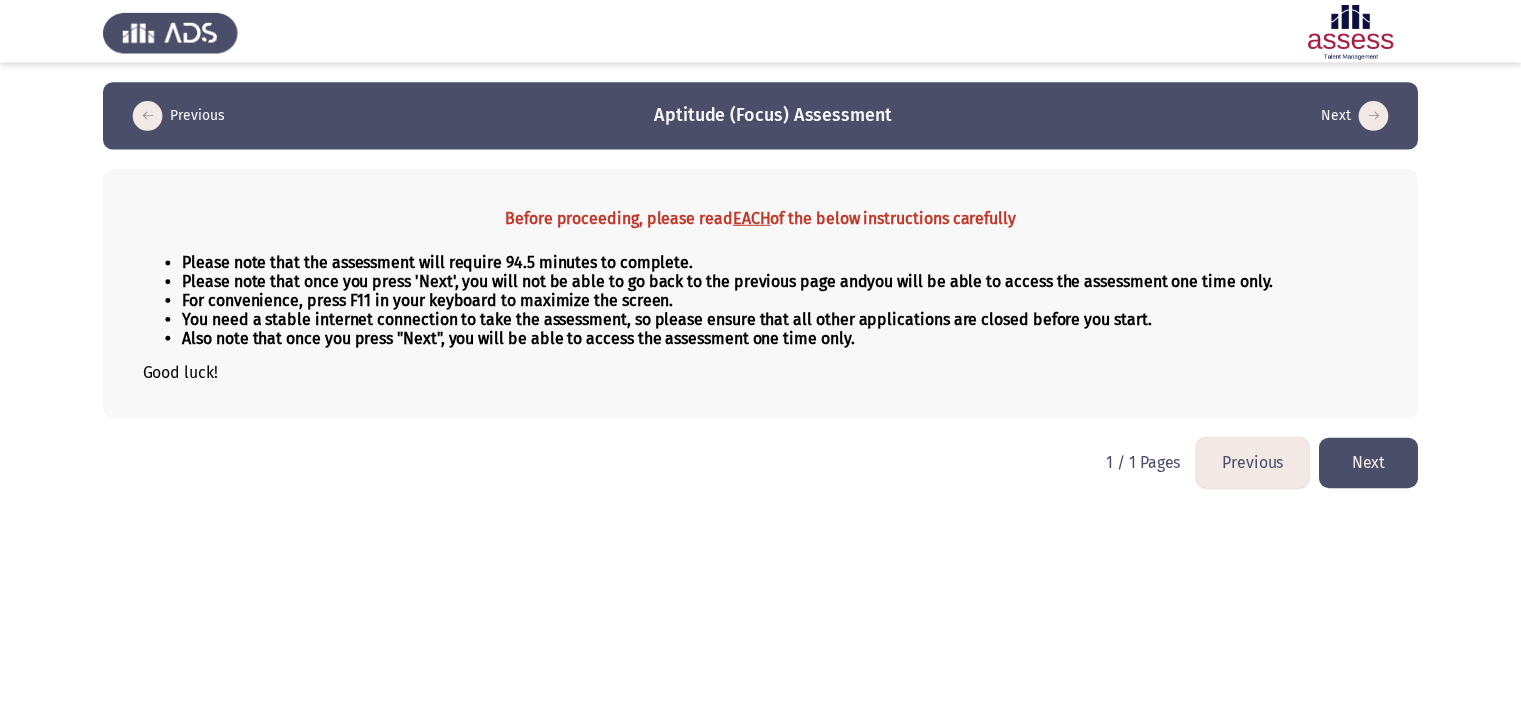 scroll, scrollTop: 0, scrollLeft: 0, axis: both 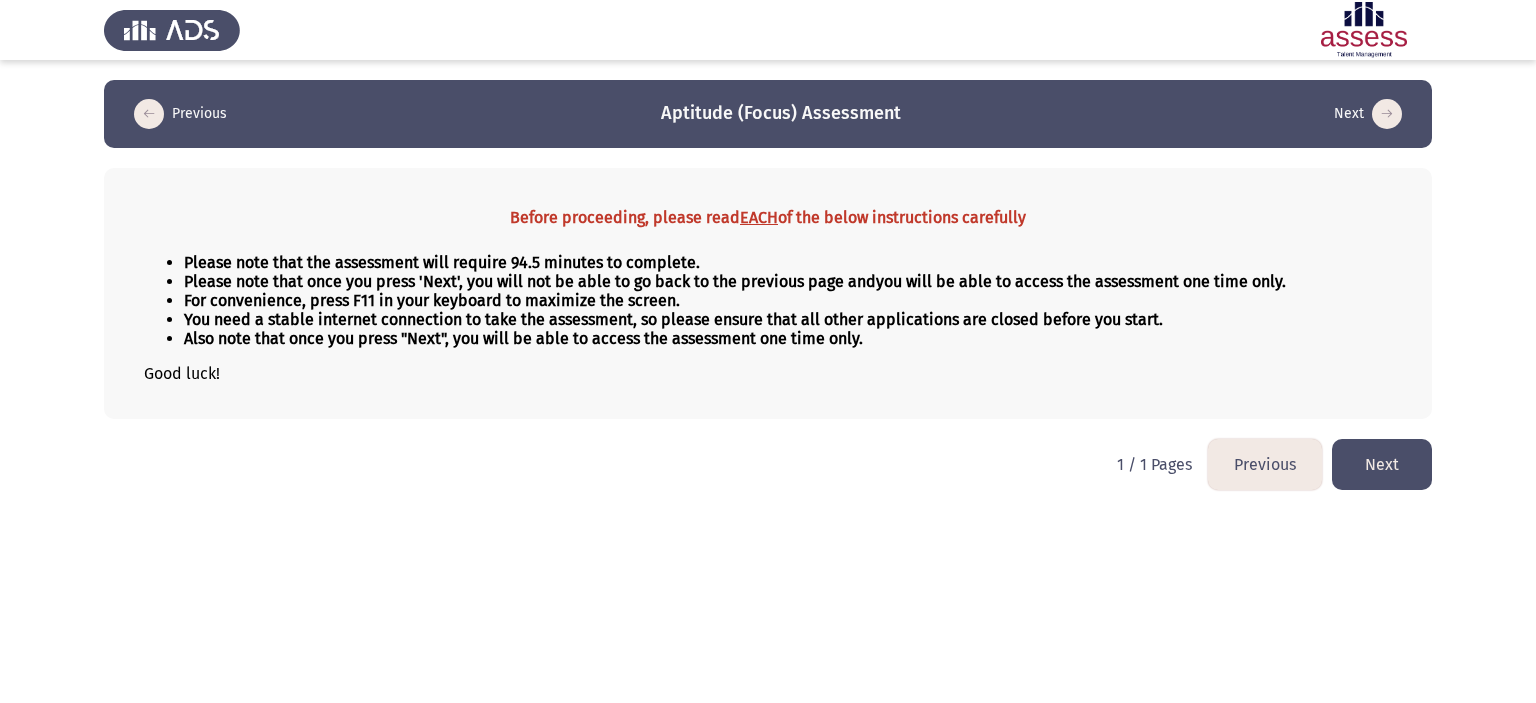 click on "Previous   Aptitude (Focus) Assessment   Next  Before proceeding, please read  EACH  of the below instructions carefully  Please note that the assessment will require 94.5 minutes to complete. Please note that once you press 'Next', you will not be able to go back to the previous page and  you will be able to access the assessment one time only . For convenience, press F11 in your keyboard to maximize the screen. You need a stable internet connection to take the assessment, so please ensure that all other applications are closed before you start. Also note that once you press "Next", you will be able to access the assessment one time only.   Good luck!  1 / 1 Pages   Previous   Next" at bounding box center (768, 255) 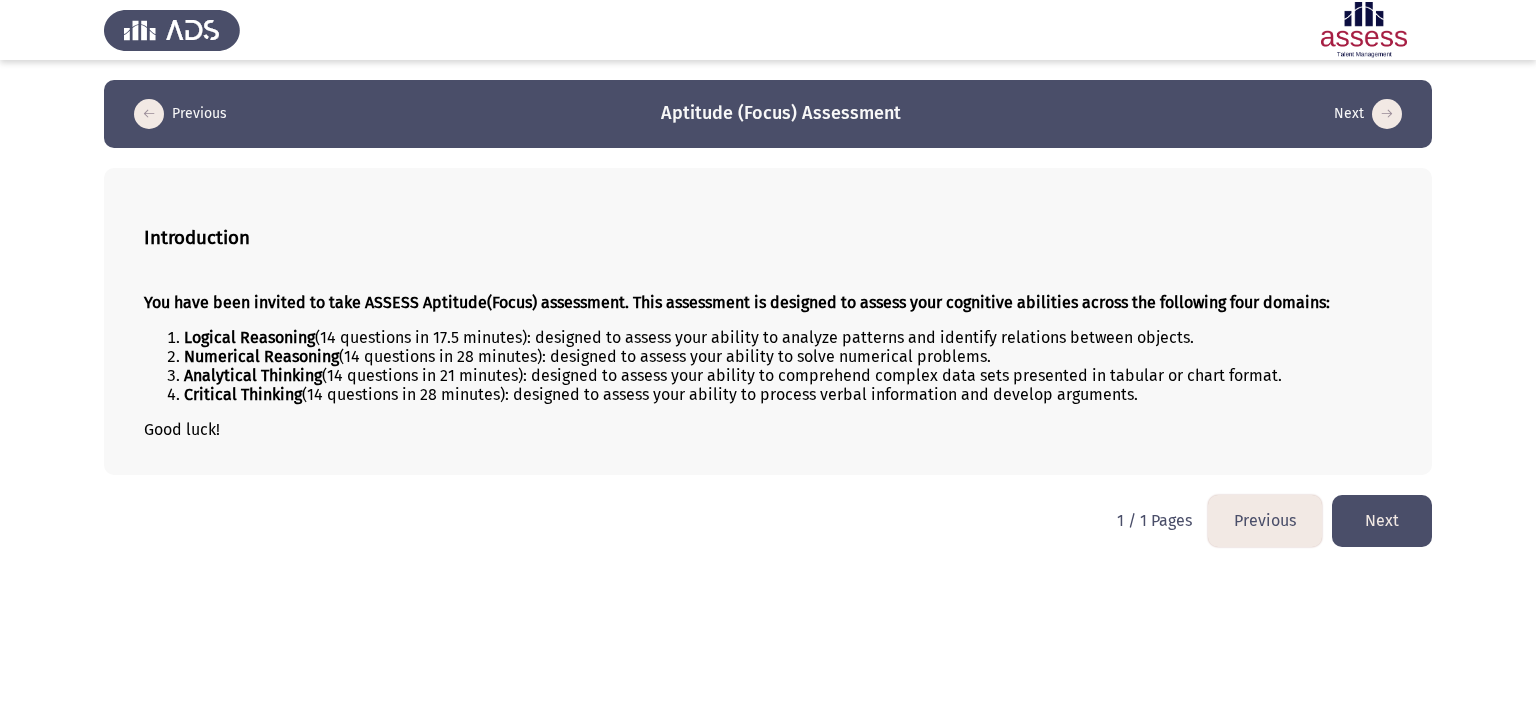 click on "Next" 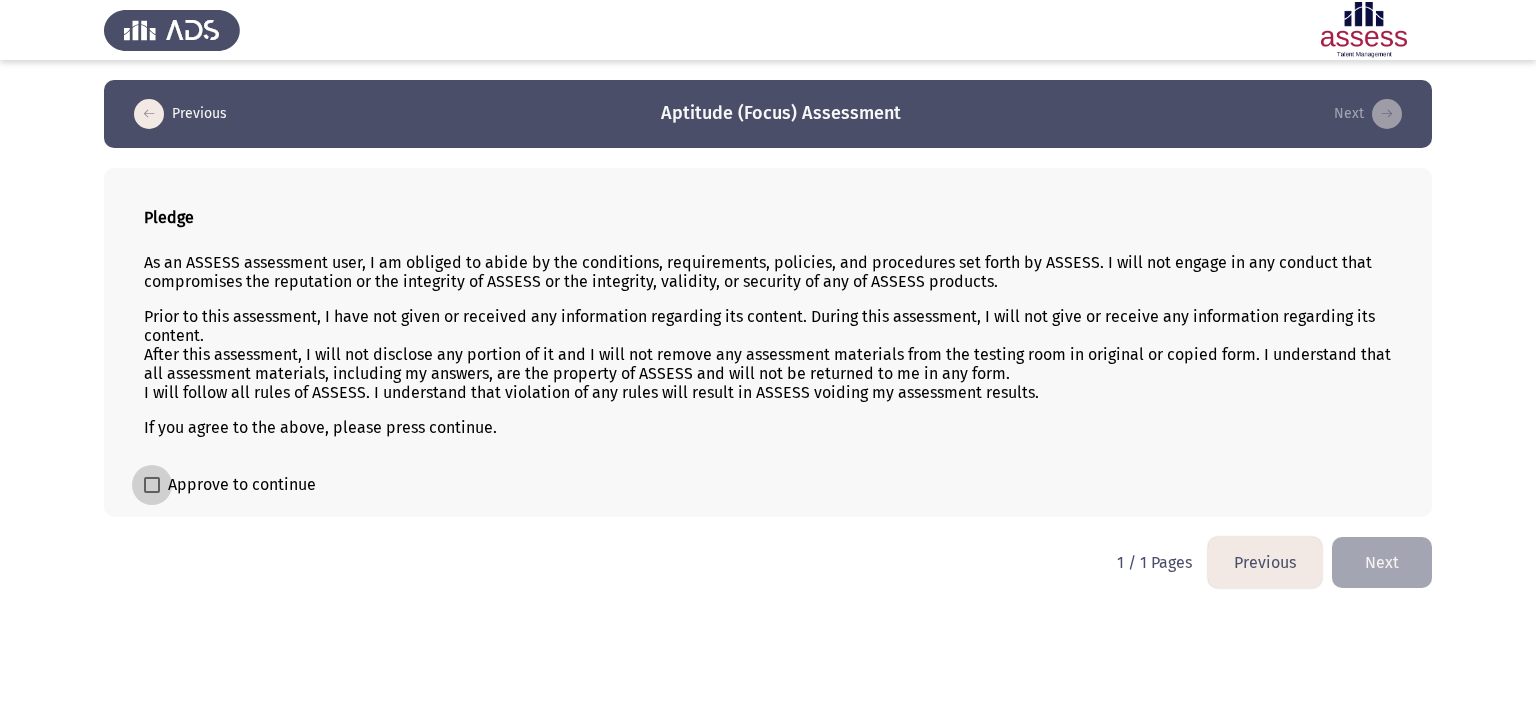 click on "Approve to continue" at bounding box center [242, 485] 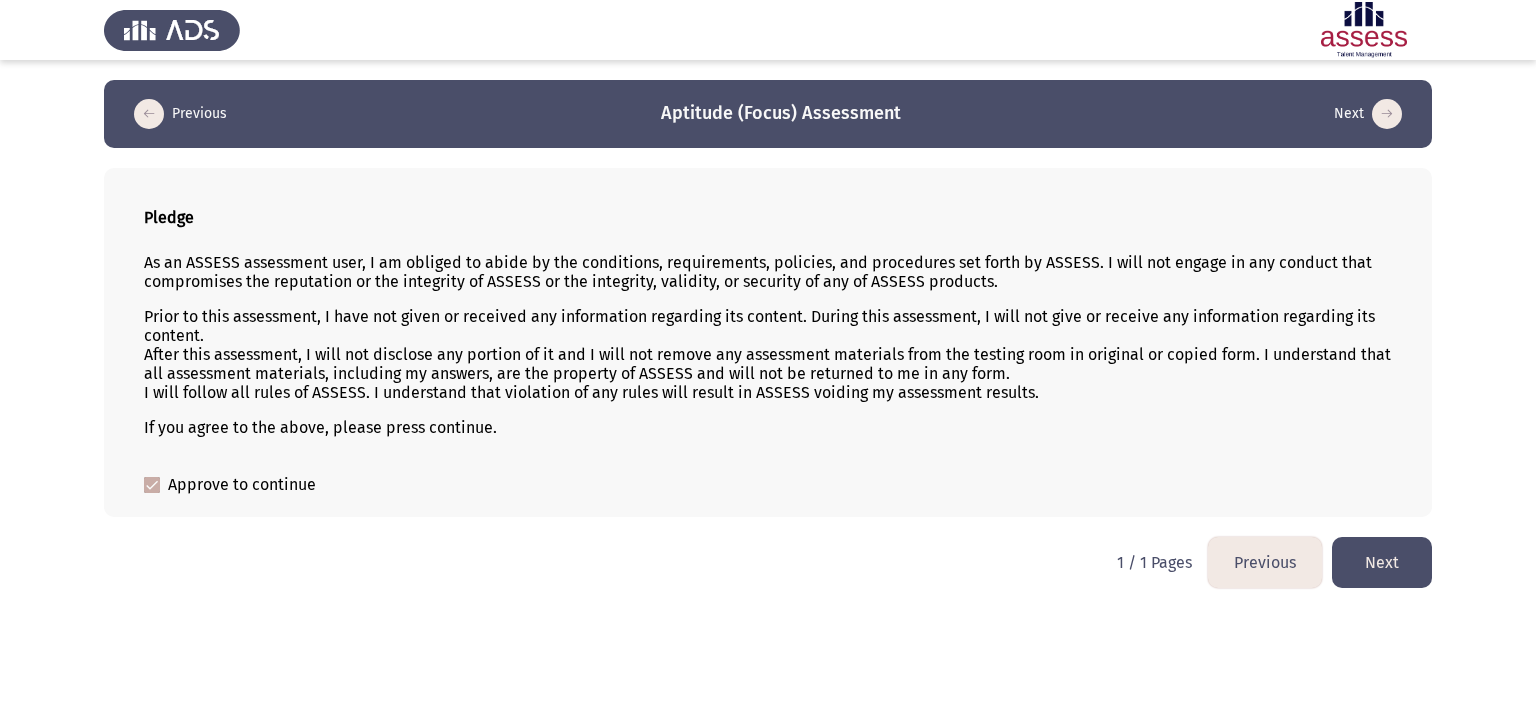 click on "Next" 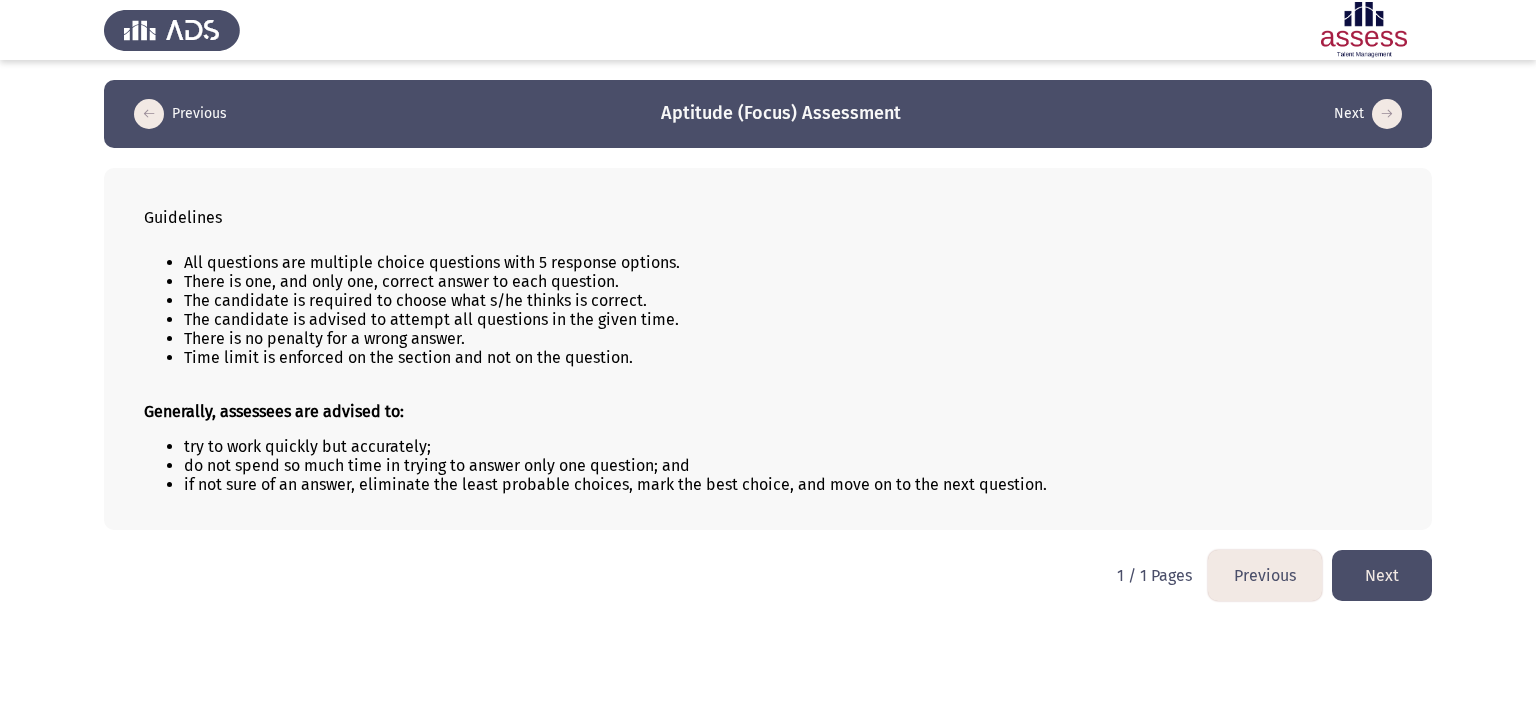 click on "Next" 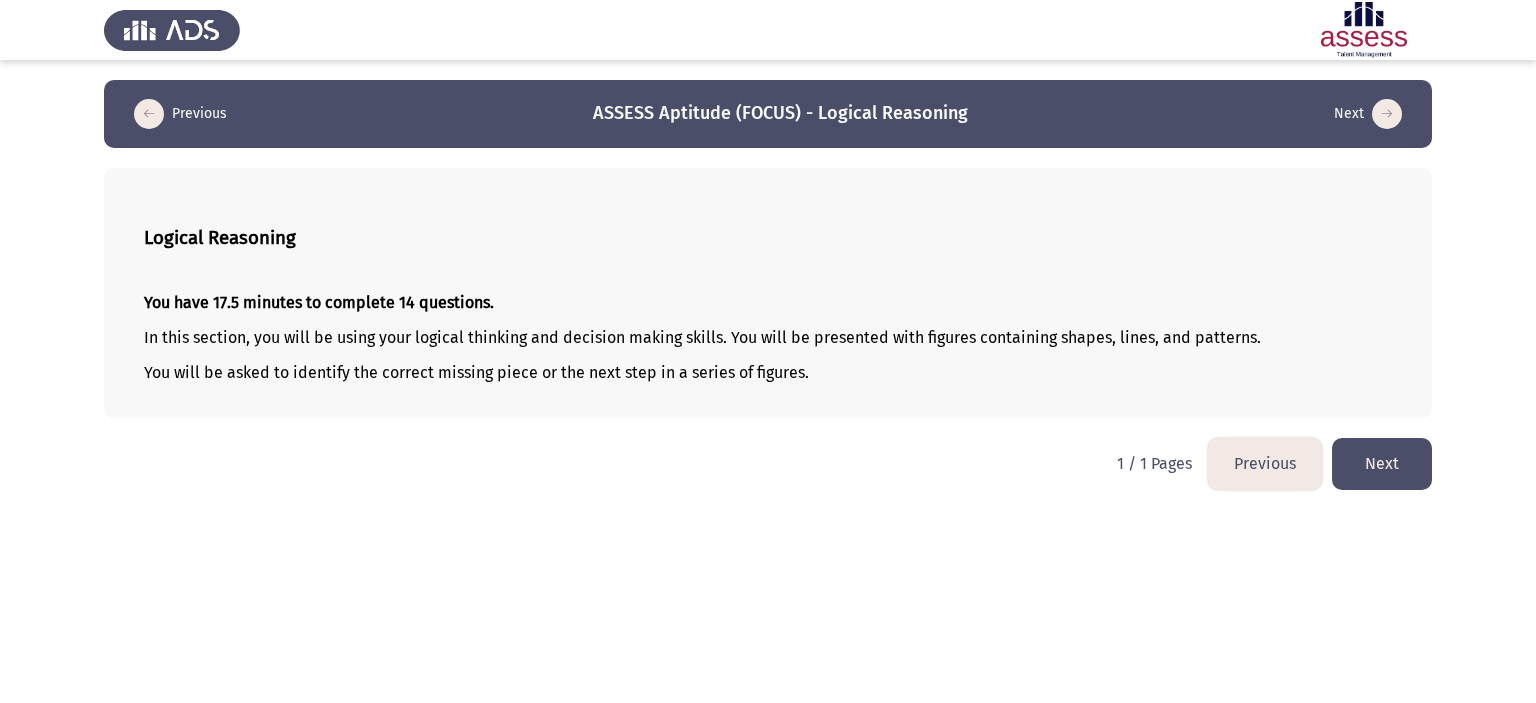 click on "Next" 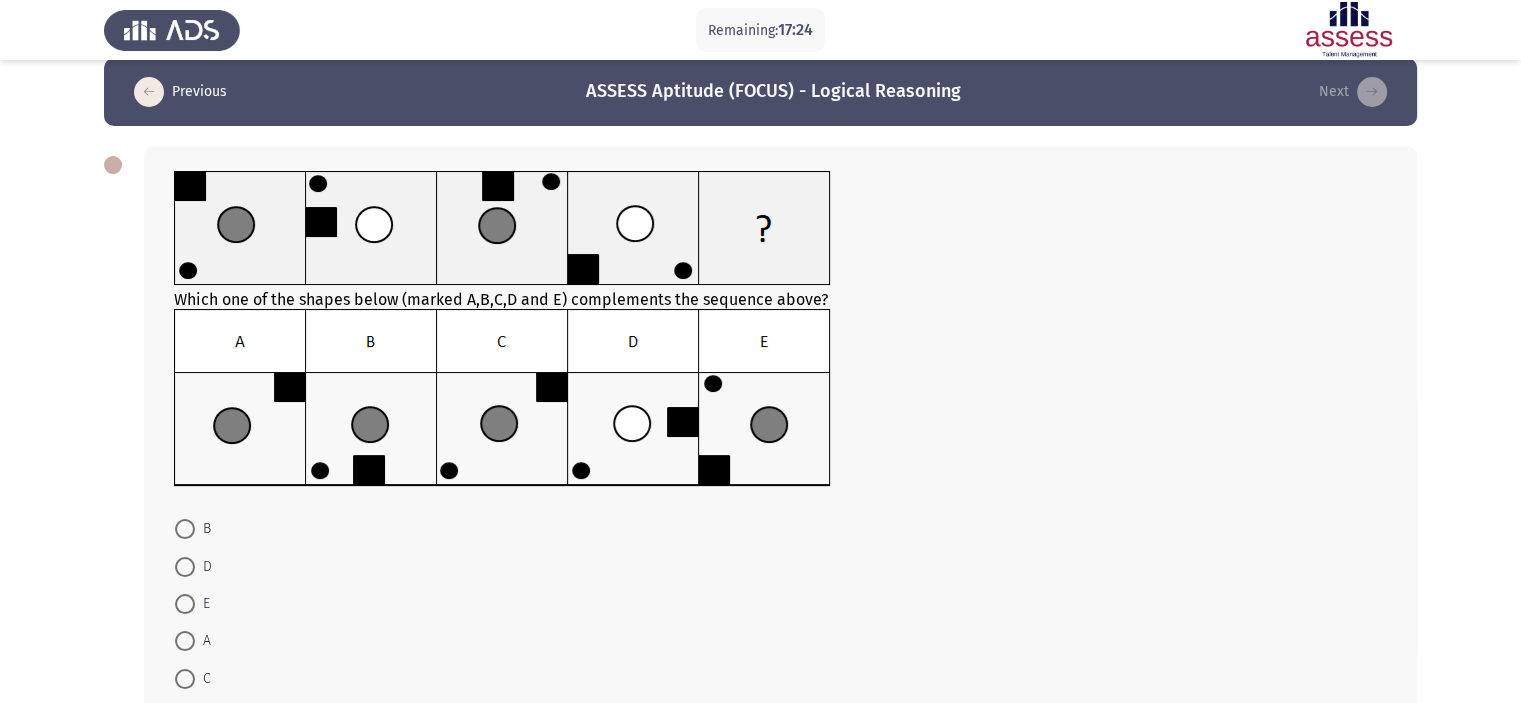 scroll, scrollTop: 23, scrollLeft: 0, axis: vertical 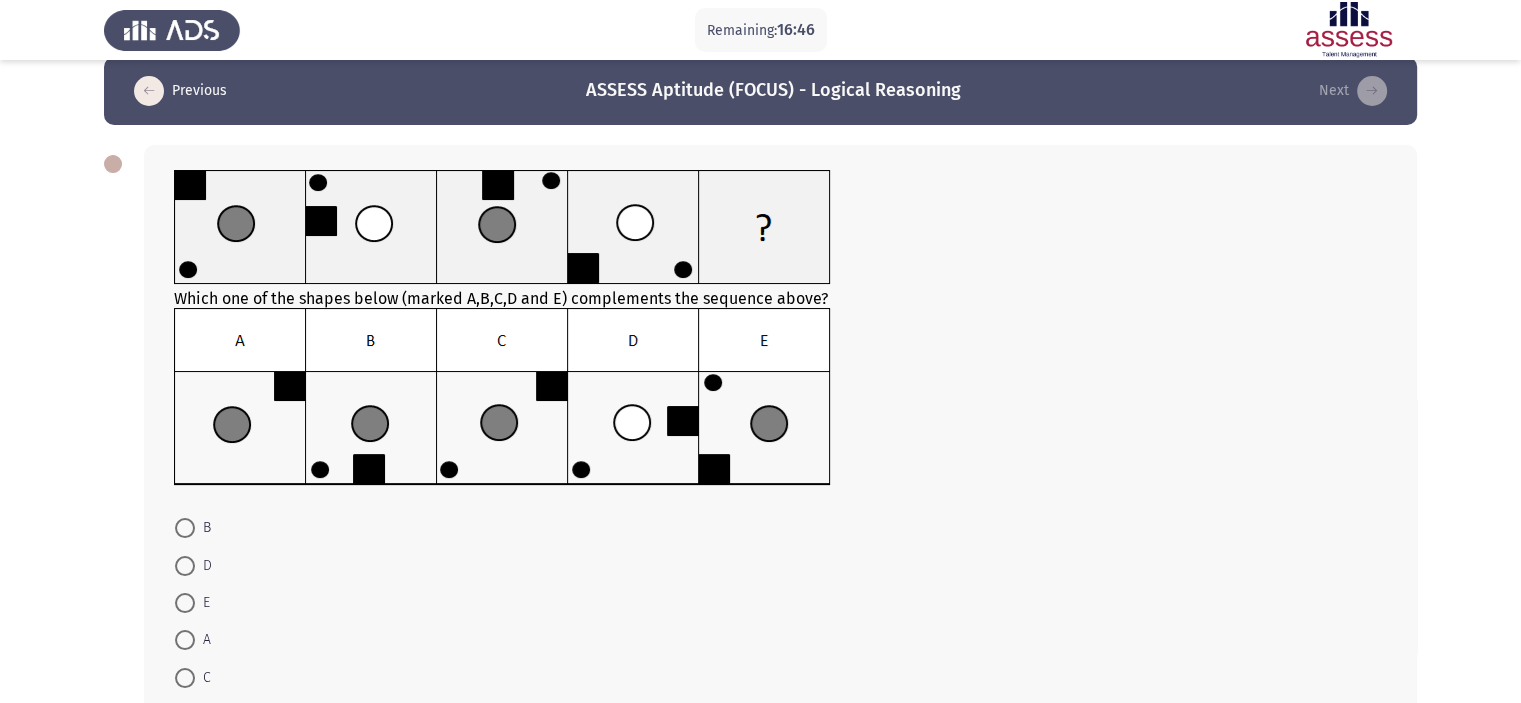 click 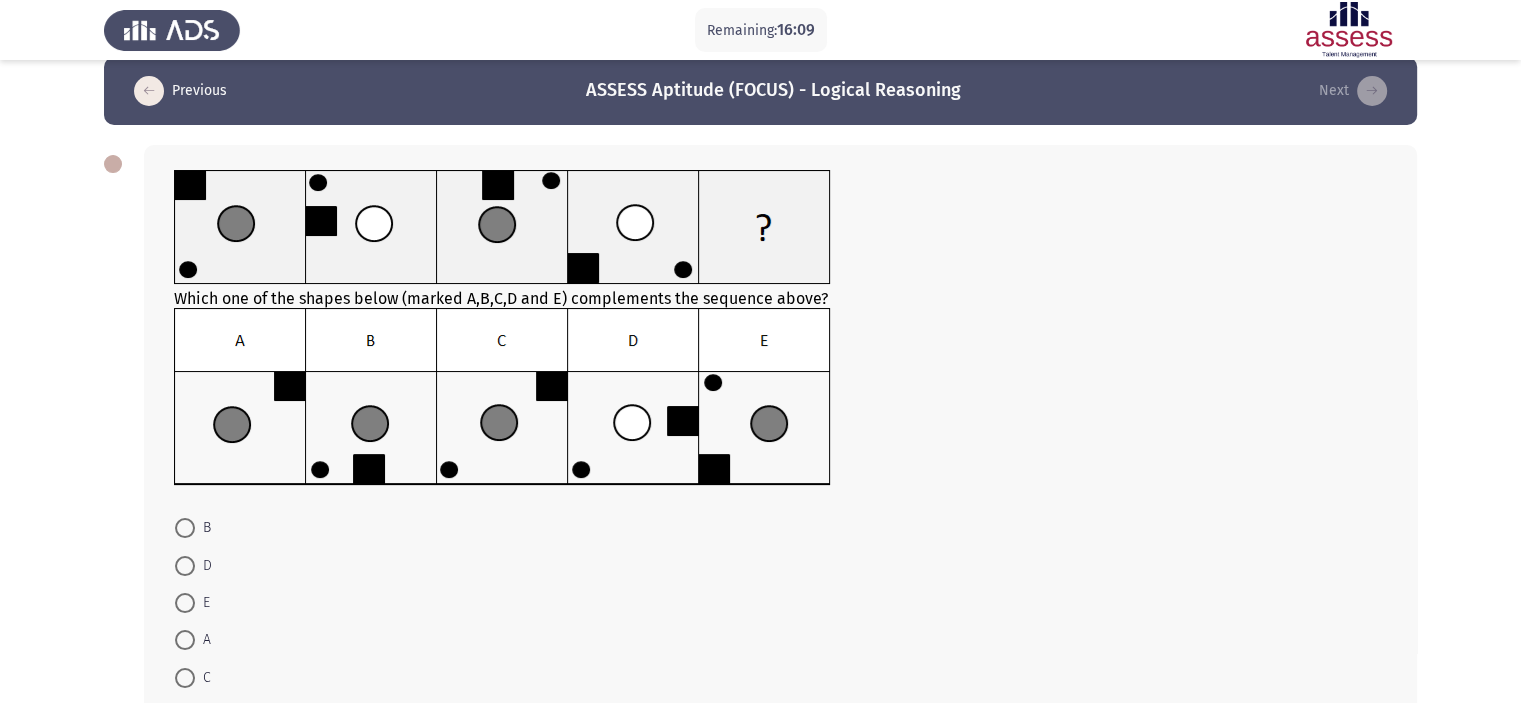click at bounding box center (185, 678) 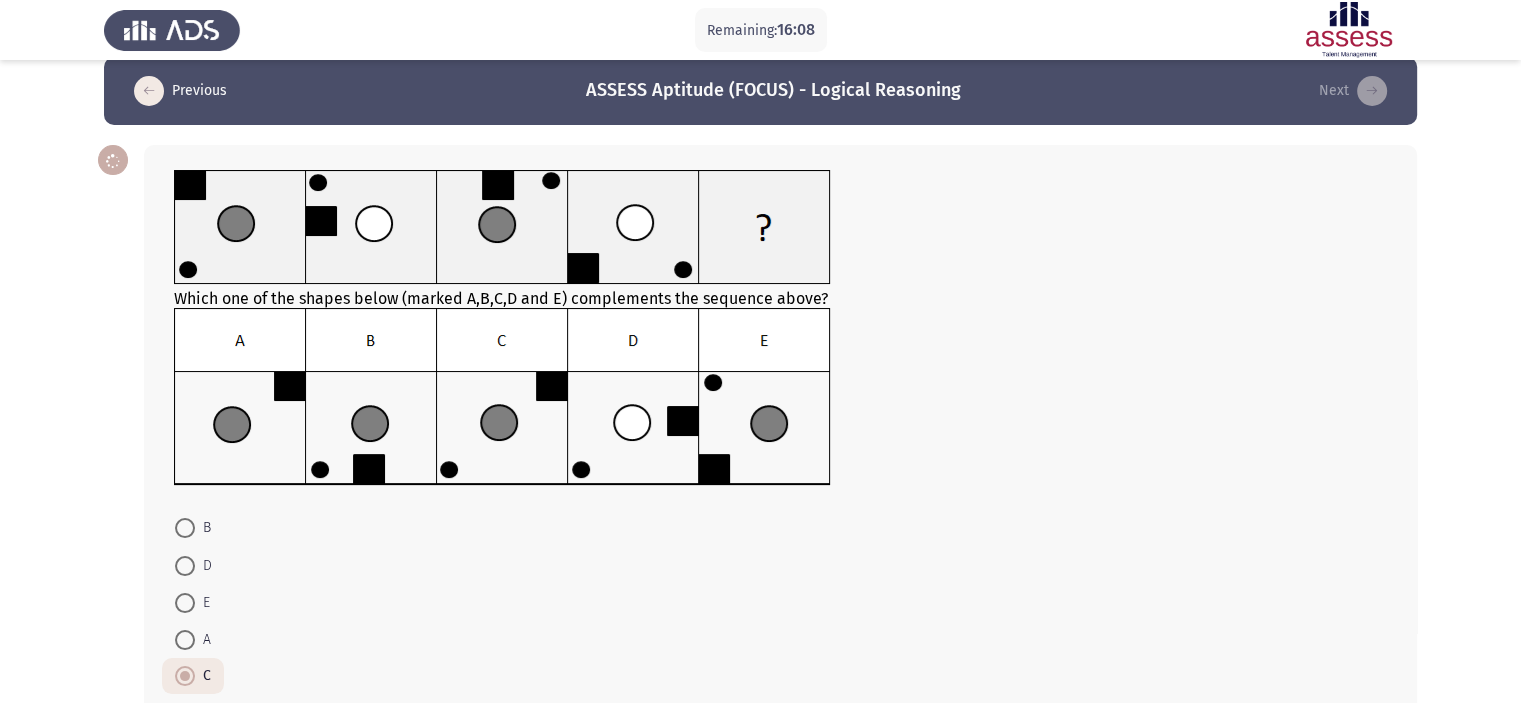 scroll, scrollTop: 138, scrollLeft: 0, axis: vertical 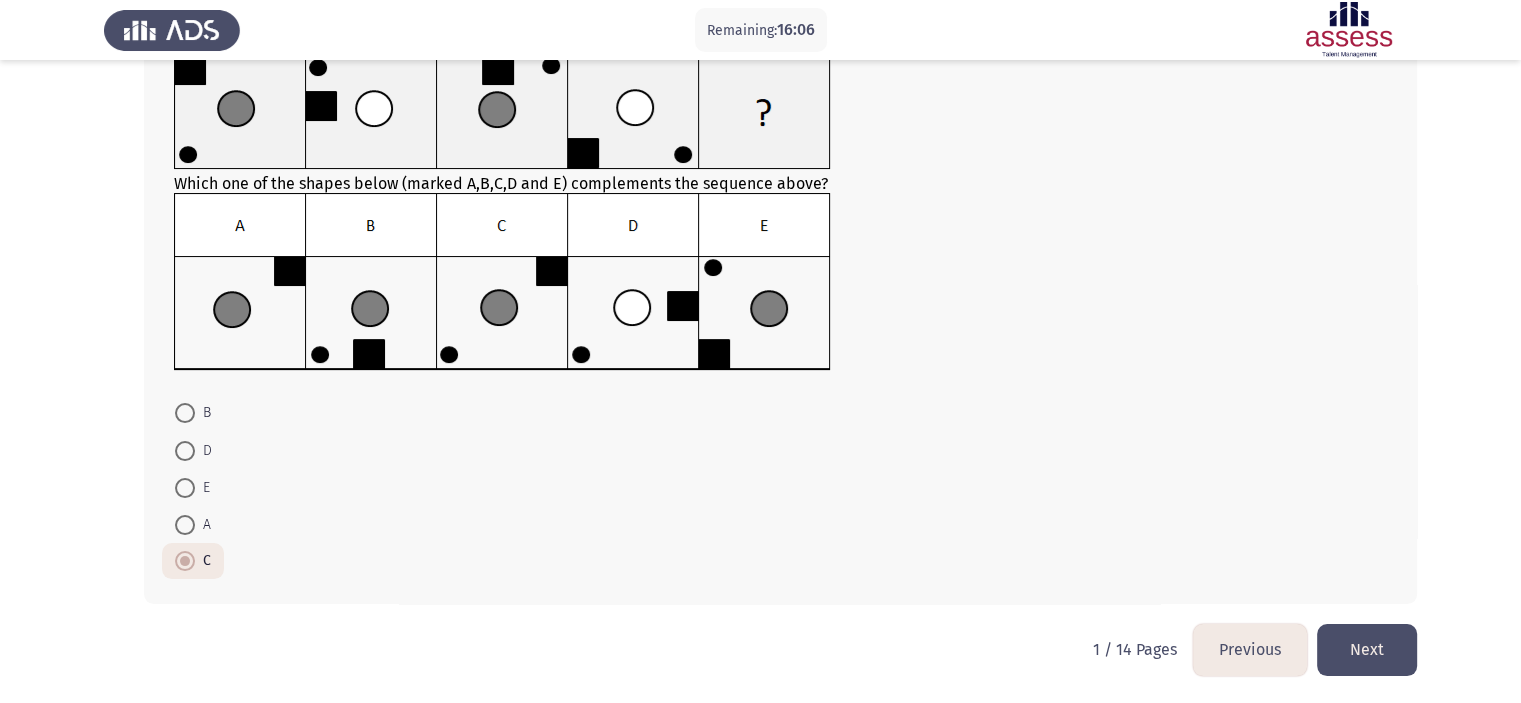 click on "Remaining:  16:06  Previous   ASSESS Aptitude (FOCUS) - Logical Reasoning   Next  Which one of the shapes below (marked A,B,C,D and E) complements the sequence above?    B     D     E     A     C   1 / 14 Pages   Previous   Next" at bounding box center (760, 283) 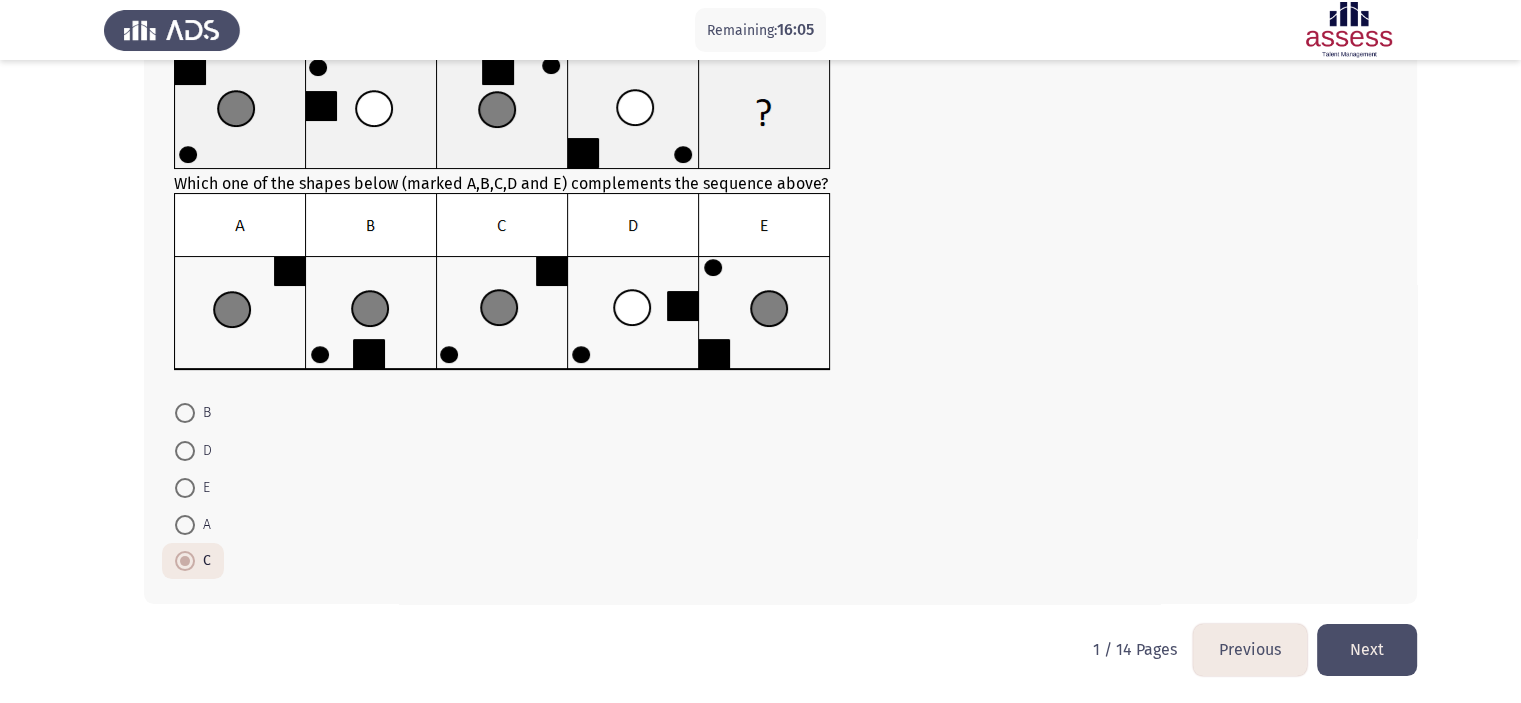 click on "Next" 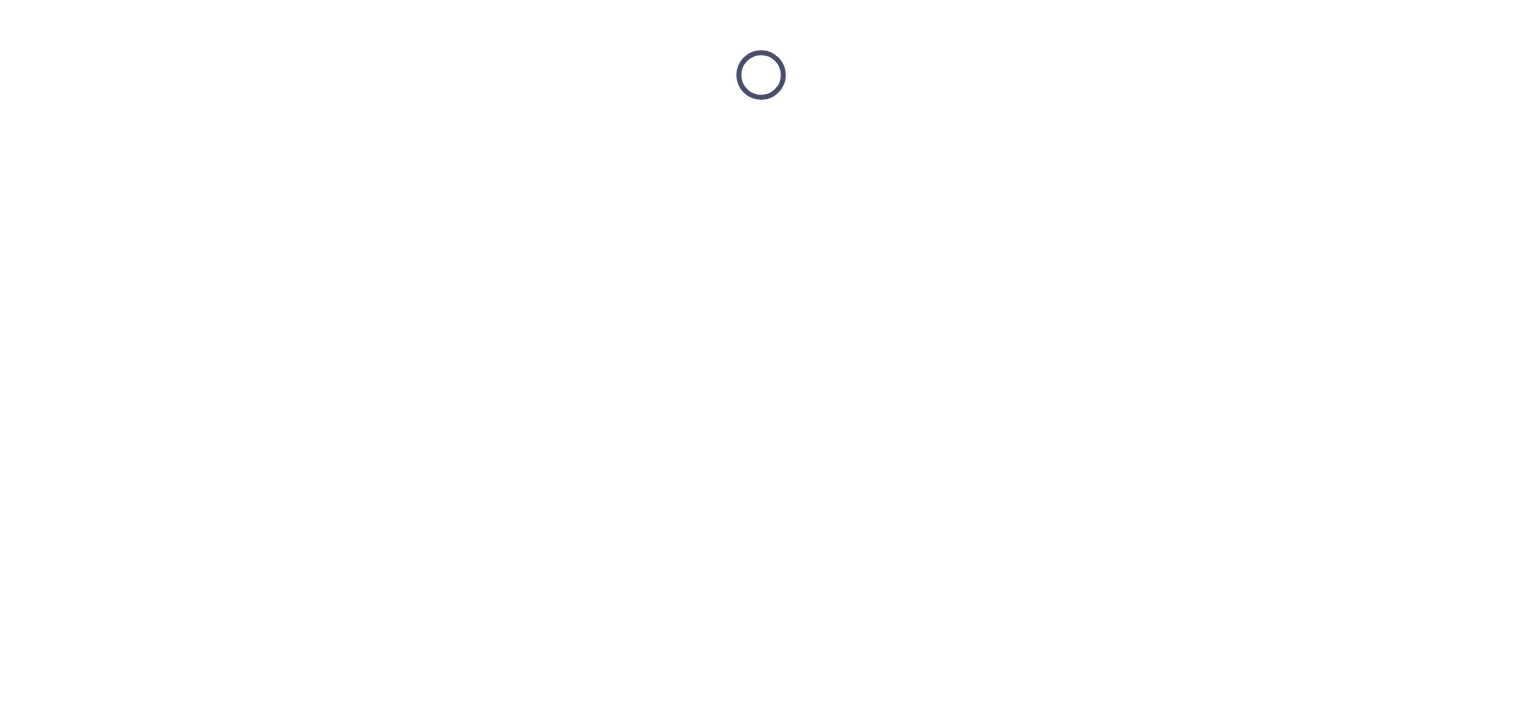 scroll, scrollTop: 0, scrollLeft: 0, axis: both 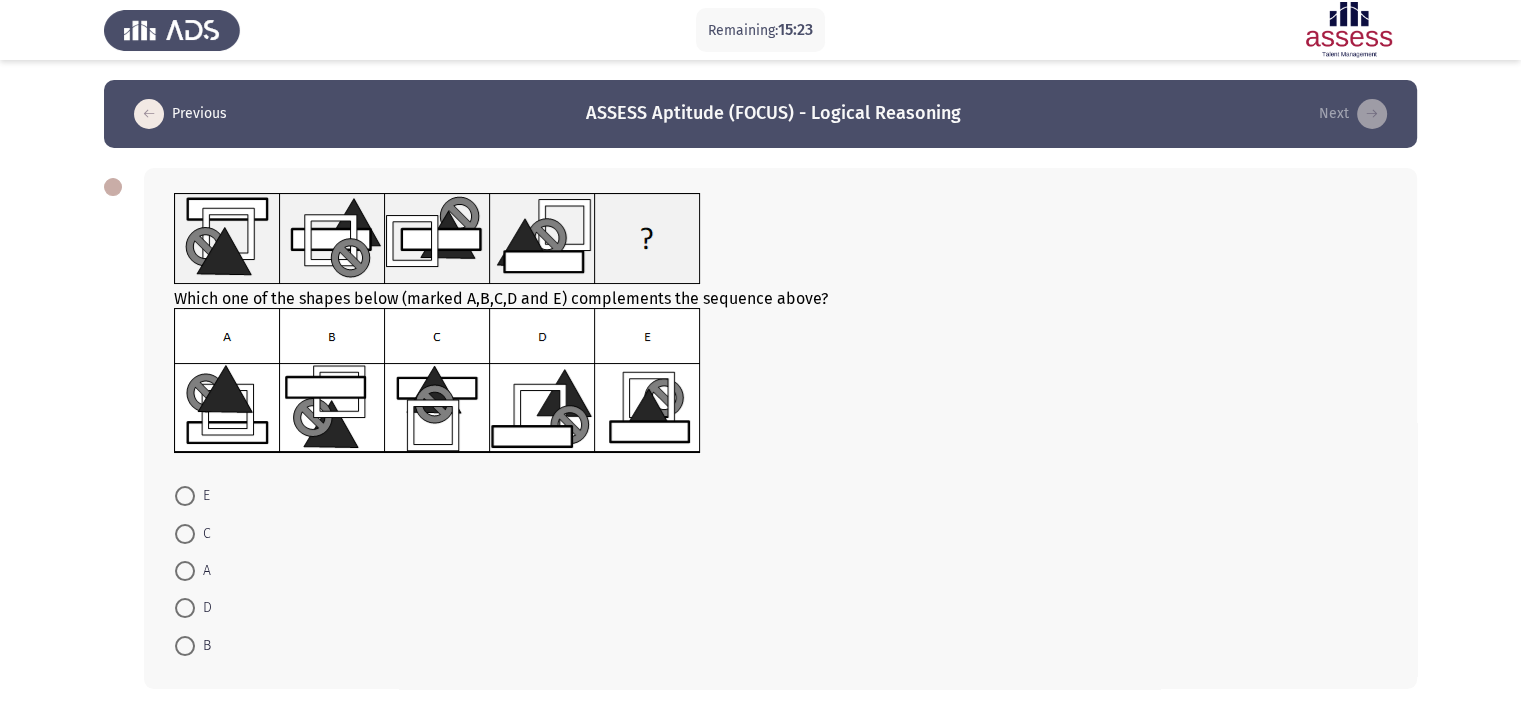 click 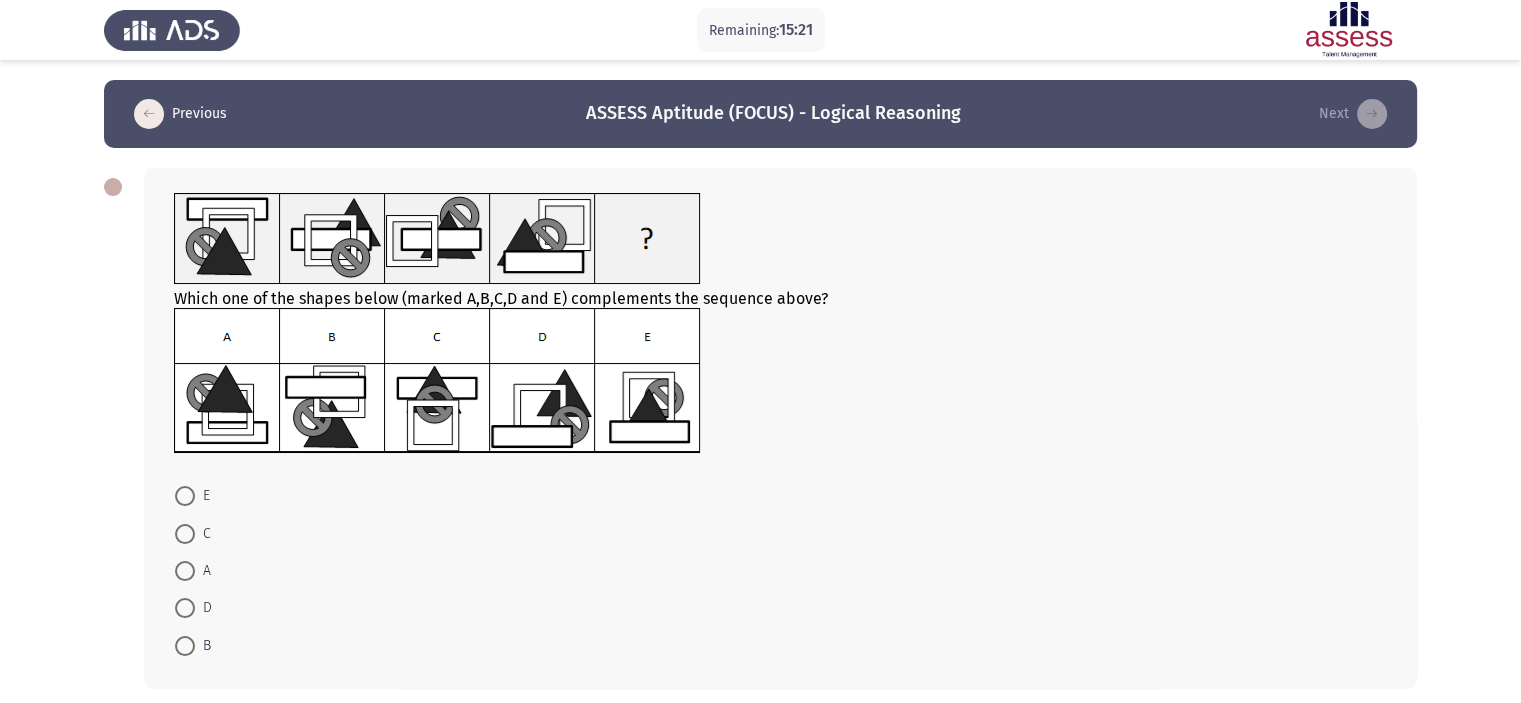 click at bounding box center [185, 571] 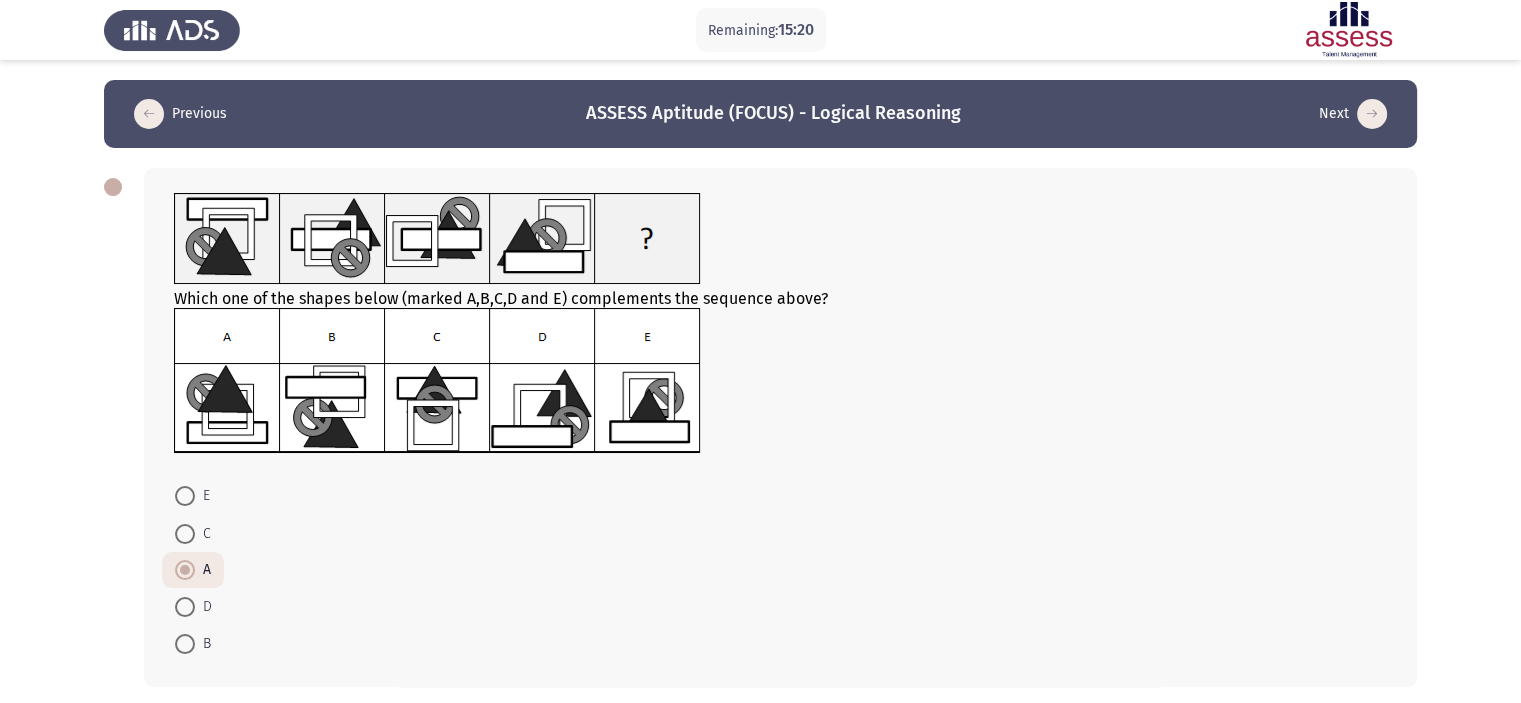 scroll, scrollTop: 84, scrollLeft: 0, axis: vertical 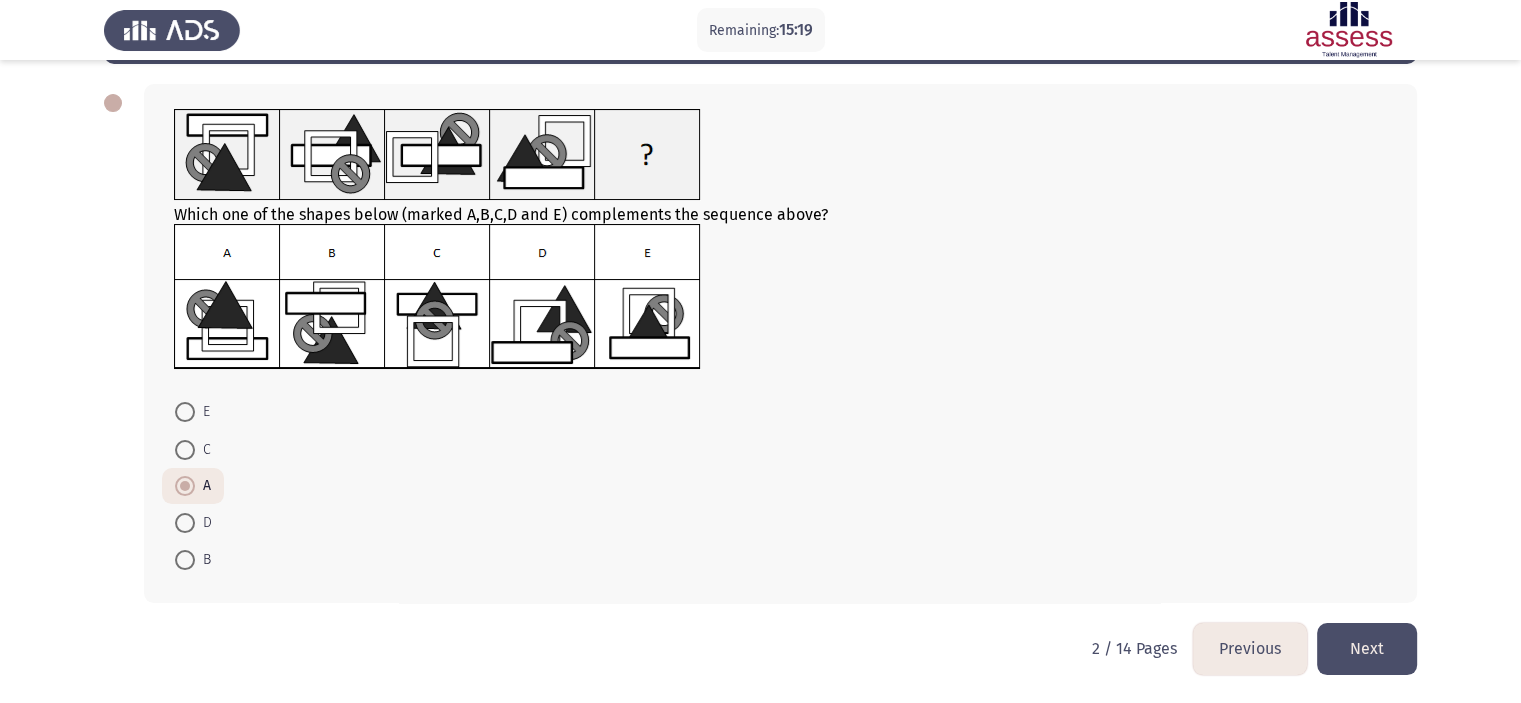 click on "Next" 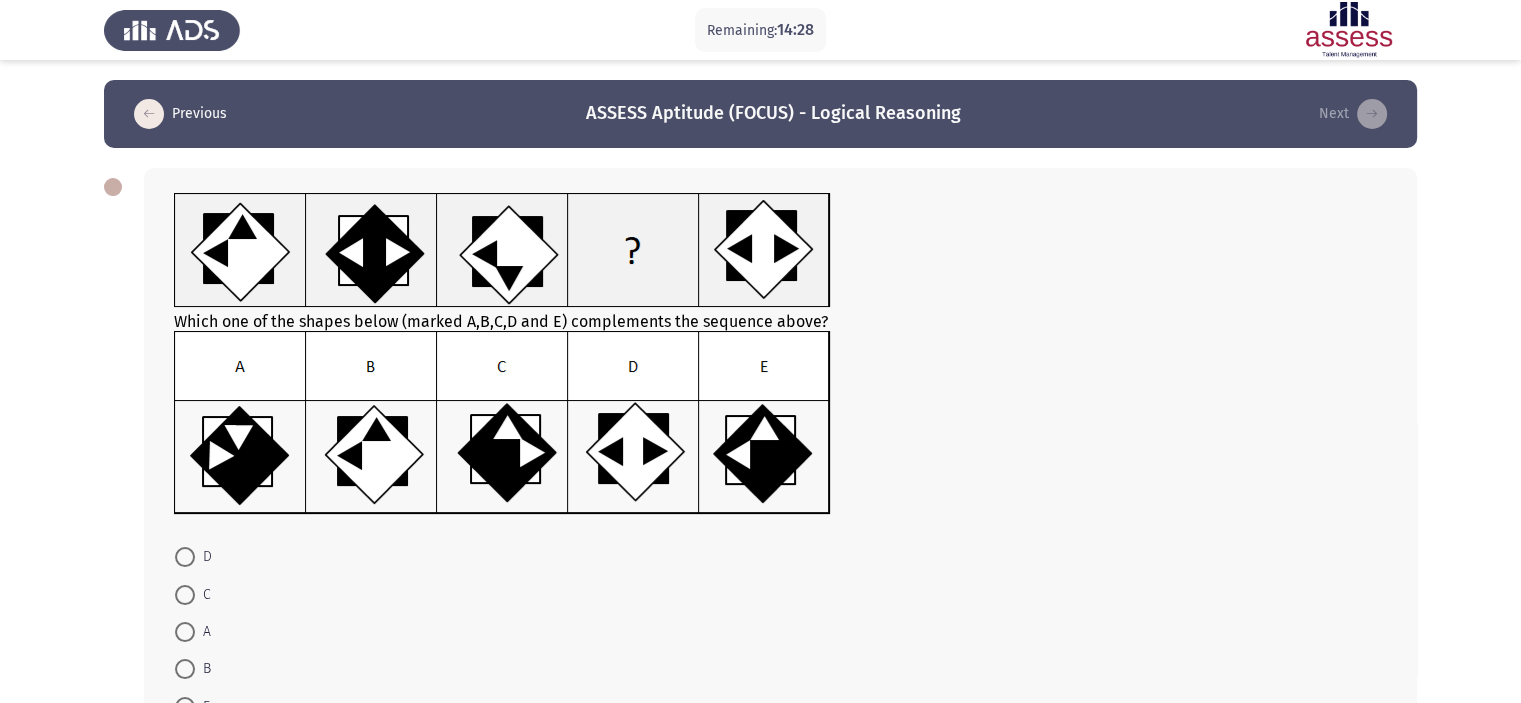 click at bounding box center [185, 595] 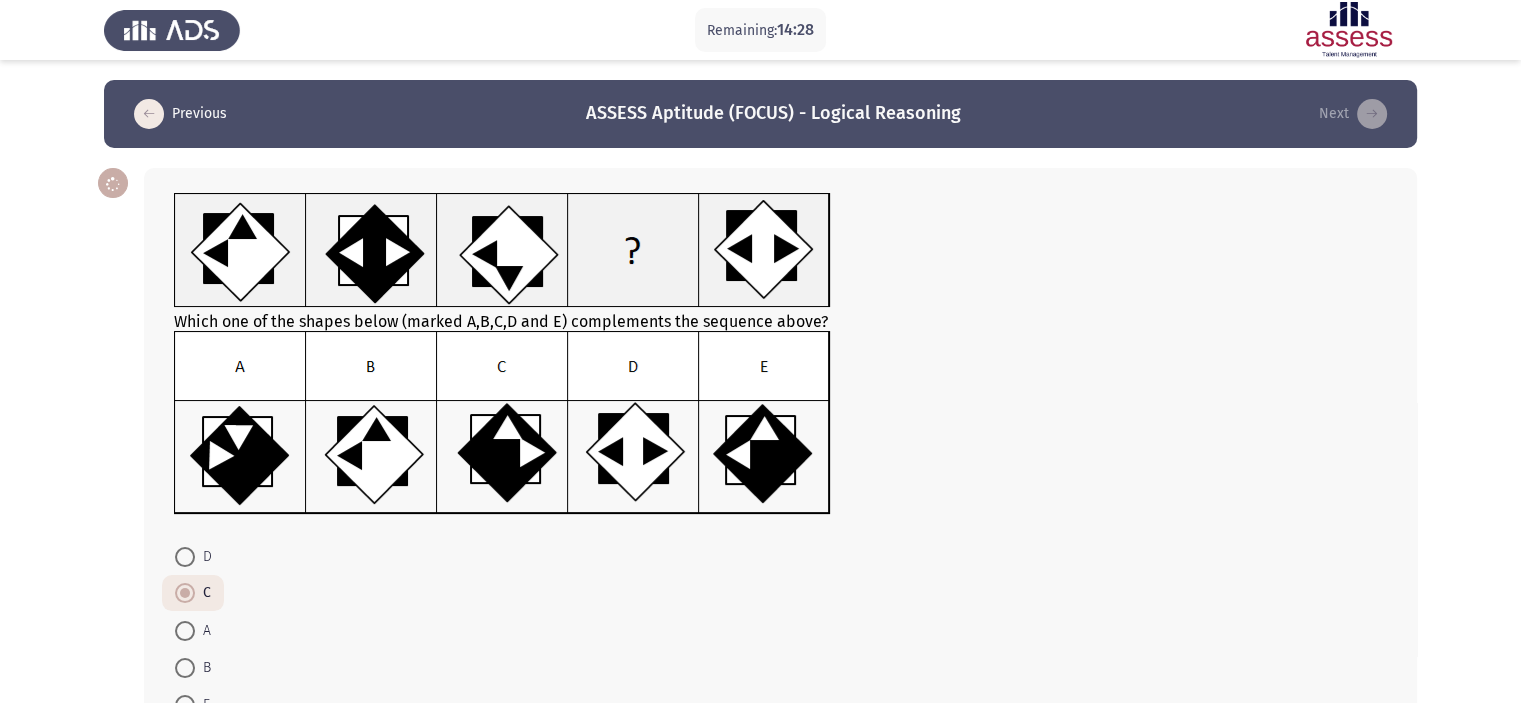 scroll, scrollTop: 144, scrollLeft: 0, axis: vertical 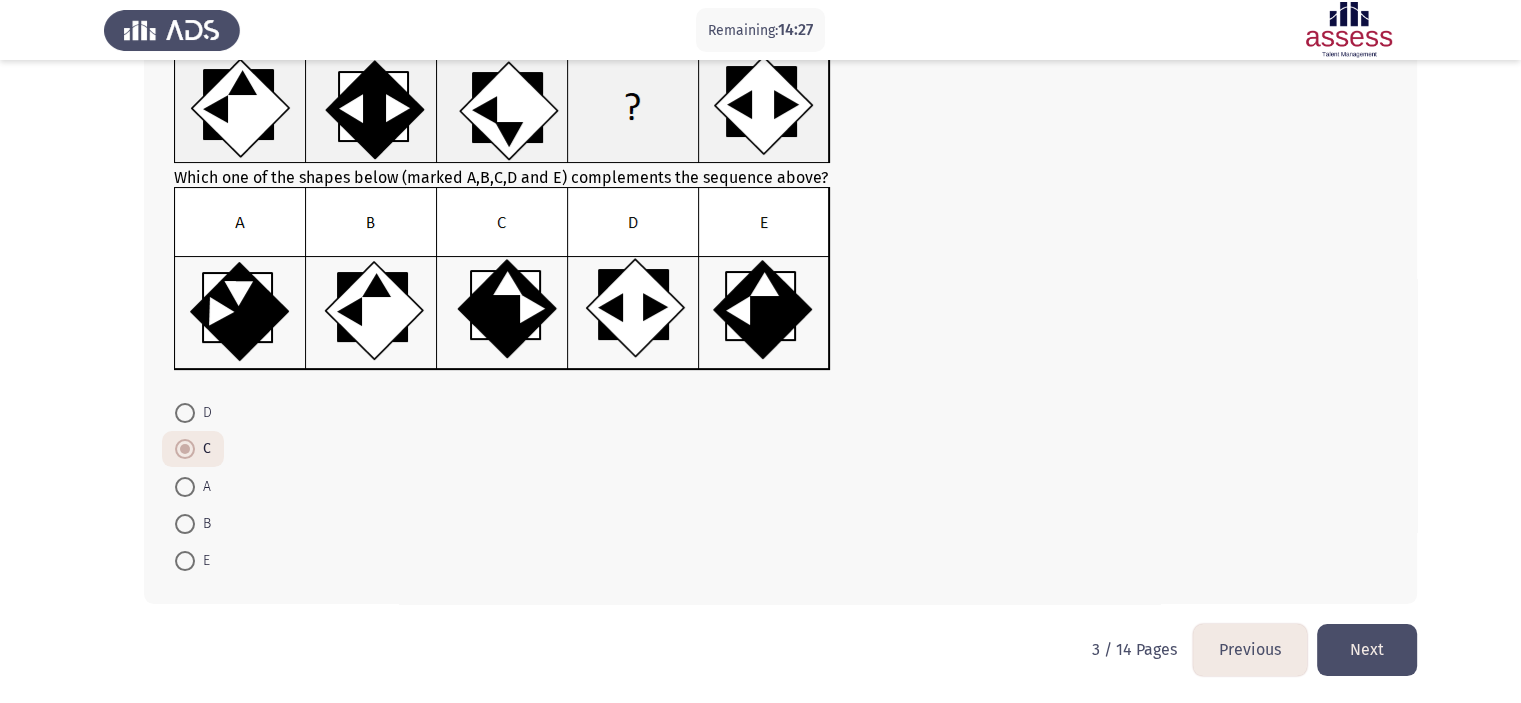 click on "Next" 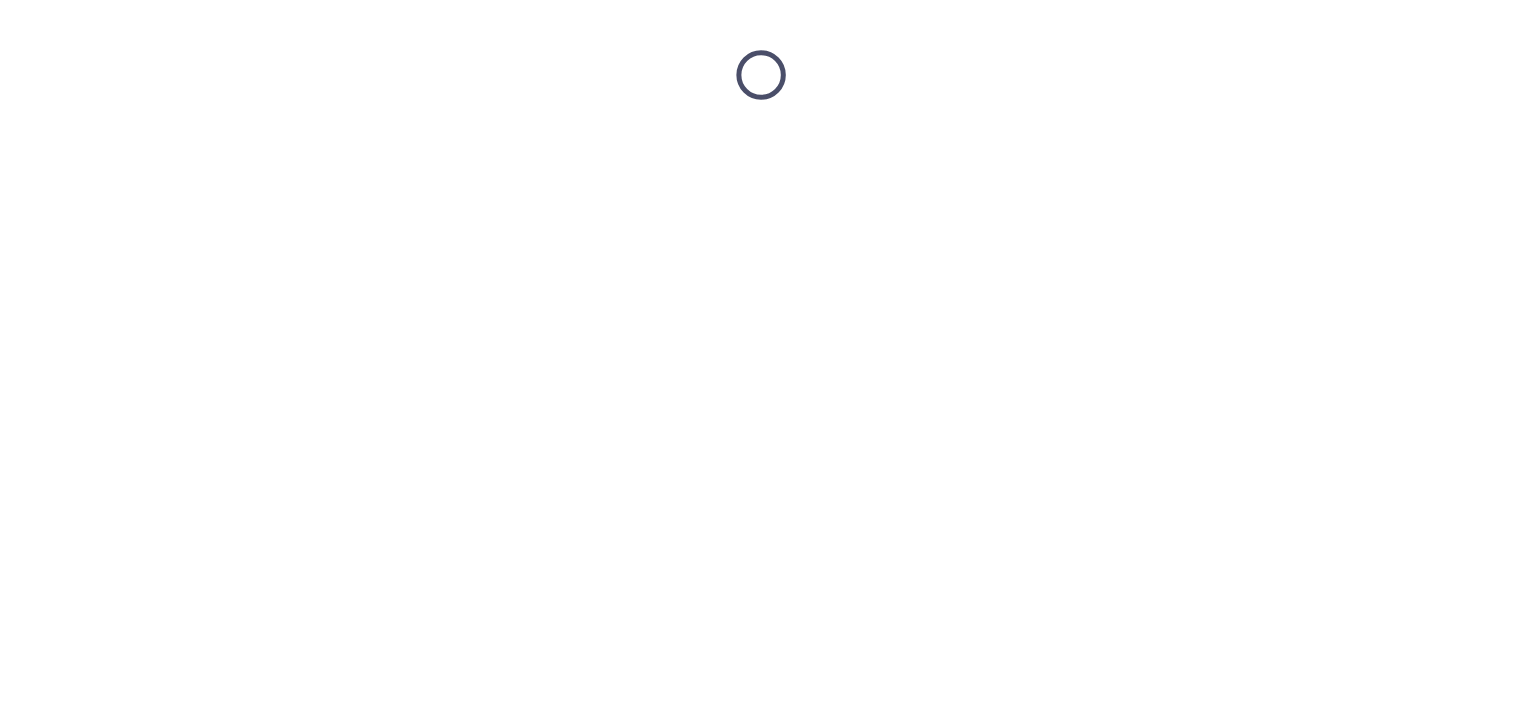 scroll, scrollTop: 0, scrollLeft: 0, axis: both 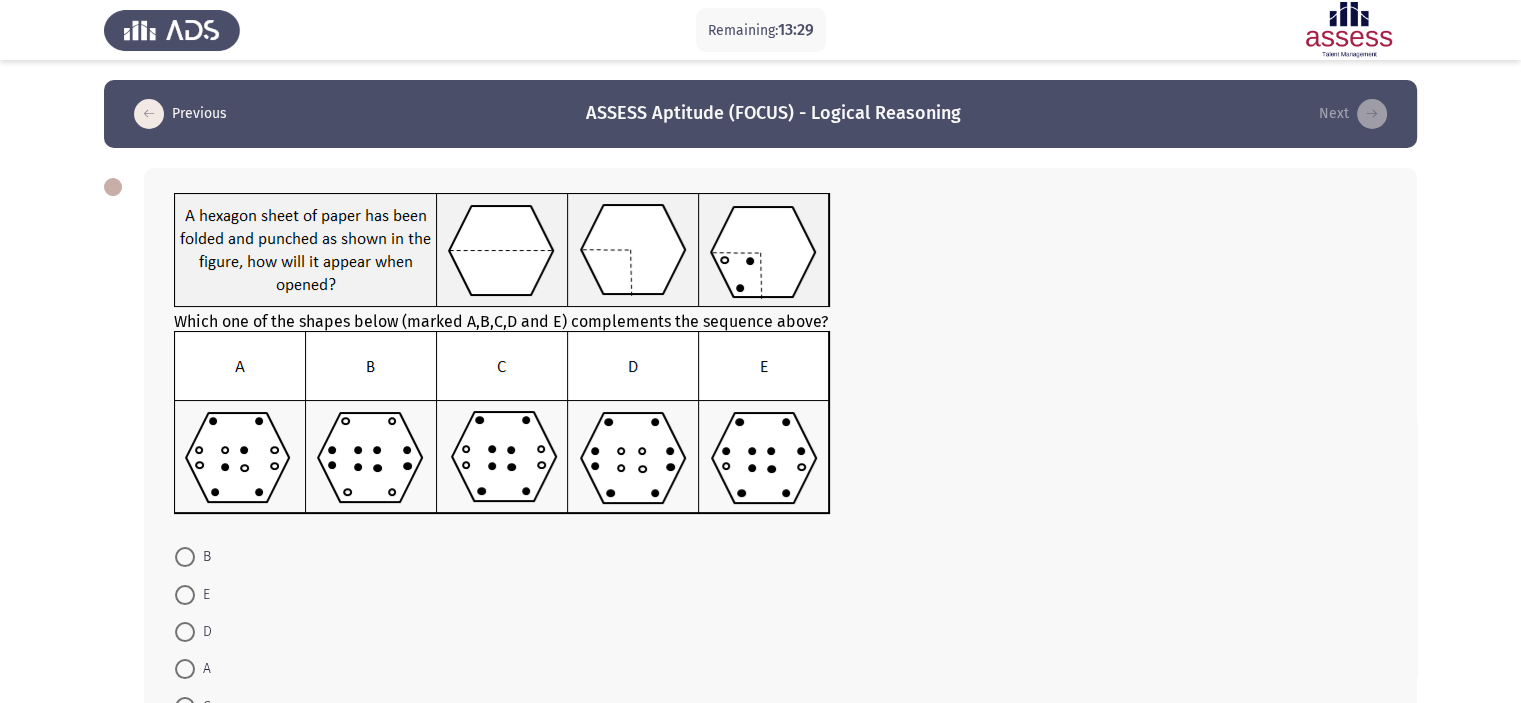 click 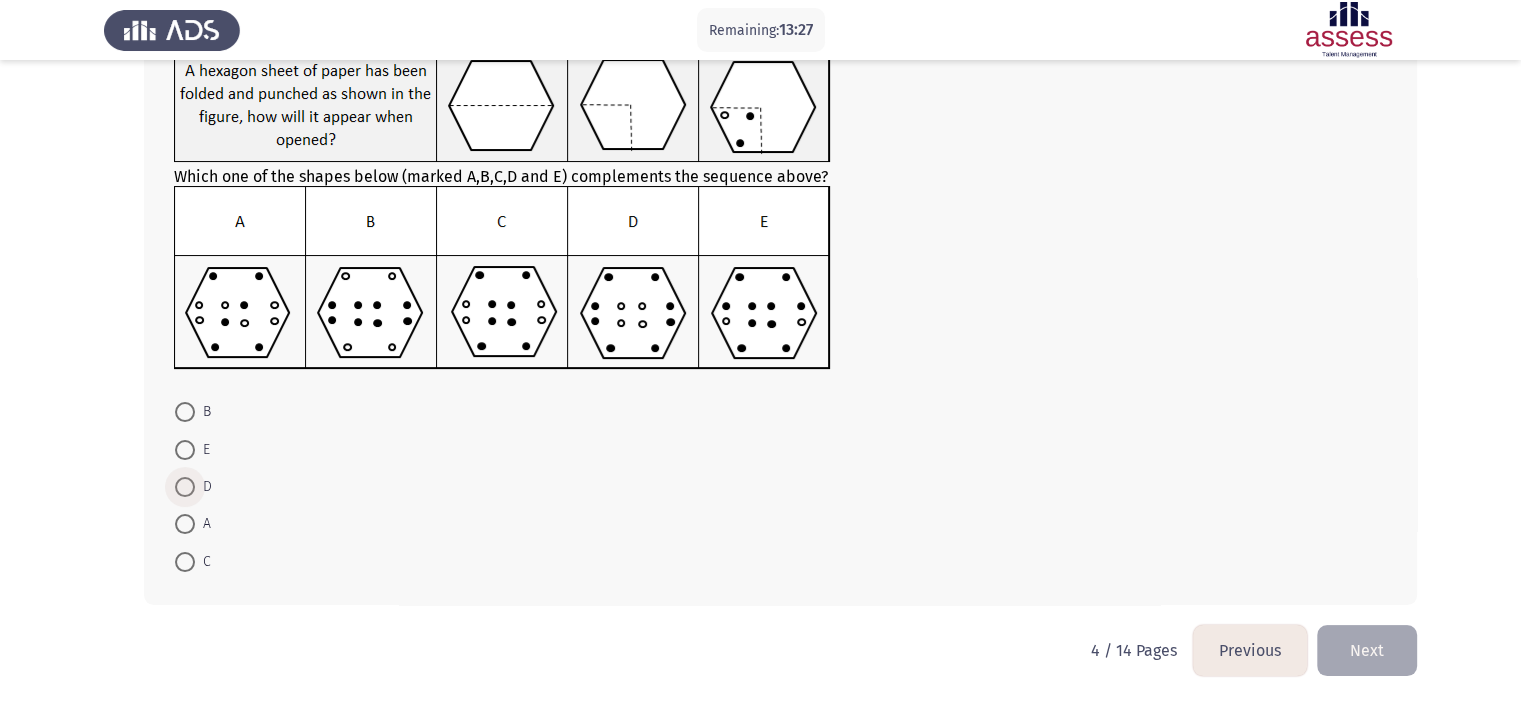 click at bounding box center (185, 487) 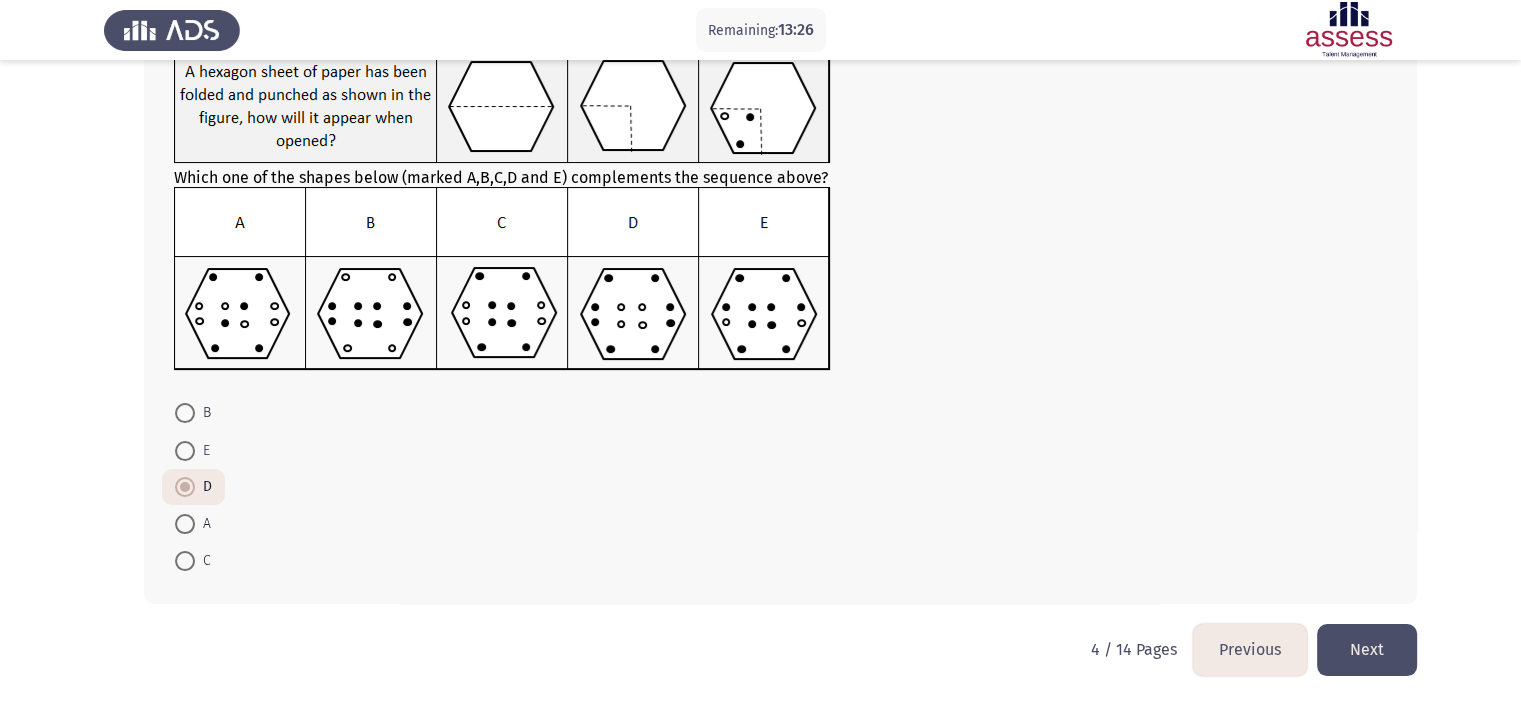 click on "Next" 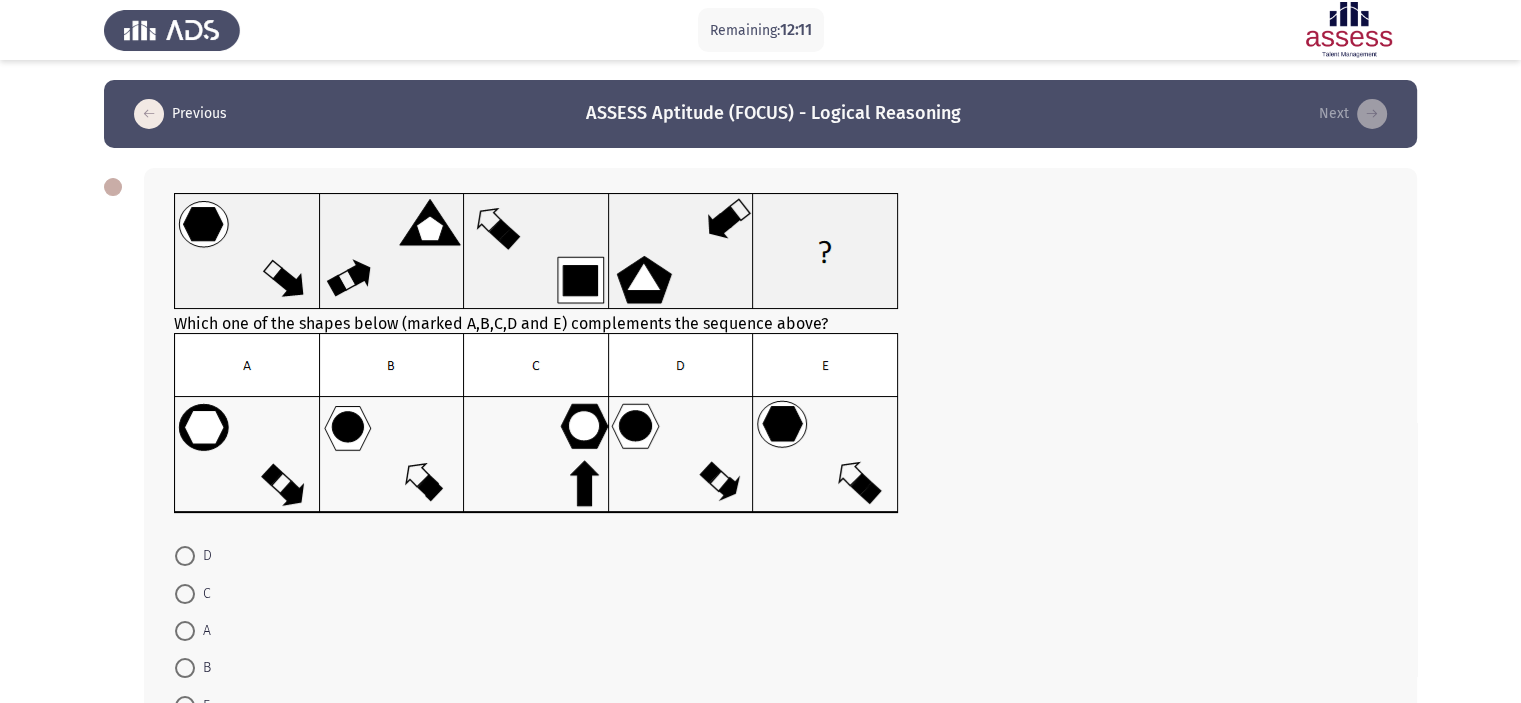 click 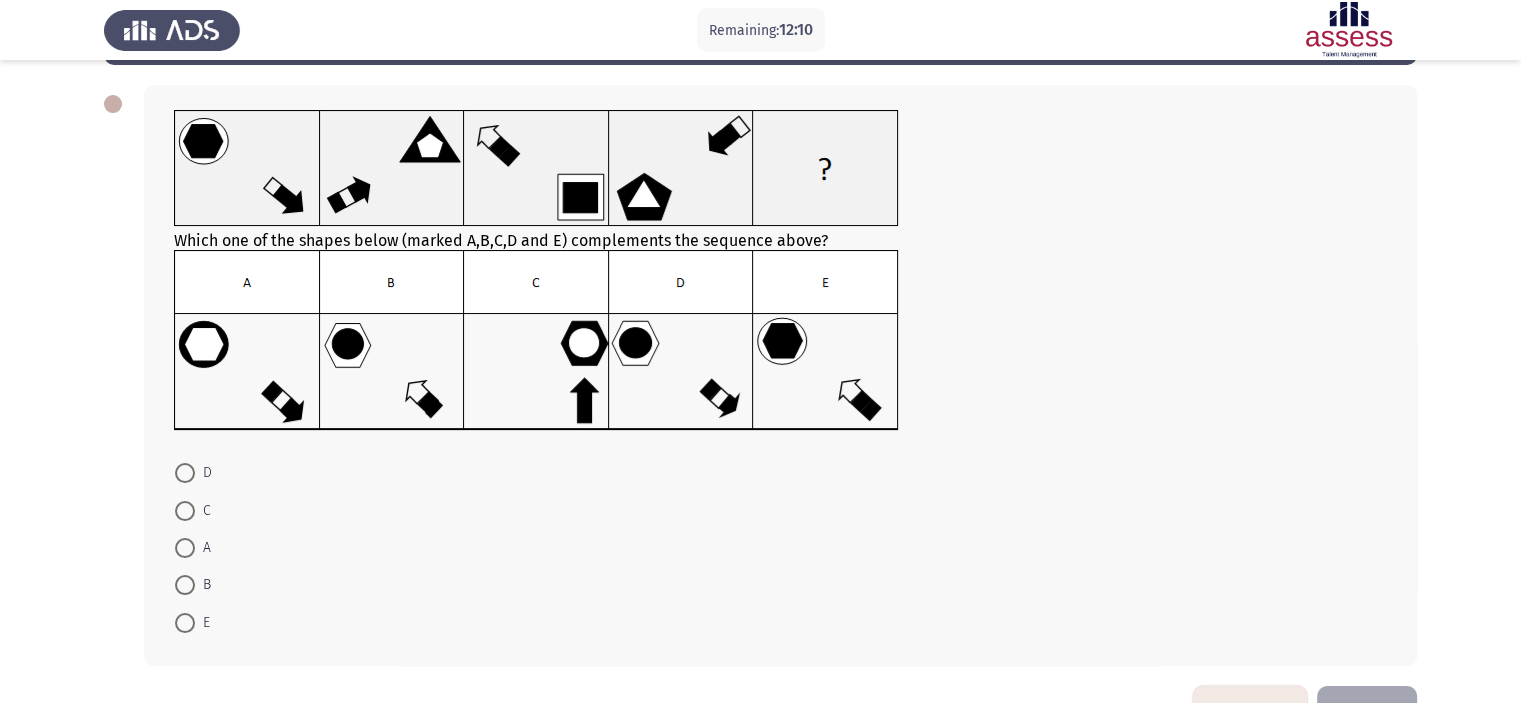 scroll, scrollTop: 84, scrollLeft: 0, axis: vertical 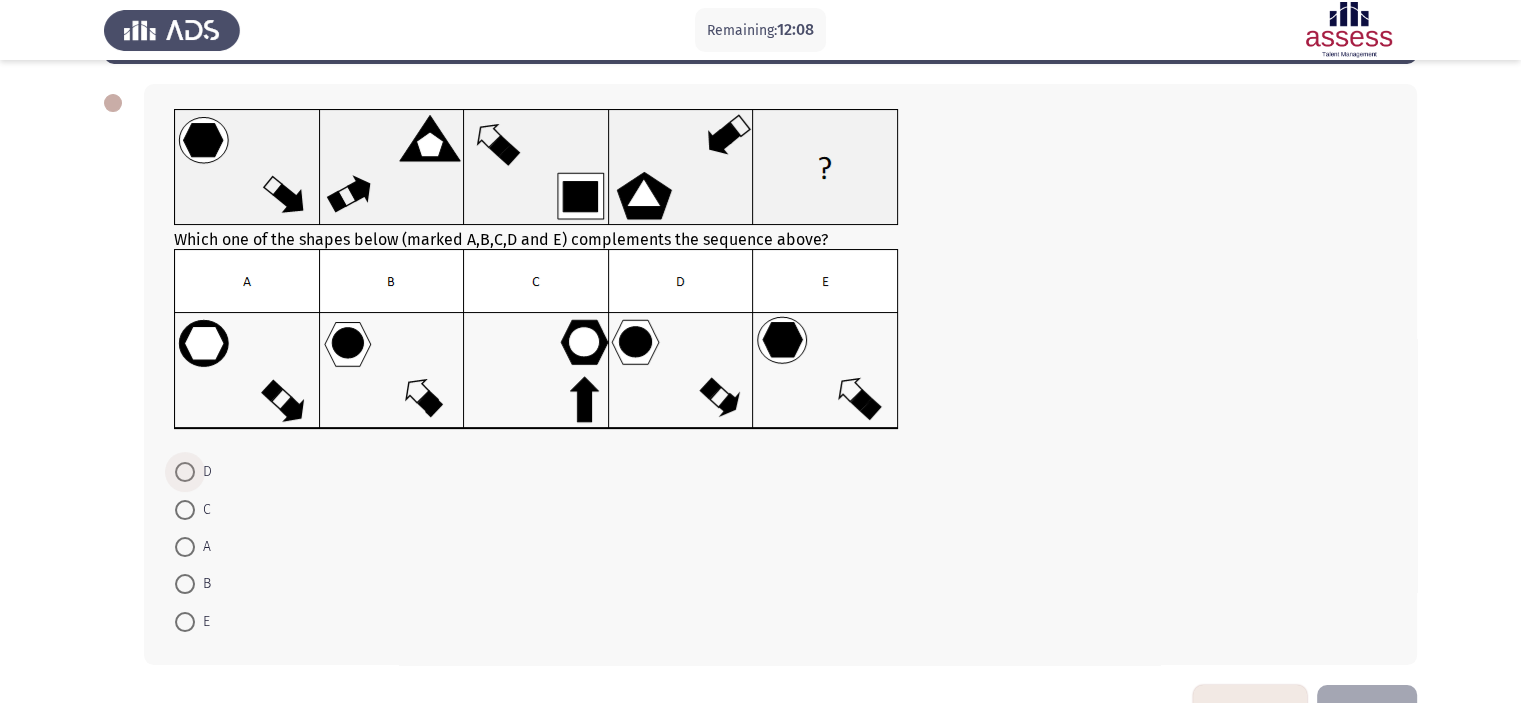 click at bounding box center (185, 472) 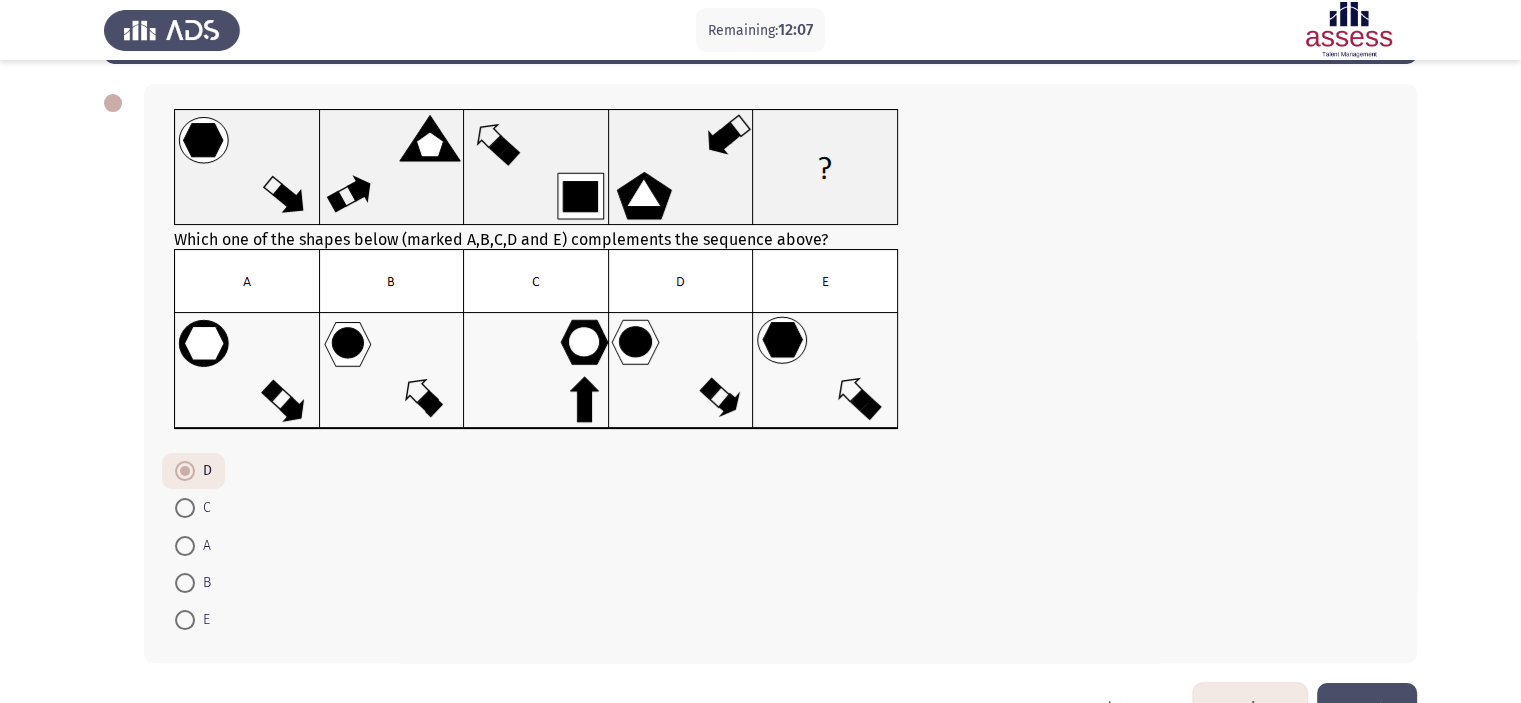 scroll, scrollTop: 144, scrollLeft: 0, axis: vertical 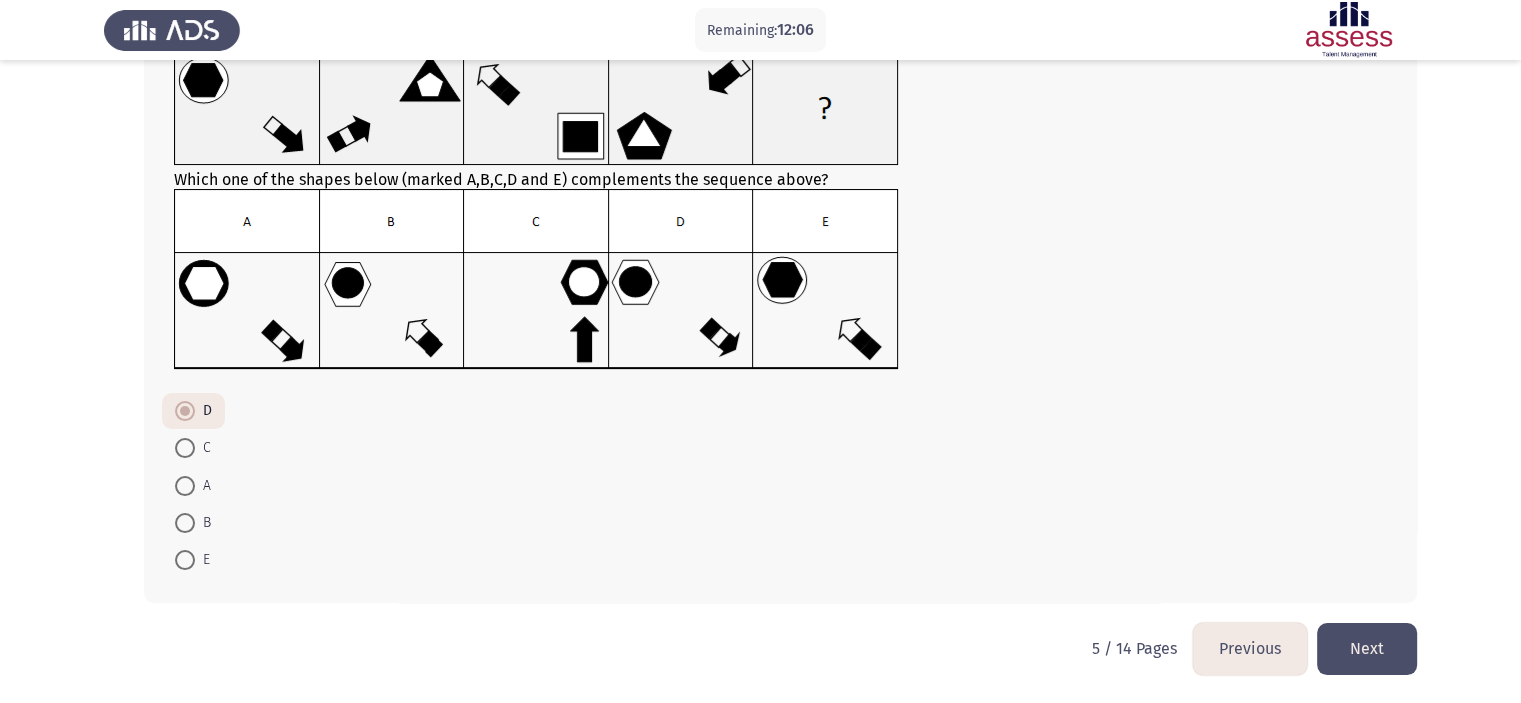click on "Next" 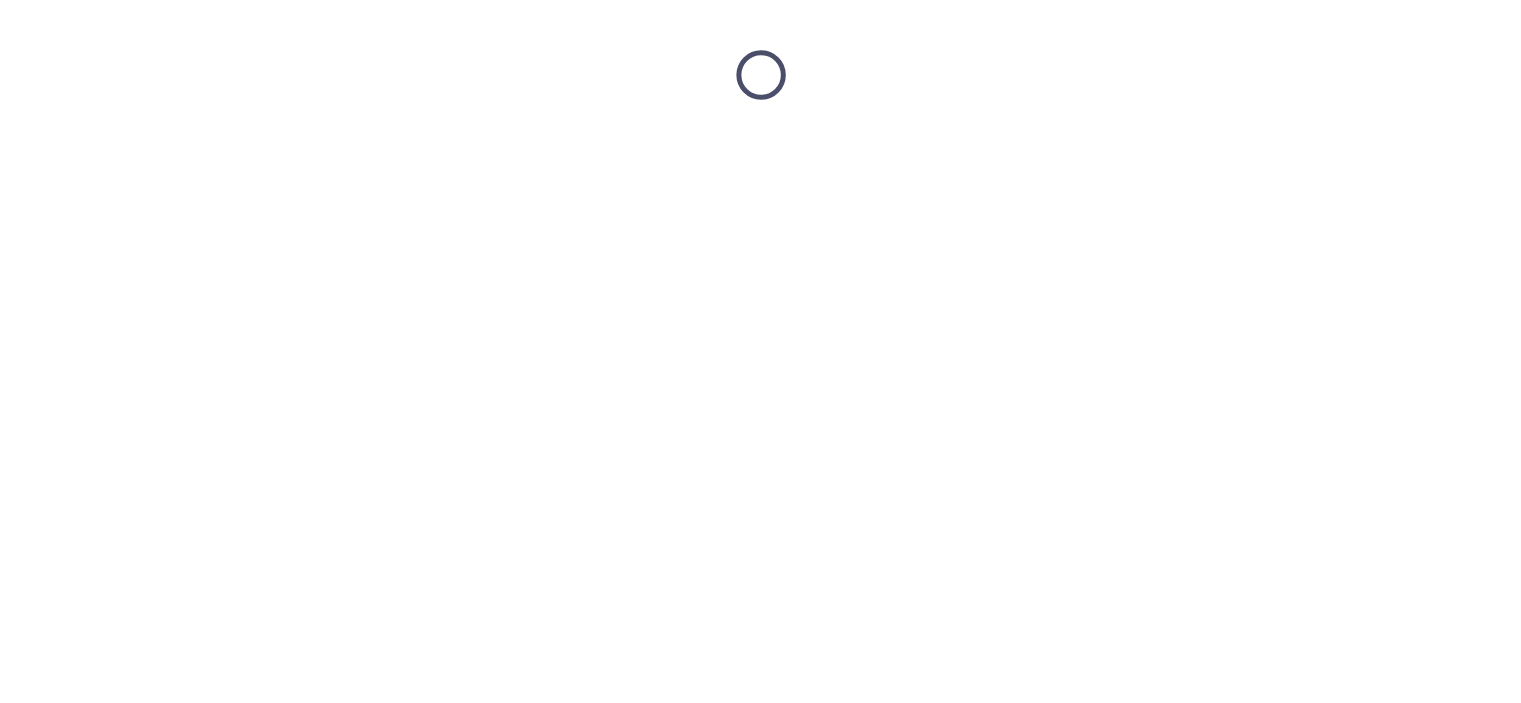 scroll, scrollTop: 0, scrollLeft: 0, axis: both 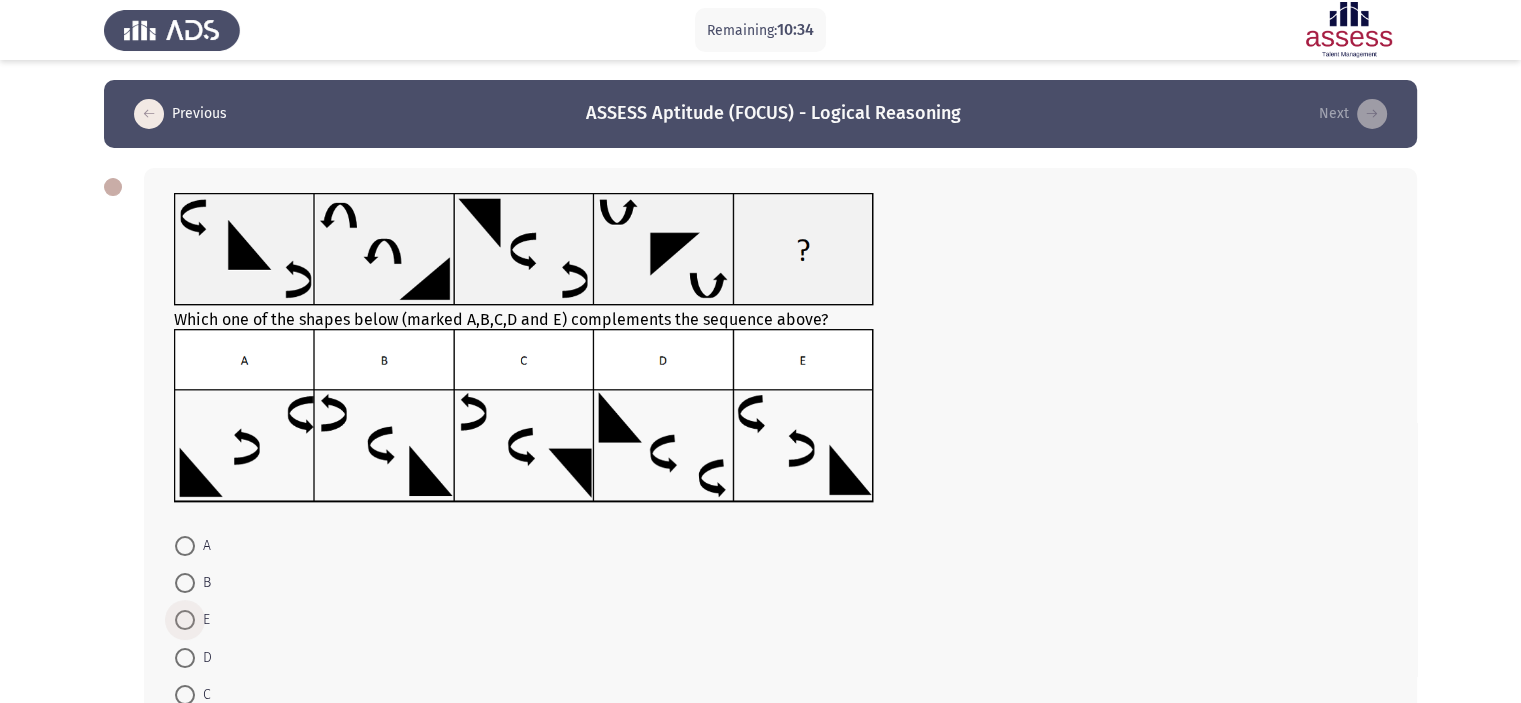 click at bounding box center [185, 620] 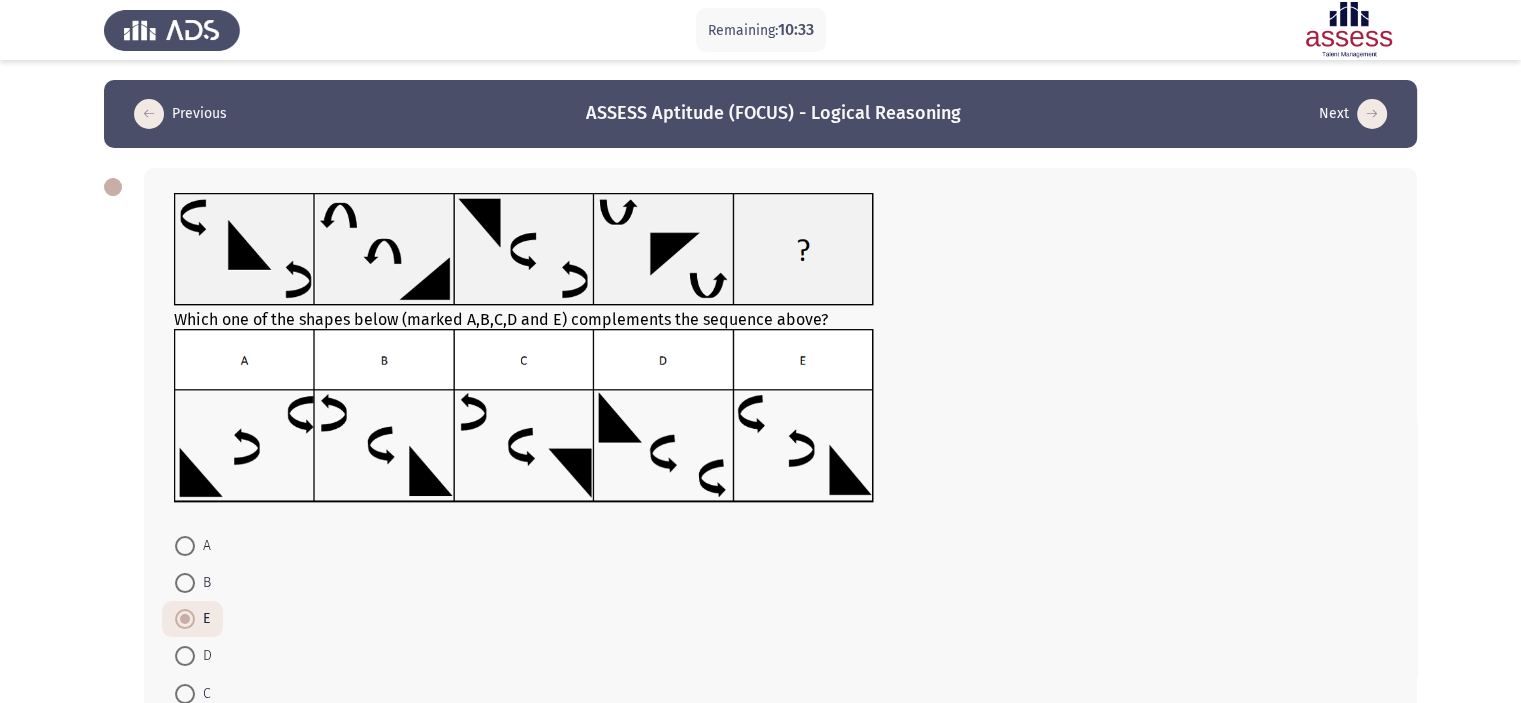 scroll, scrollTop: 132, scrollLeft: 0, axis: vertical 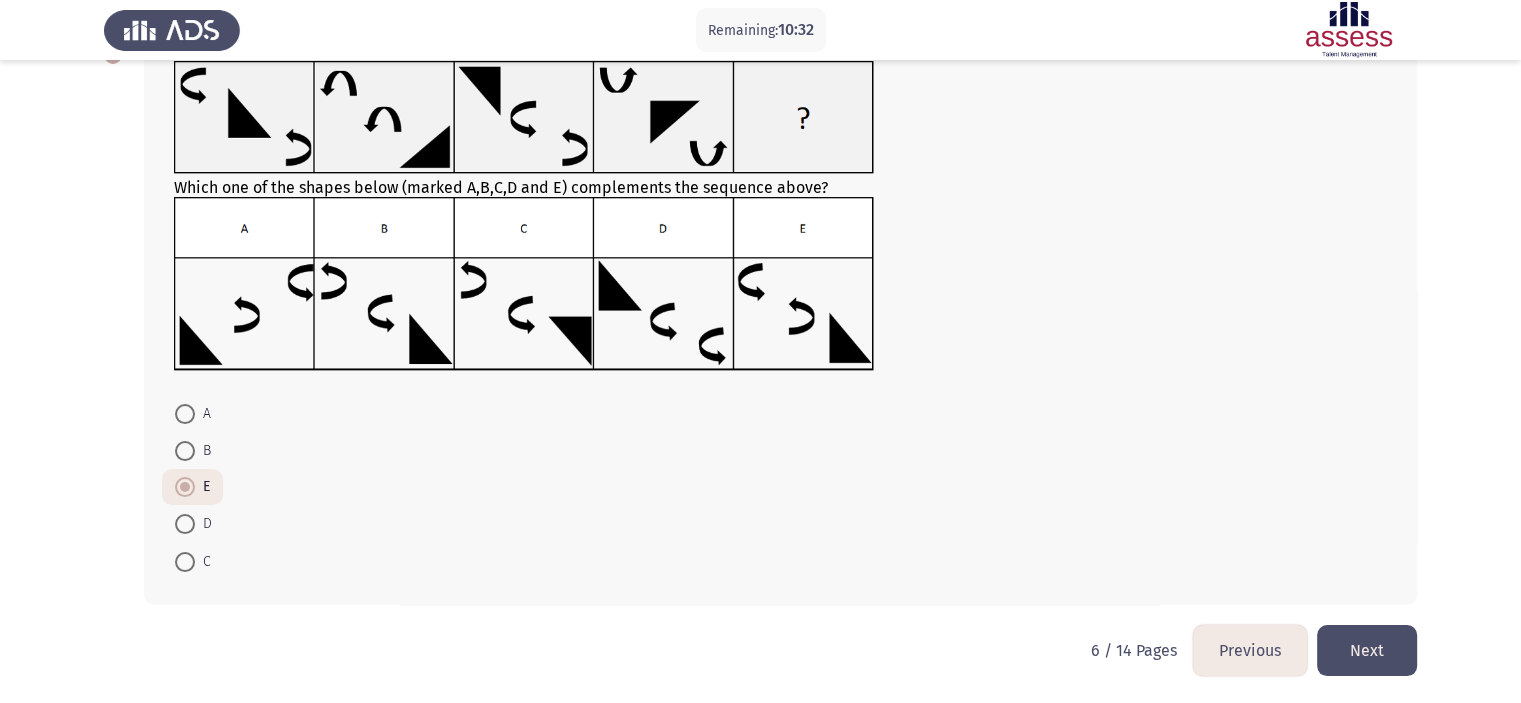 click on "Next" 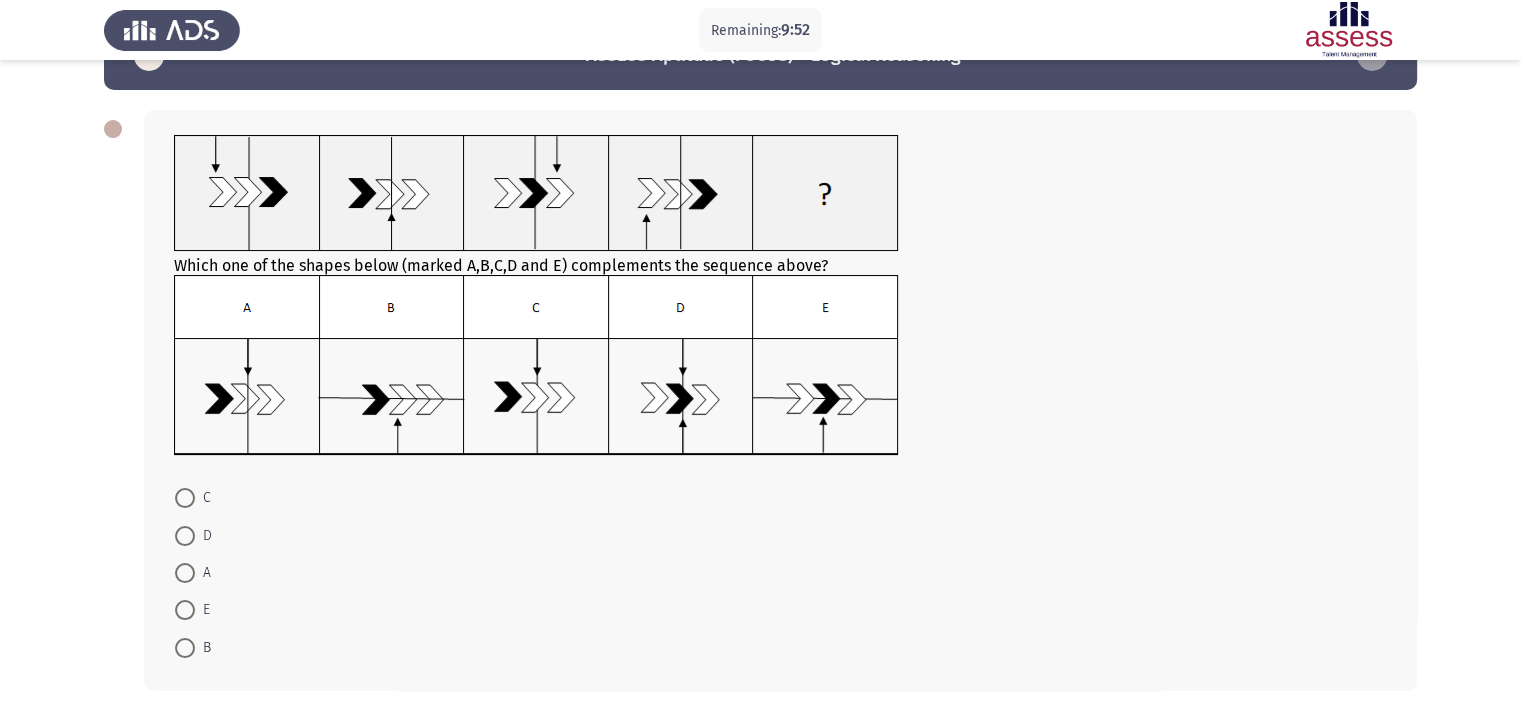 scroll, scrollTop: 63, scrollLeft: 0, axis: vertical 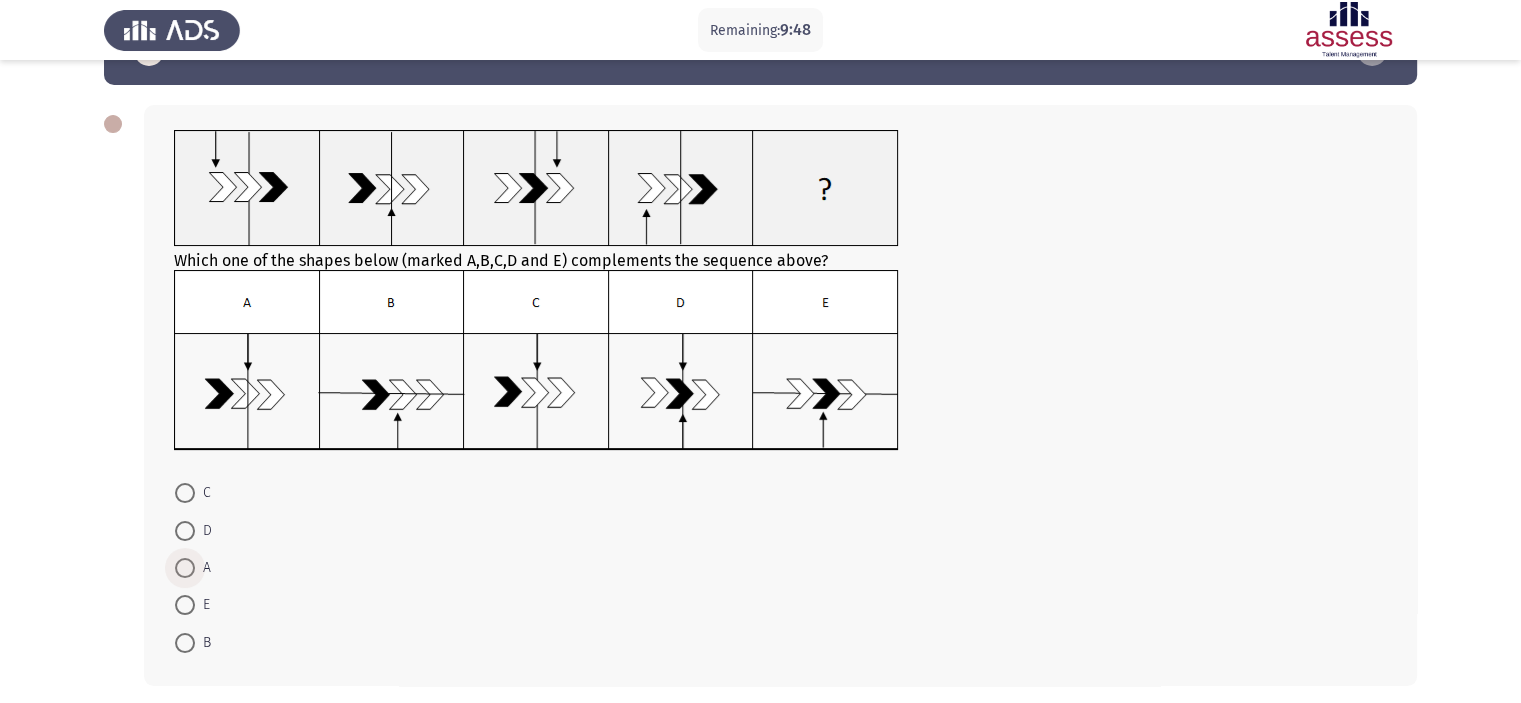 click at bounding box center [185, 568] 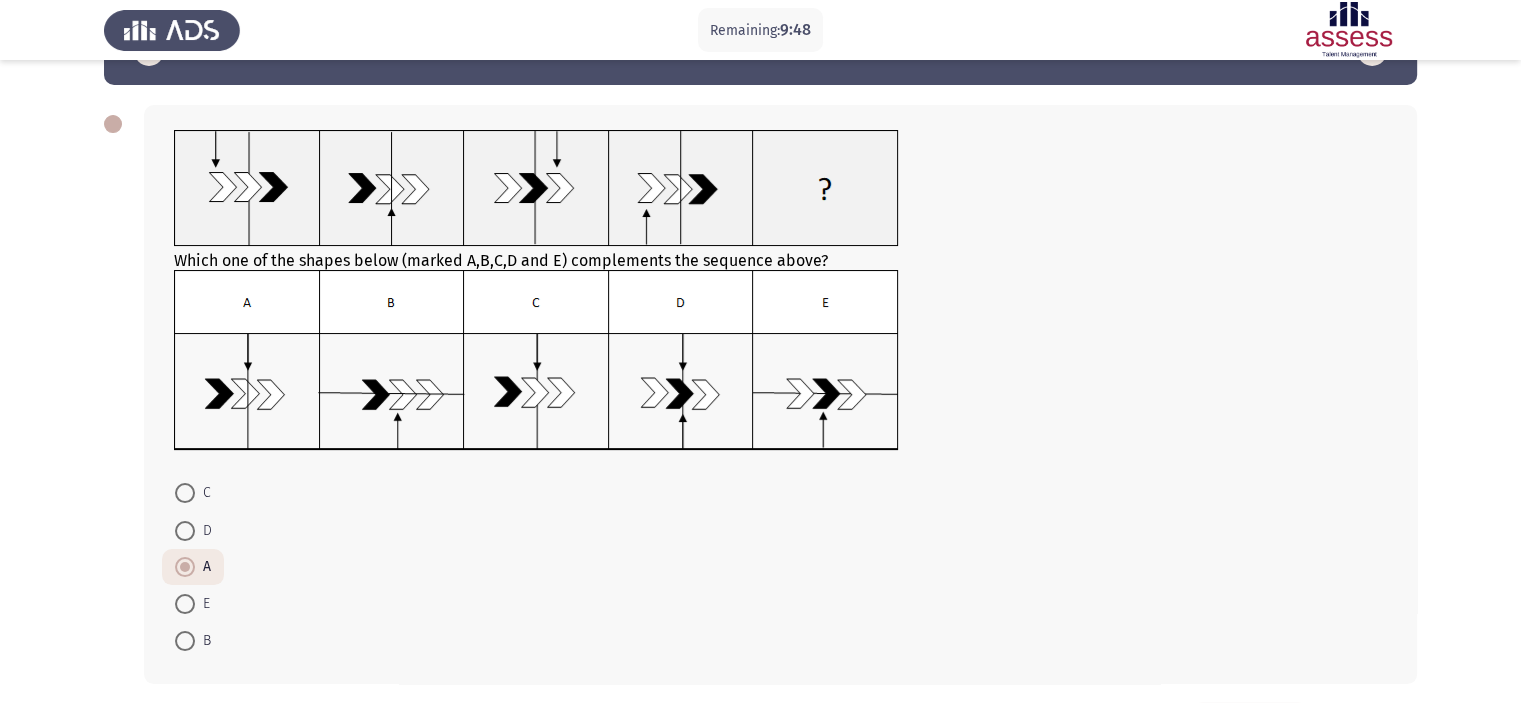 scroll, scrollTop: 144, scrollLeft: 0, axis: vertical 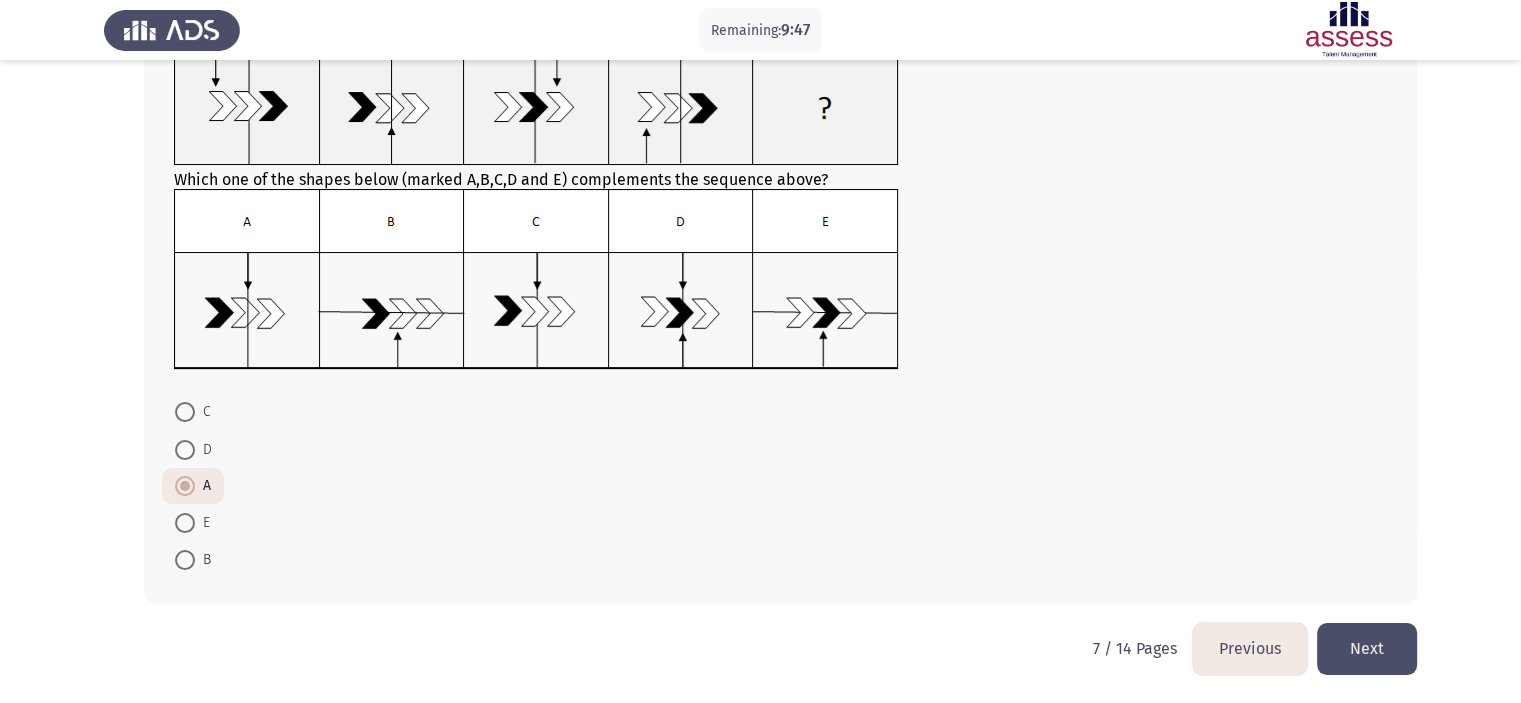 click on "Next" 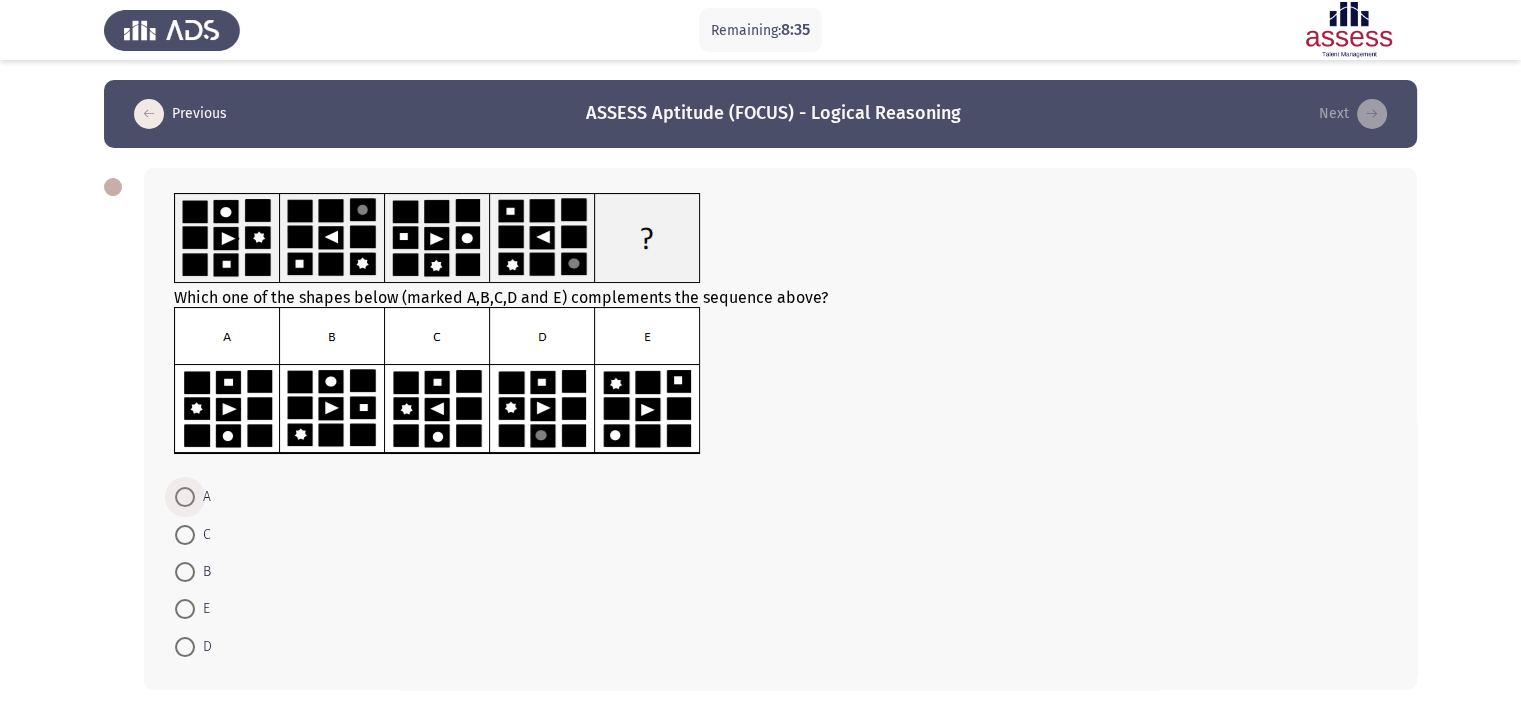 click at bounding box center (185, 497) 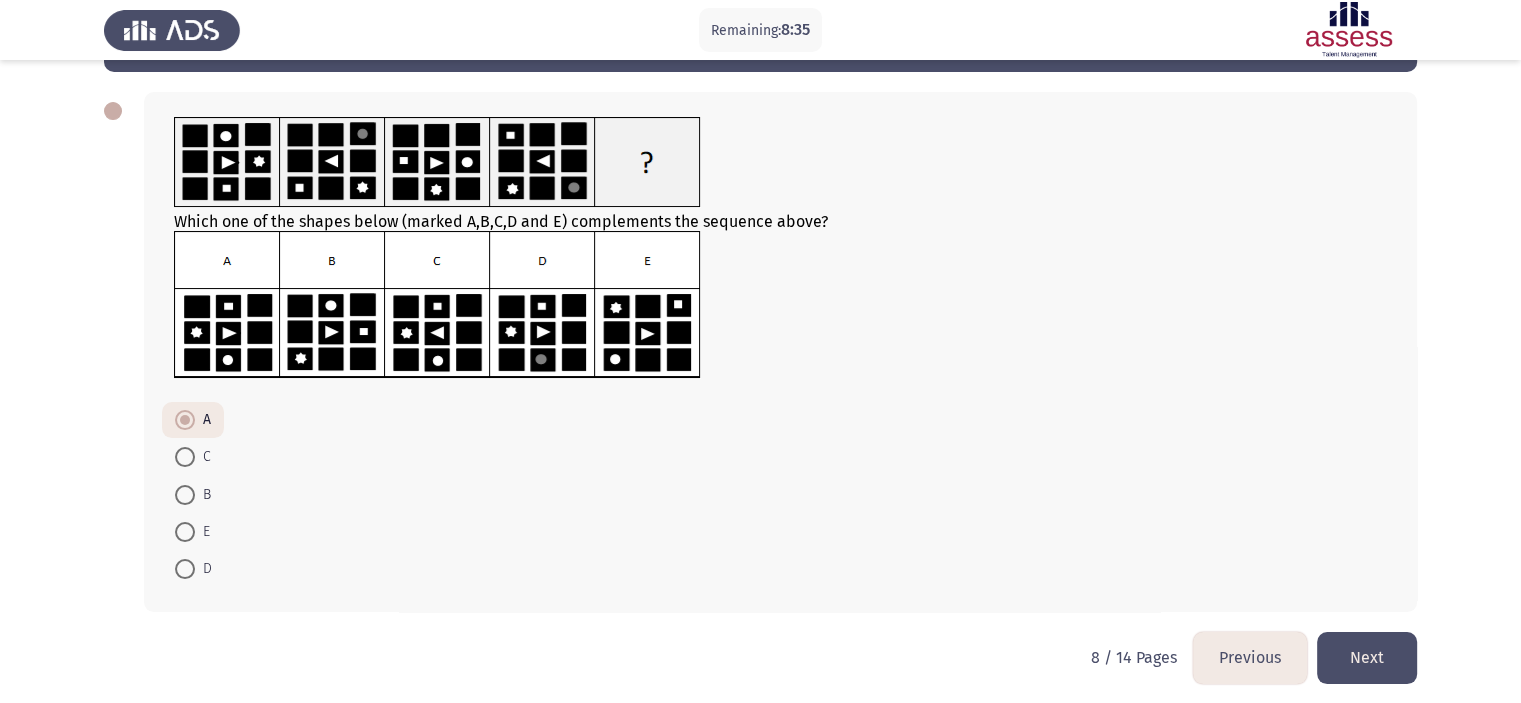 scroll, scrollTop: 79, scrollLeft: 0, axis: vertical 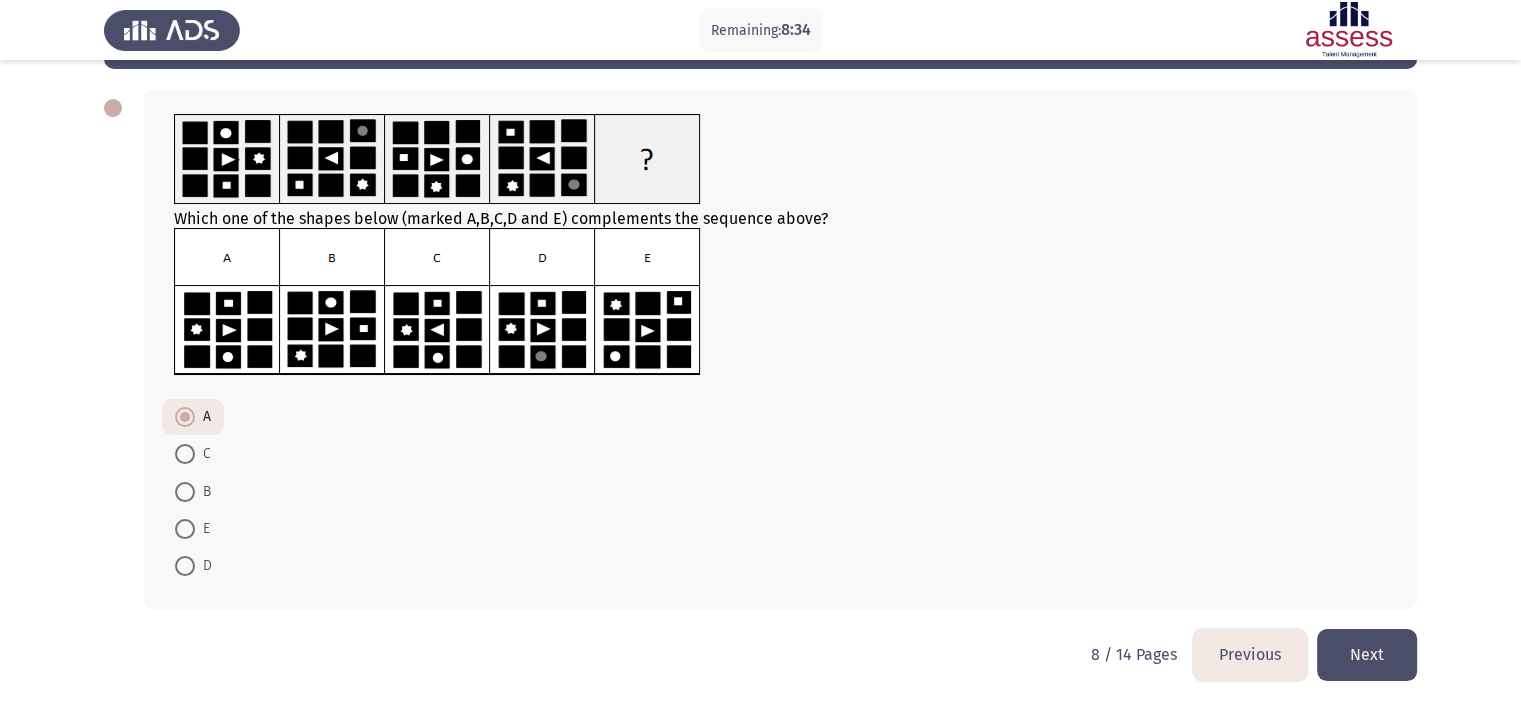 click on "Next" 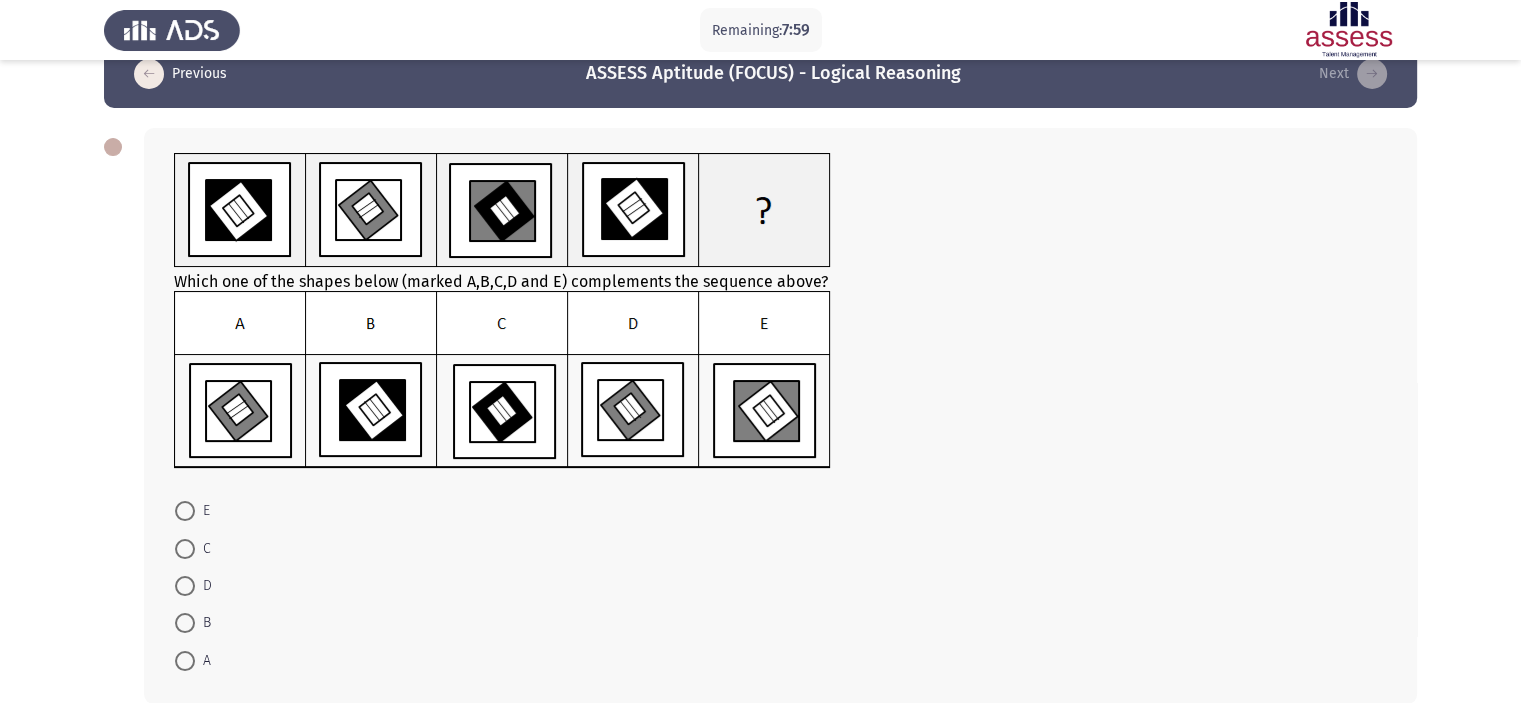 scroll, scrollTop: 36, scrollLeft: 0, axis: vertical 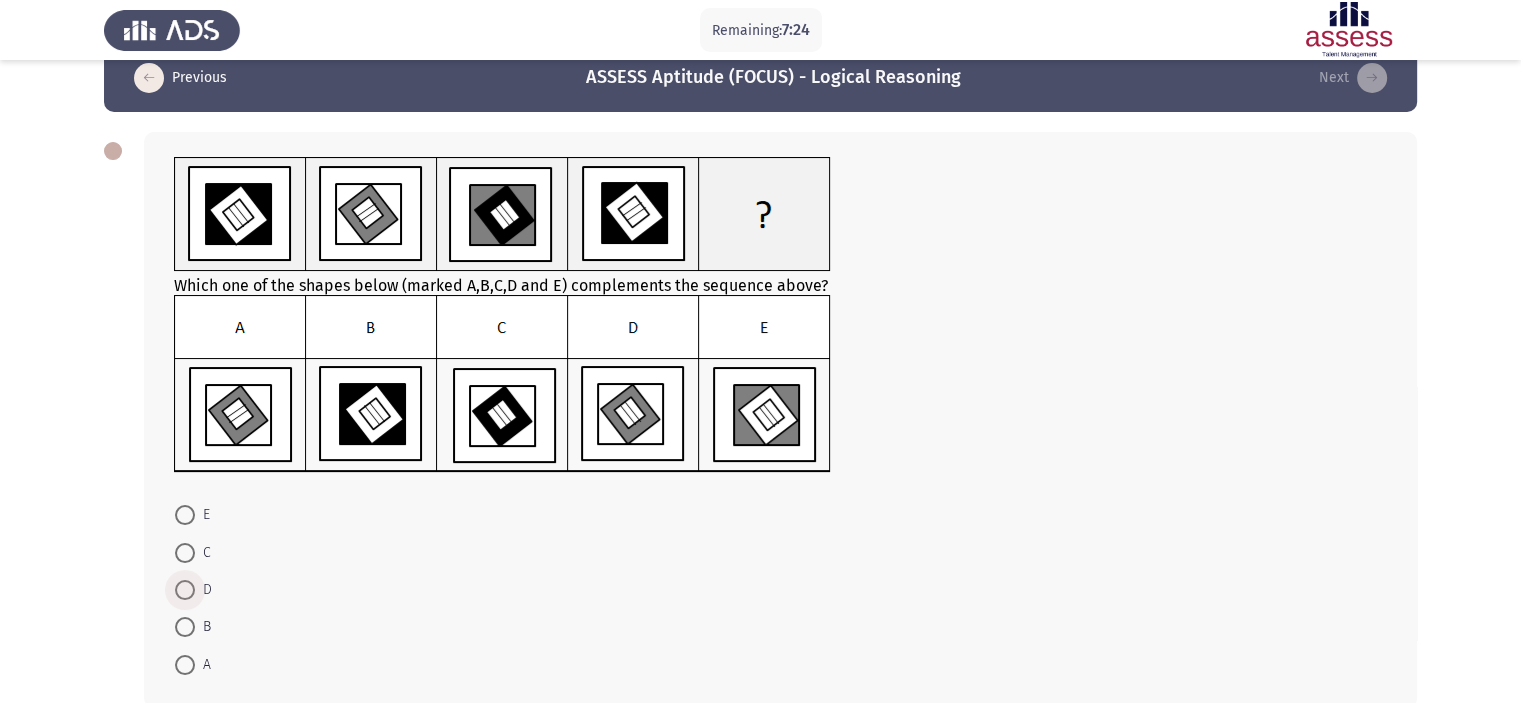 click at bounding box center [185, 590] 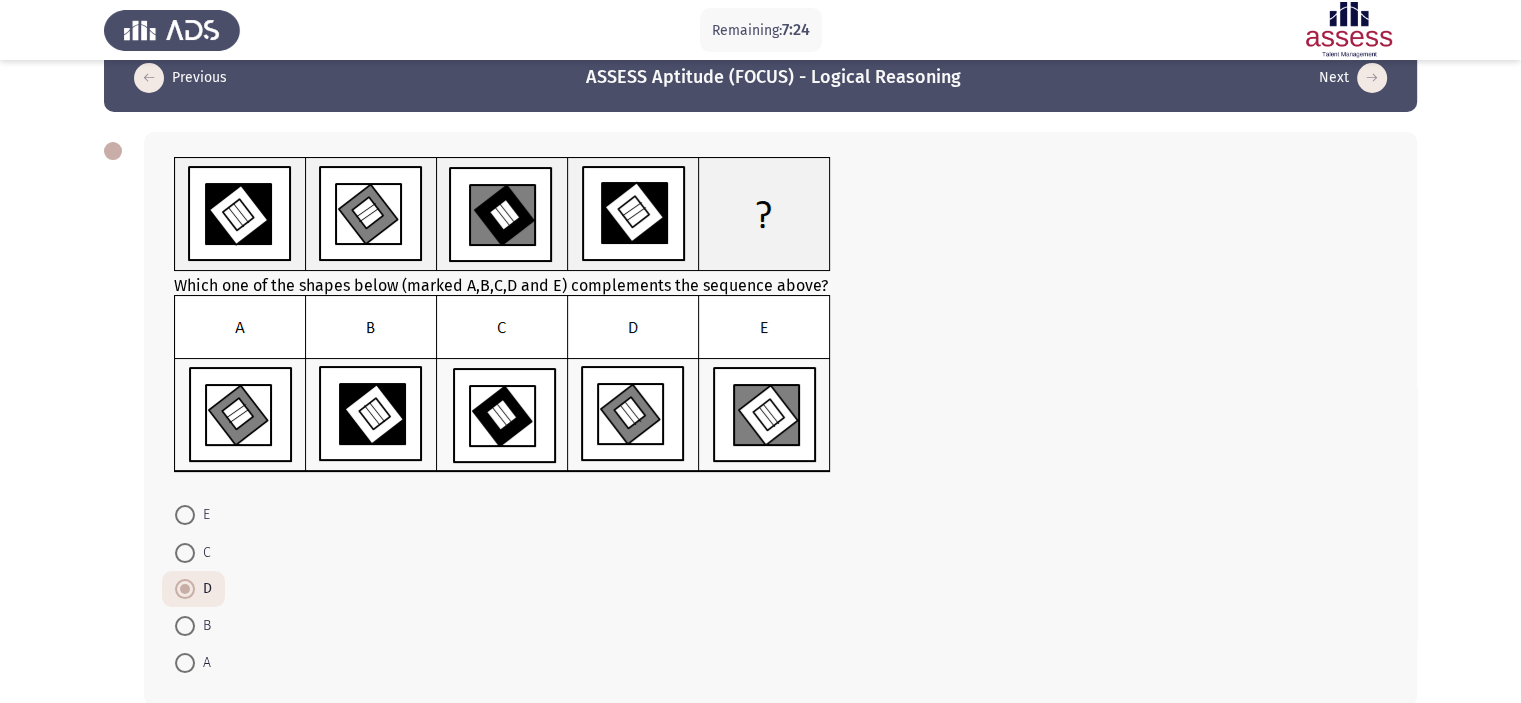 scroll, scrollTop: 138, scrollLeft: 0, axis: vertical 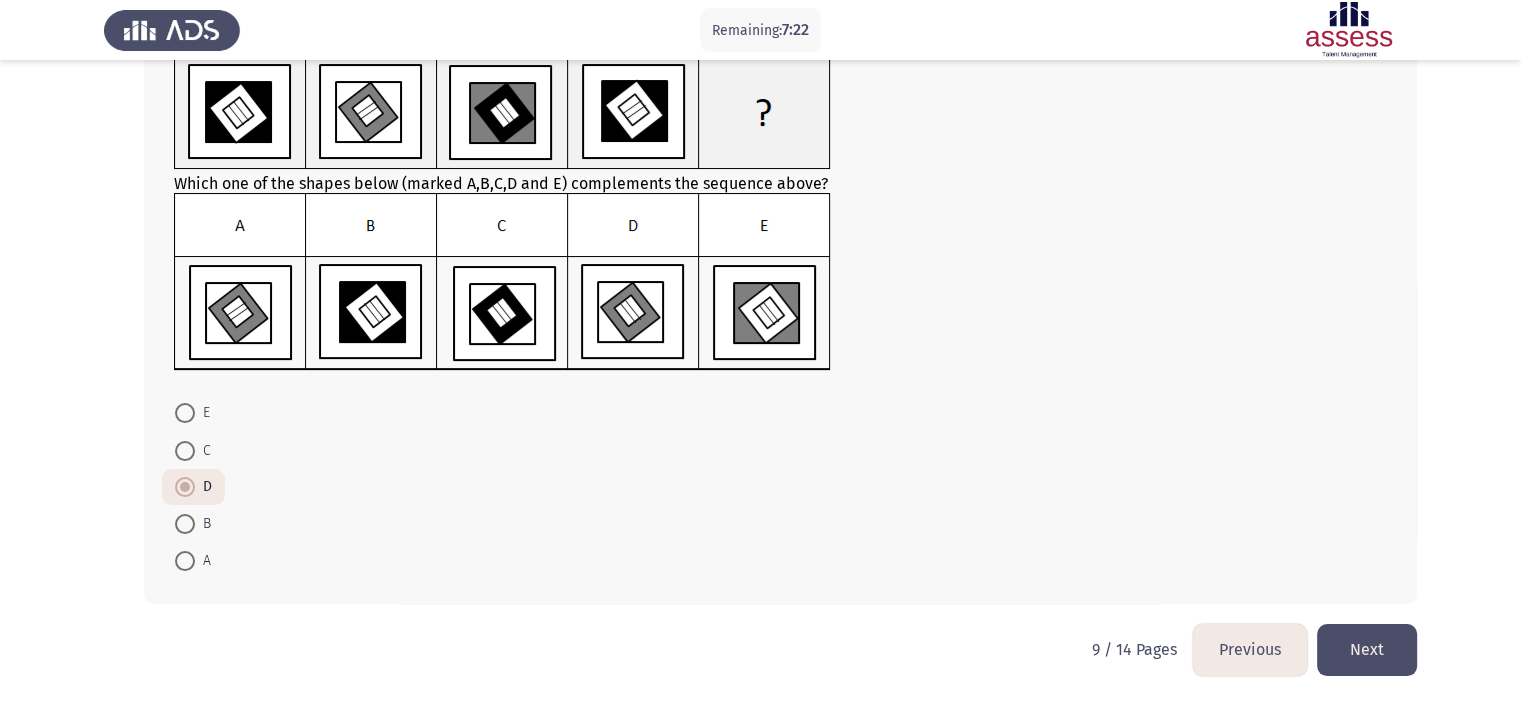click on "Next" 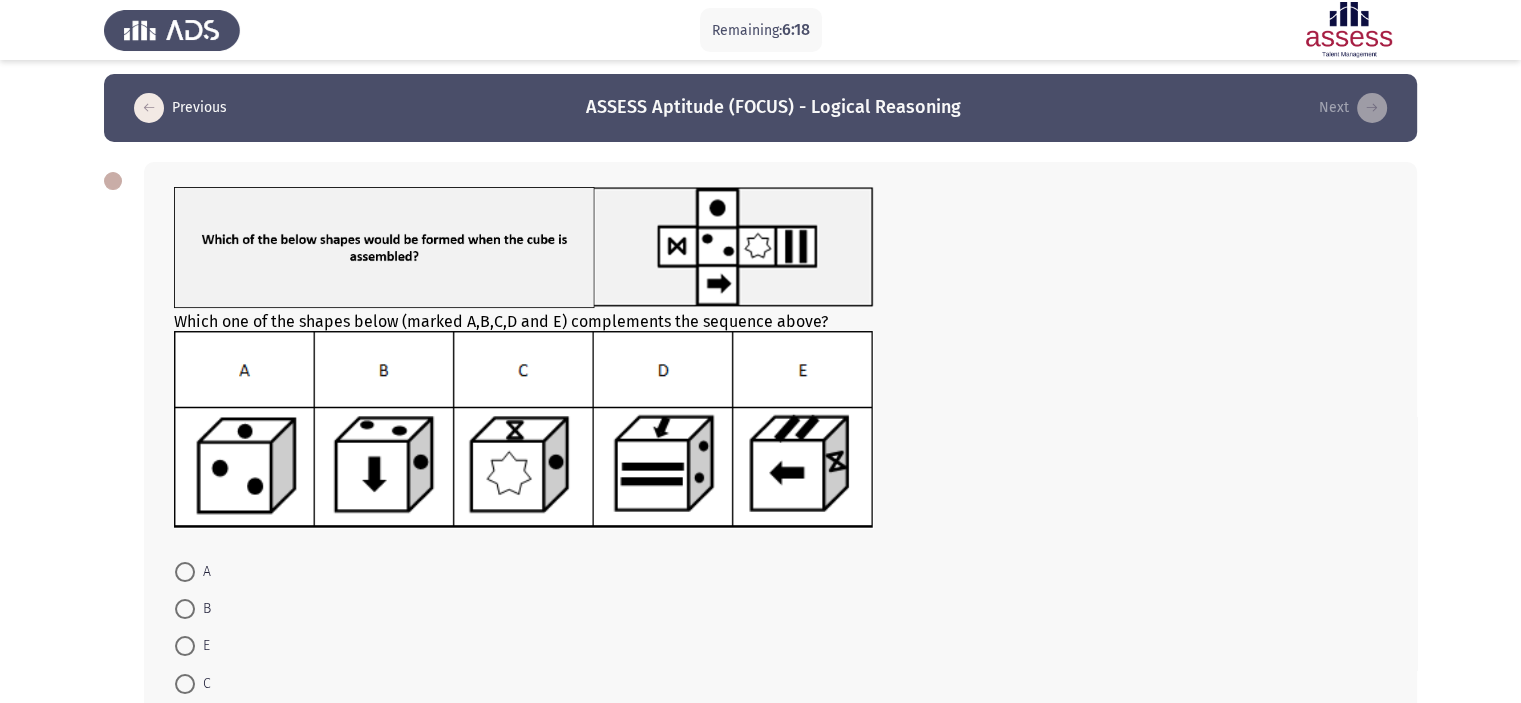scroll, scrollTop: 164, scrollLeft: 0, axis: vertical 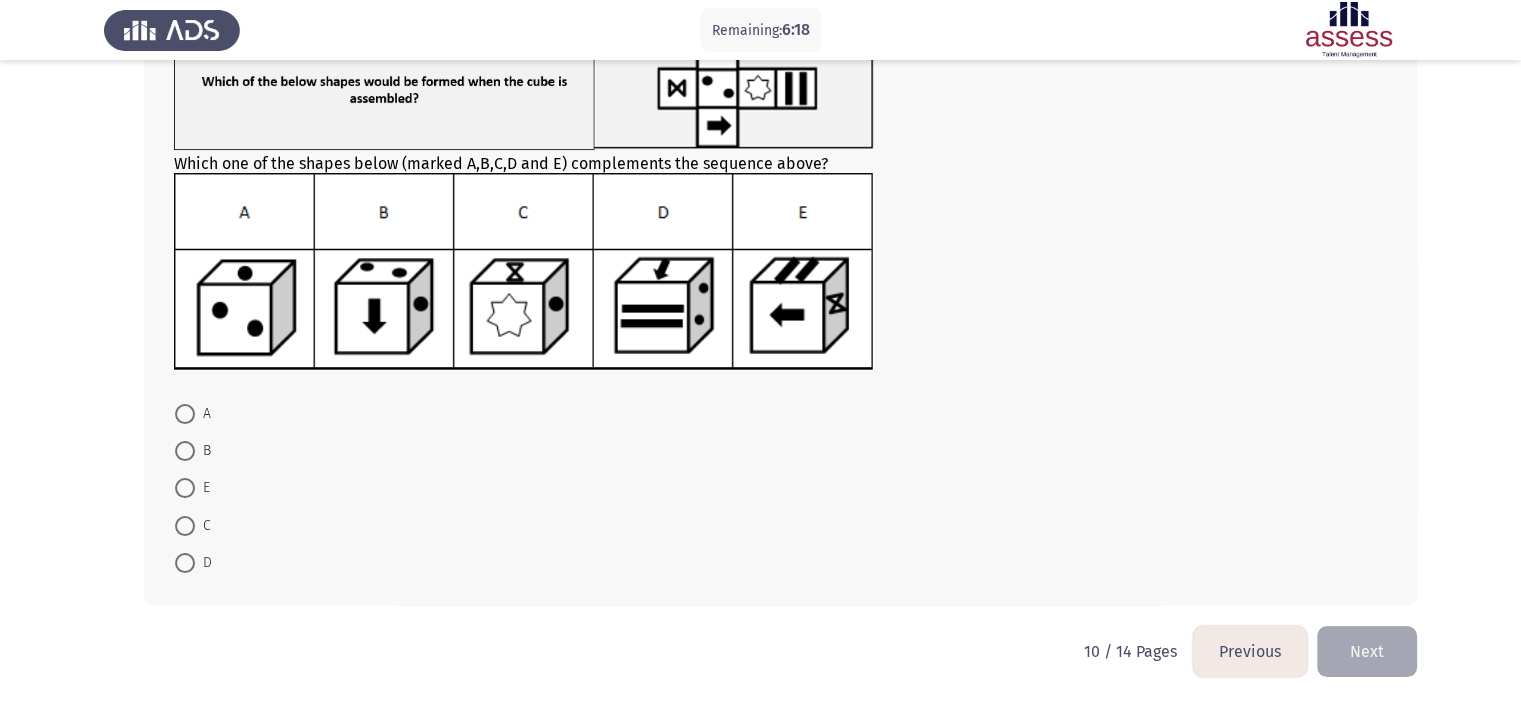 click at bounding box center [185, 563] 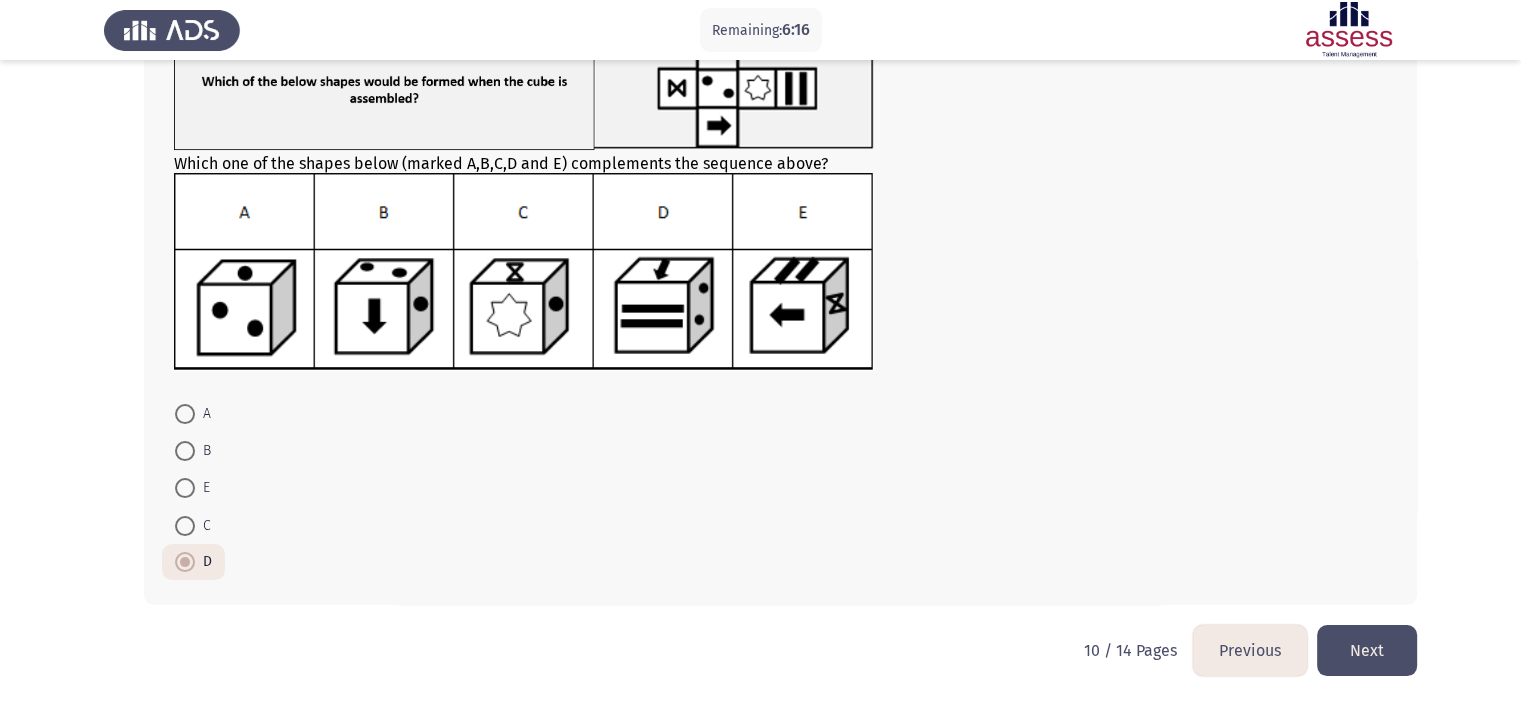 click on "Next" 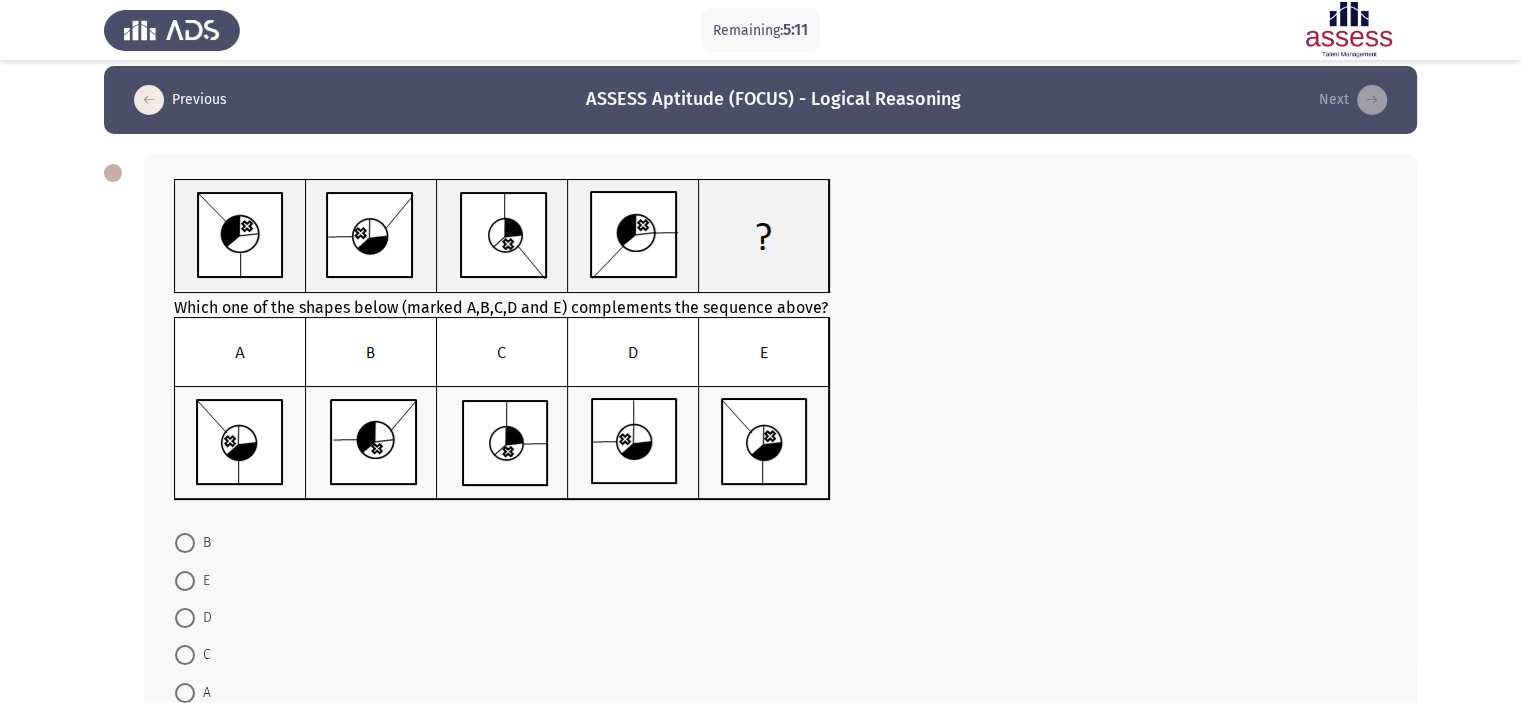 scroll, scrollTop: 39, scrollLeft: 0, axis: vertical 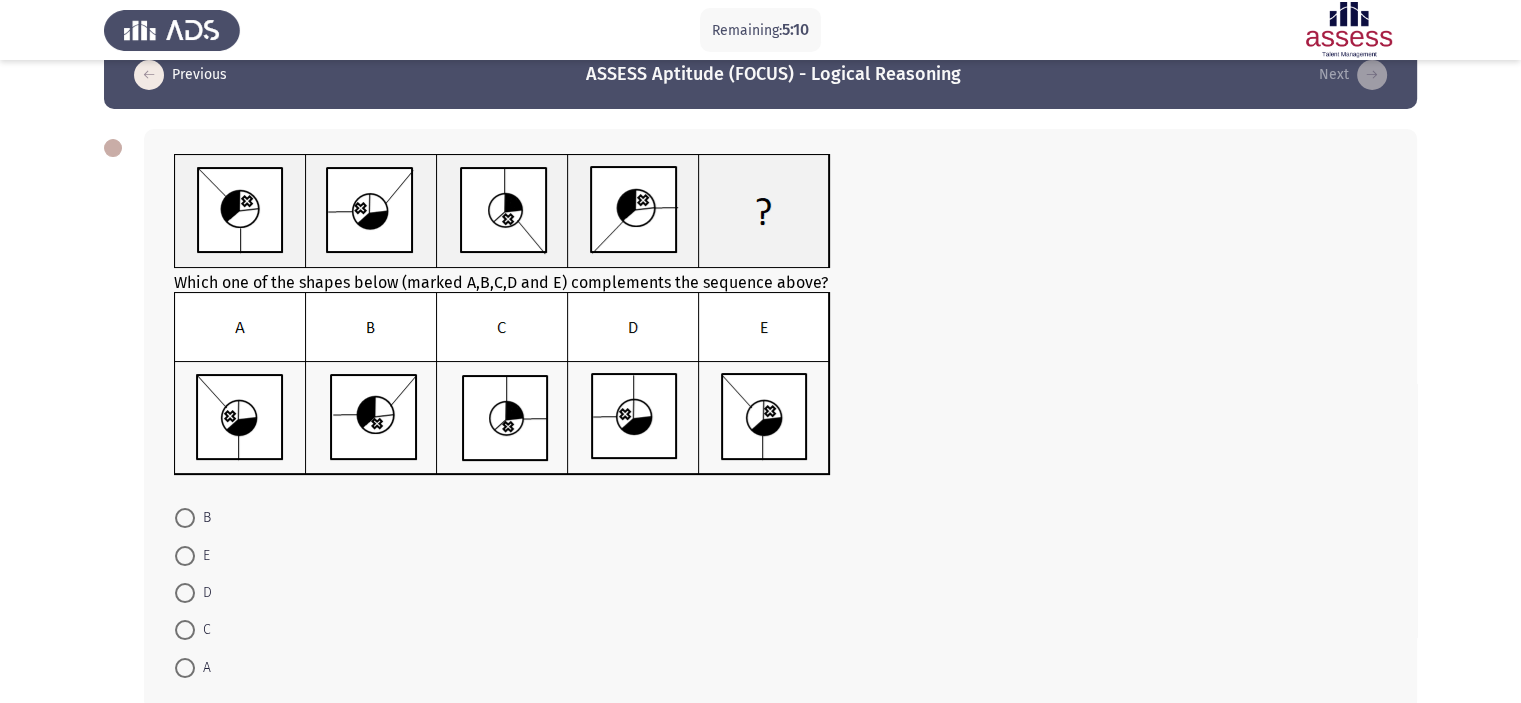 click at bounding box center (185, 668) 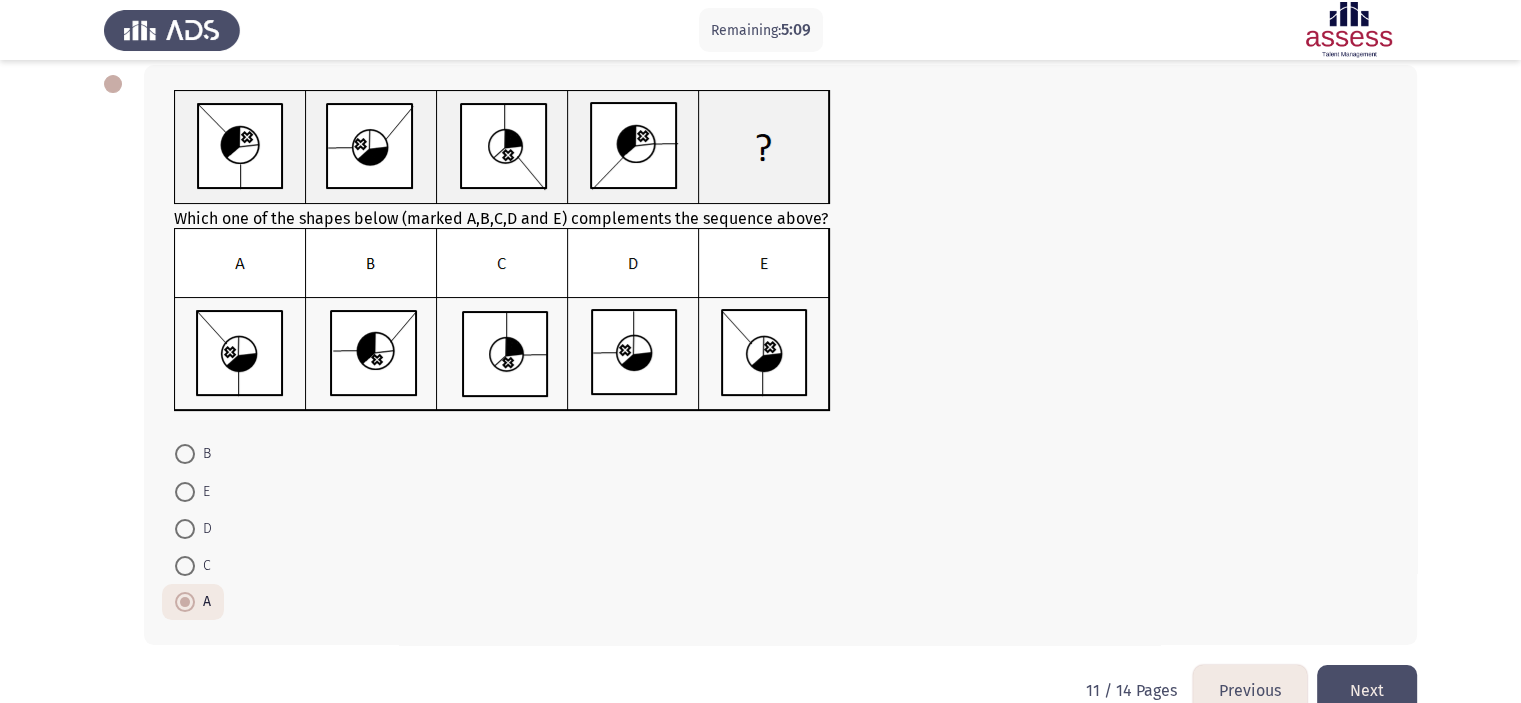scroll, scrollTop: 112, scrollLeft: 0, axis: vertical 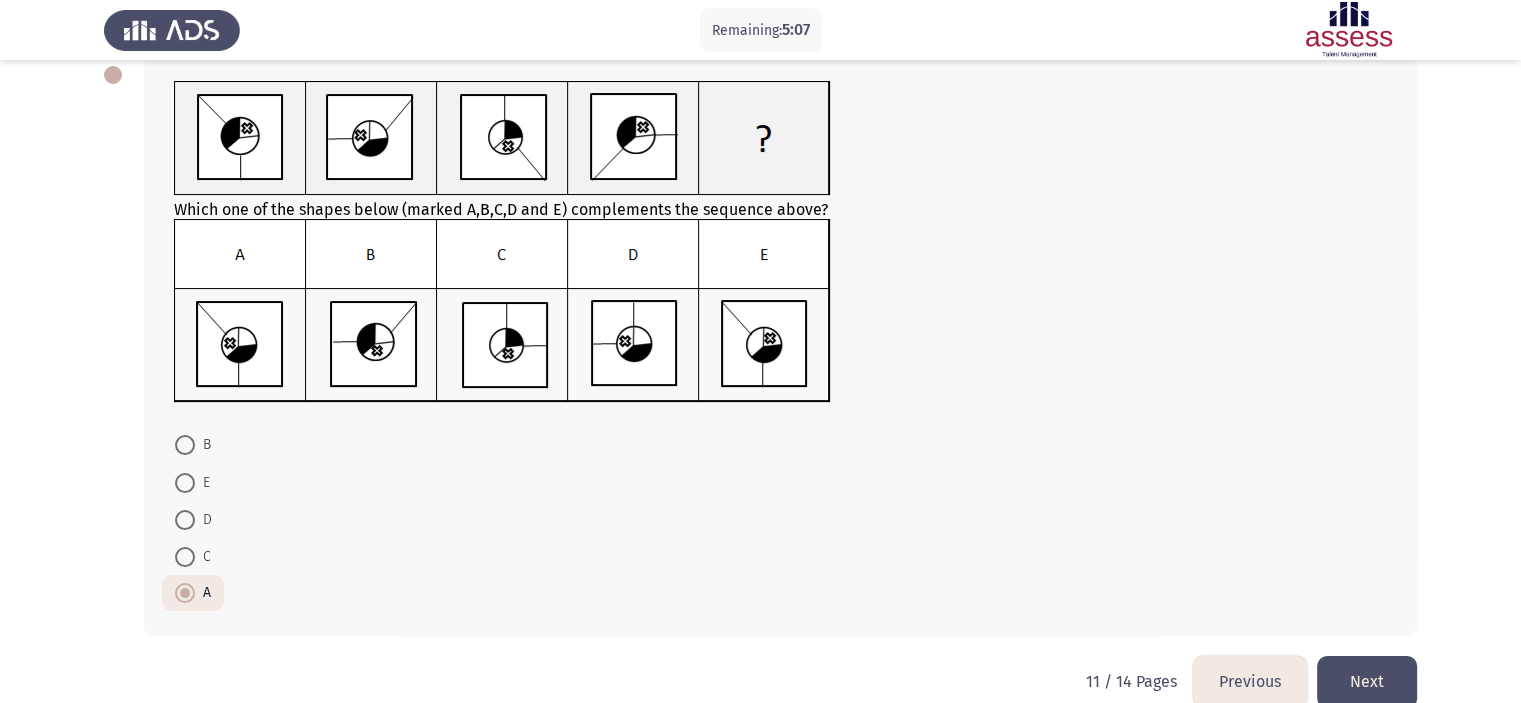 click on "Next" 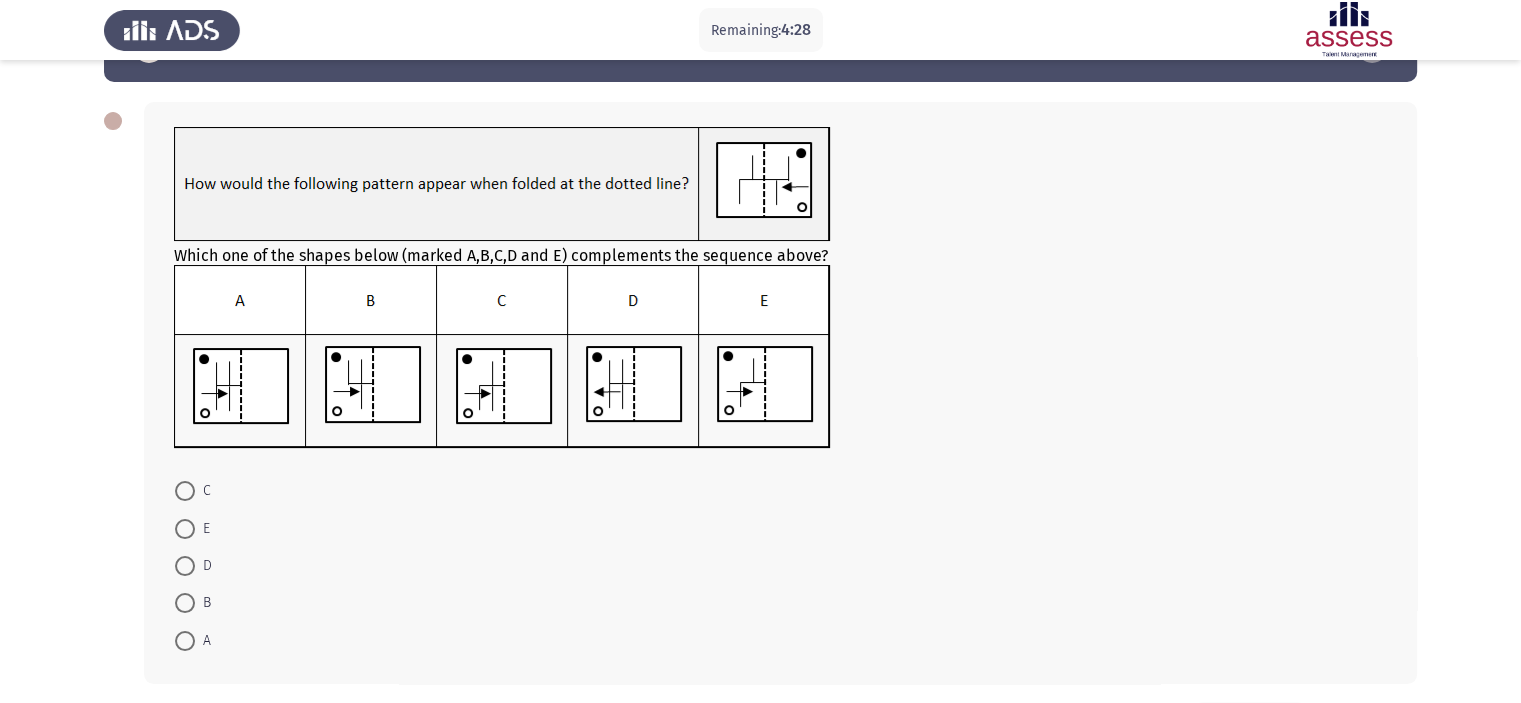 scroll, scrollTop: 80, scrollLeft: 0, axis: vertical 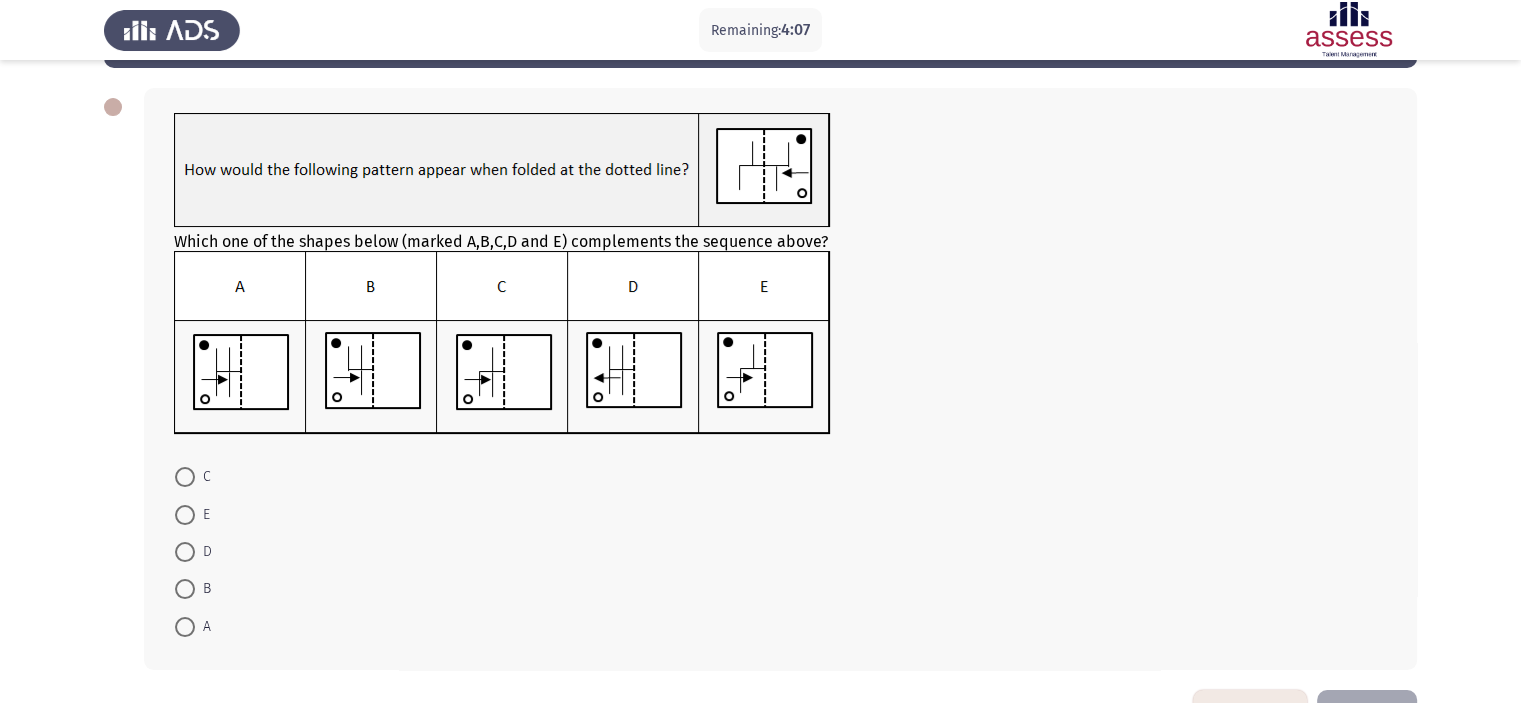 click at bounding box center (185, 477) 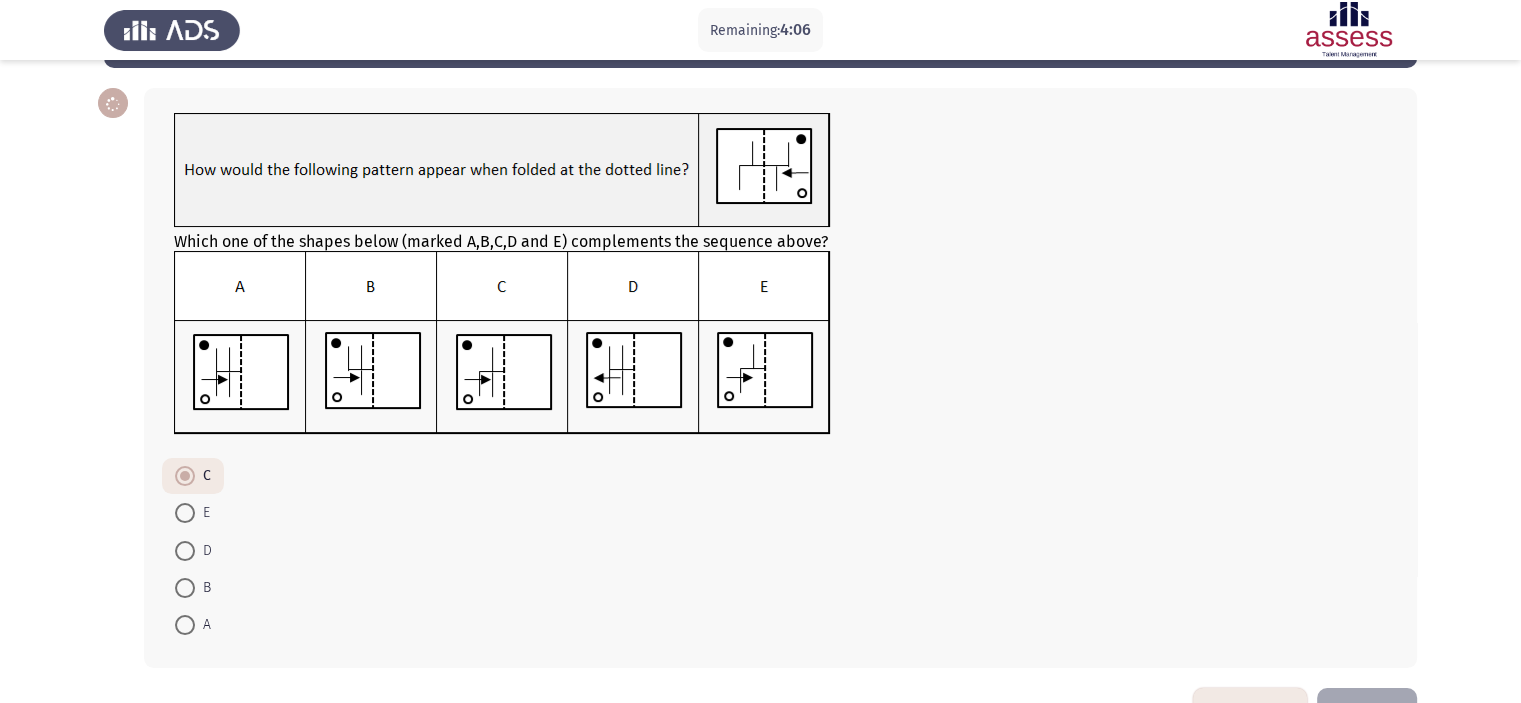 scroll, scrollTop: 144, scrollLeft: 0, axis: vertical 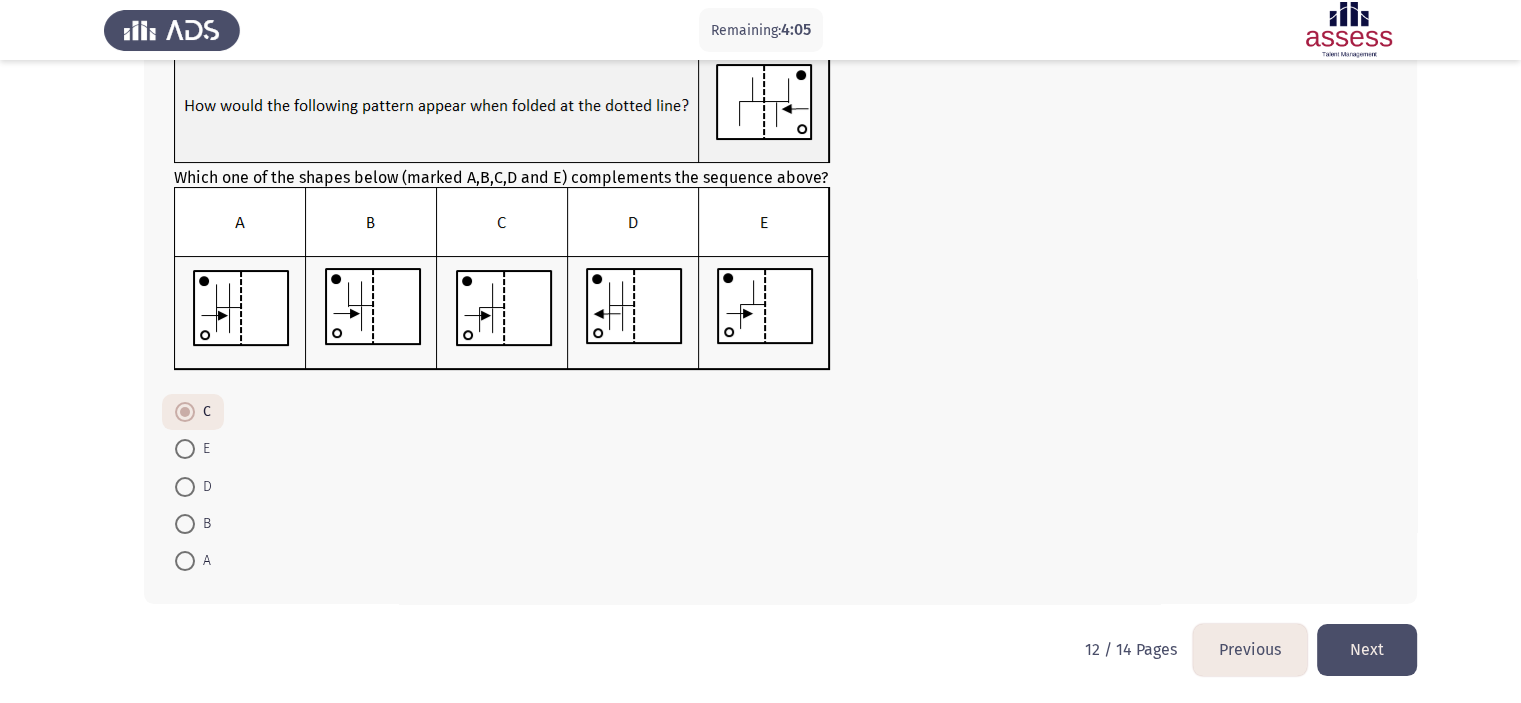 click on "Next" 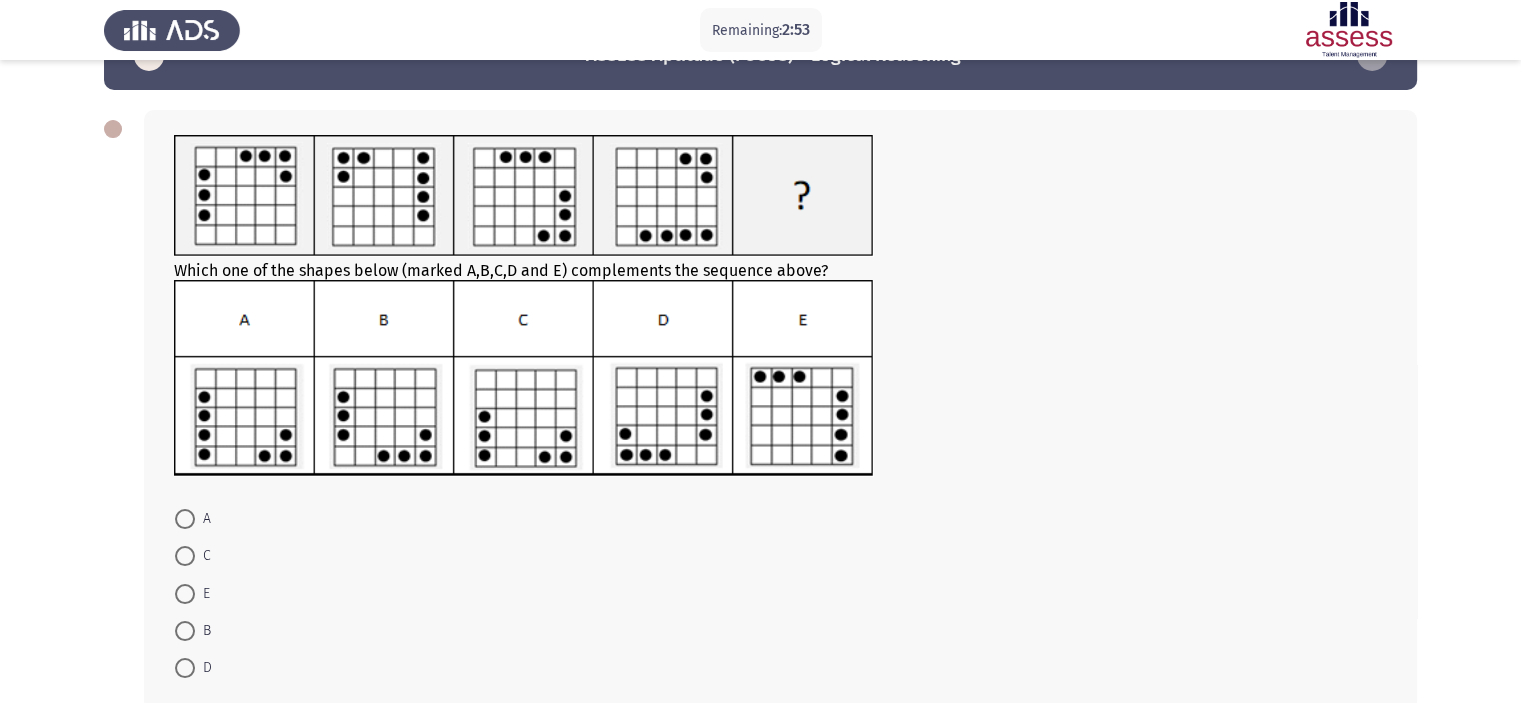scroll, scrollTop: 62, scrollLeft: 0, axis: vertical 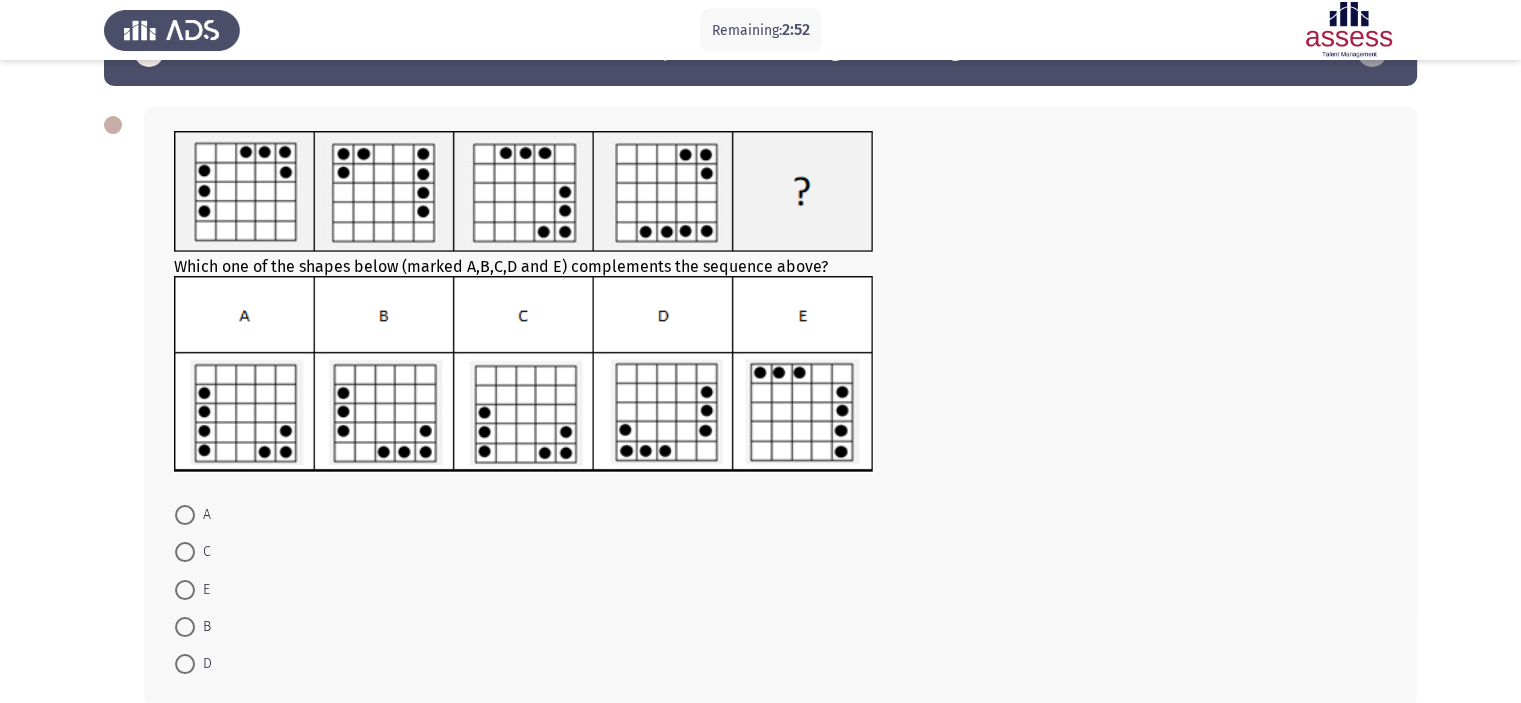 click at bounding box center [185, 664] 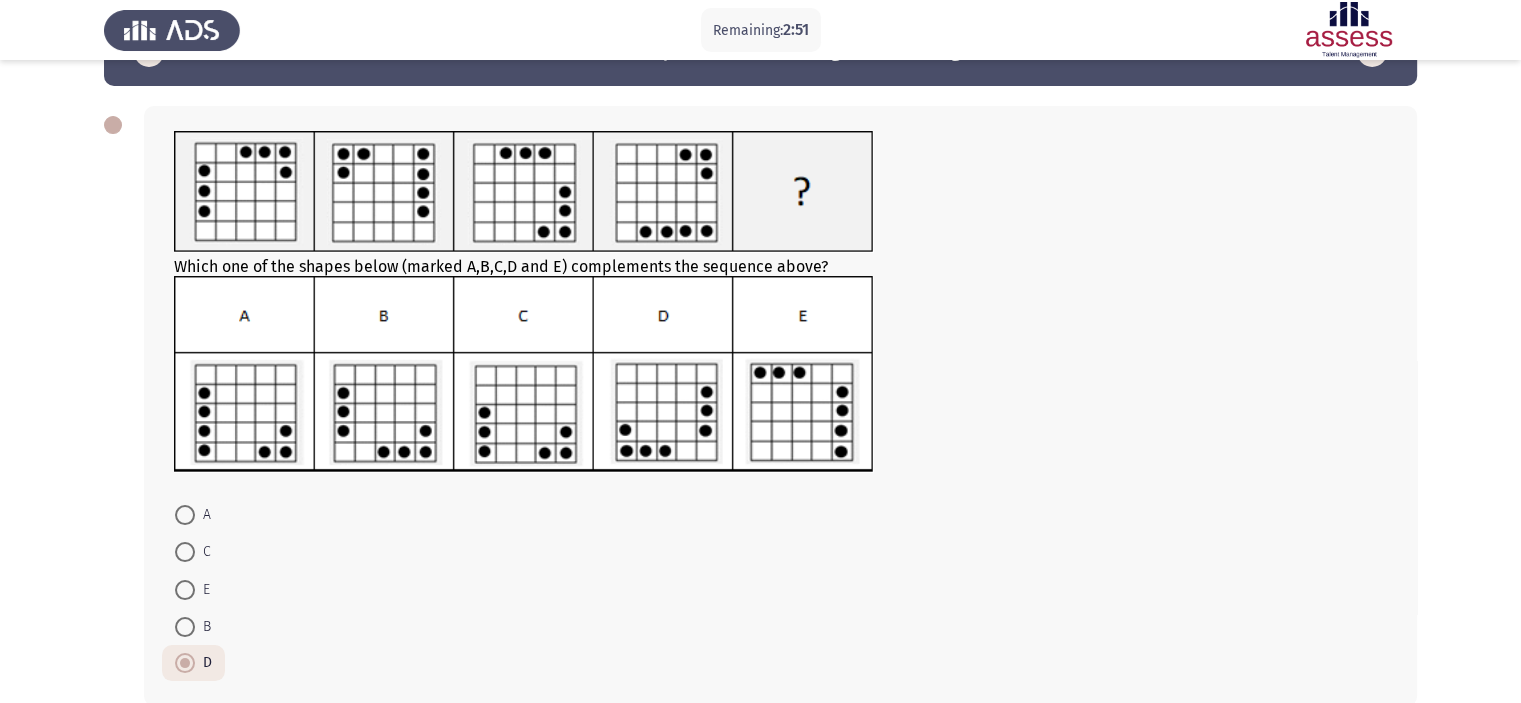 scroll, scrollTop: 152, scrollLeft: 0, axis: vertical 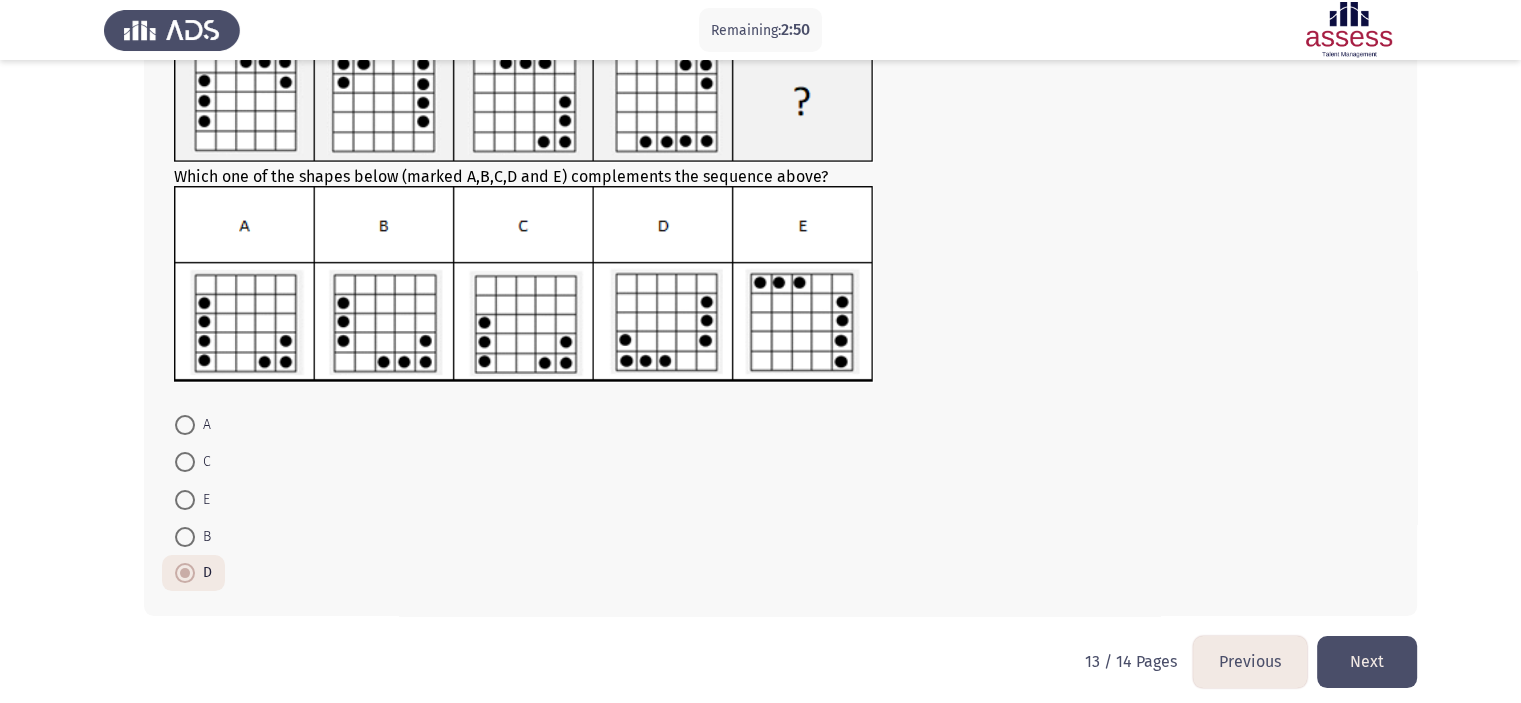 click on "Next" 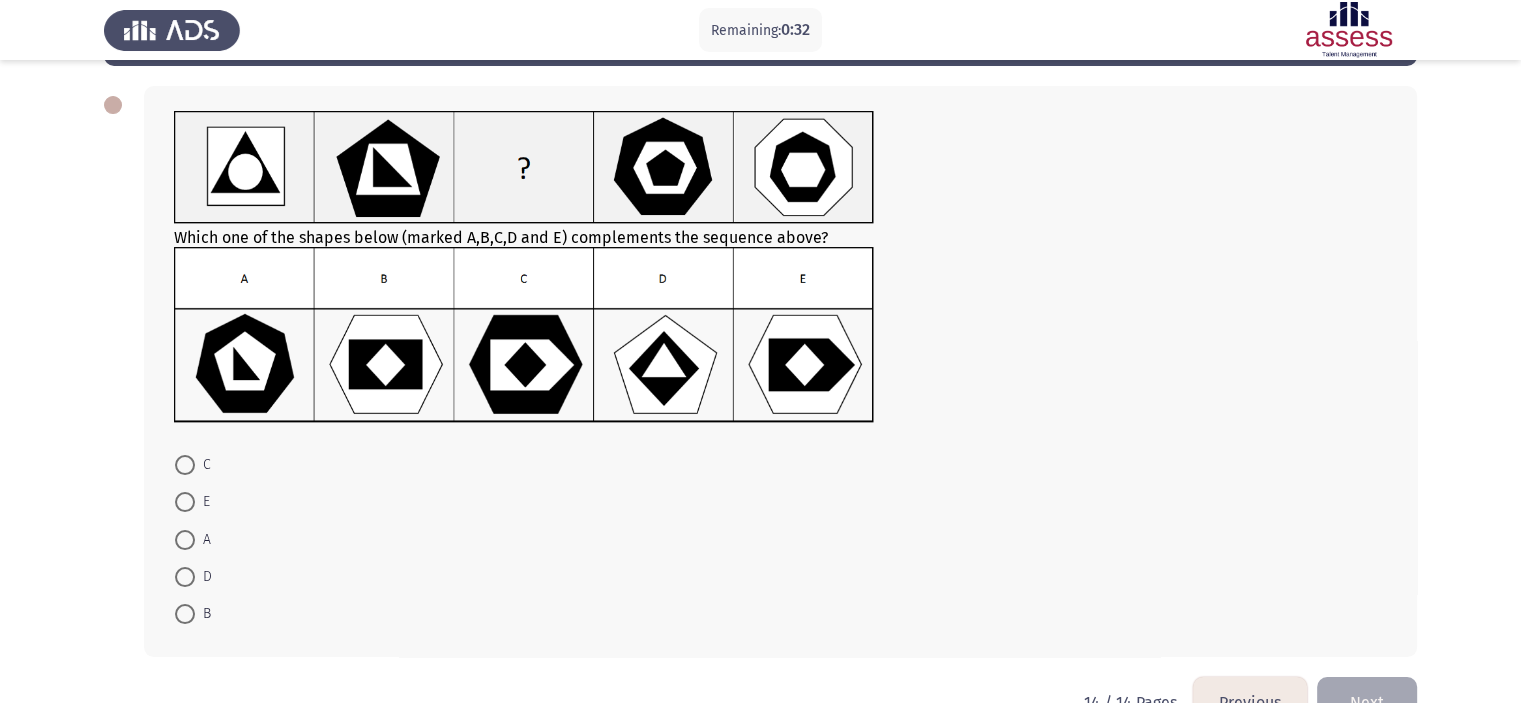 scroll, scrollTop: 80, scrollLeft: 0, axis: vertical 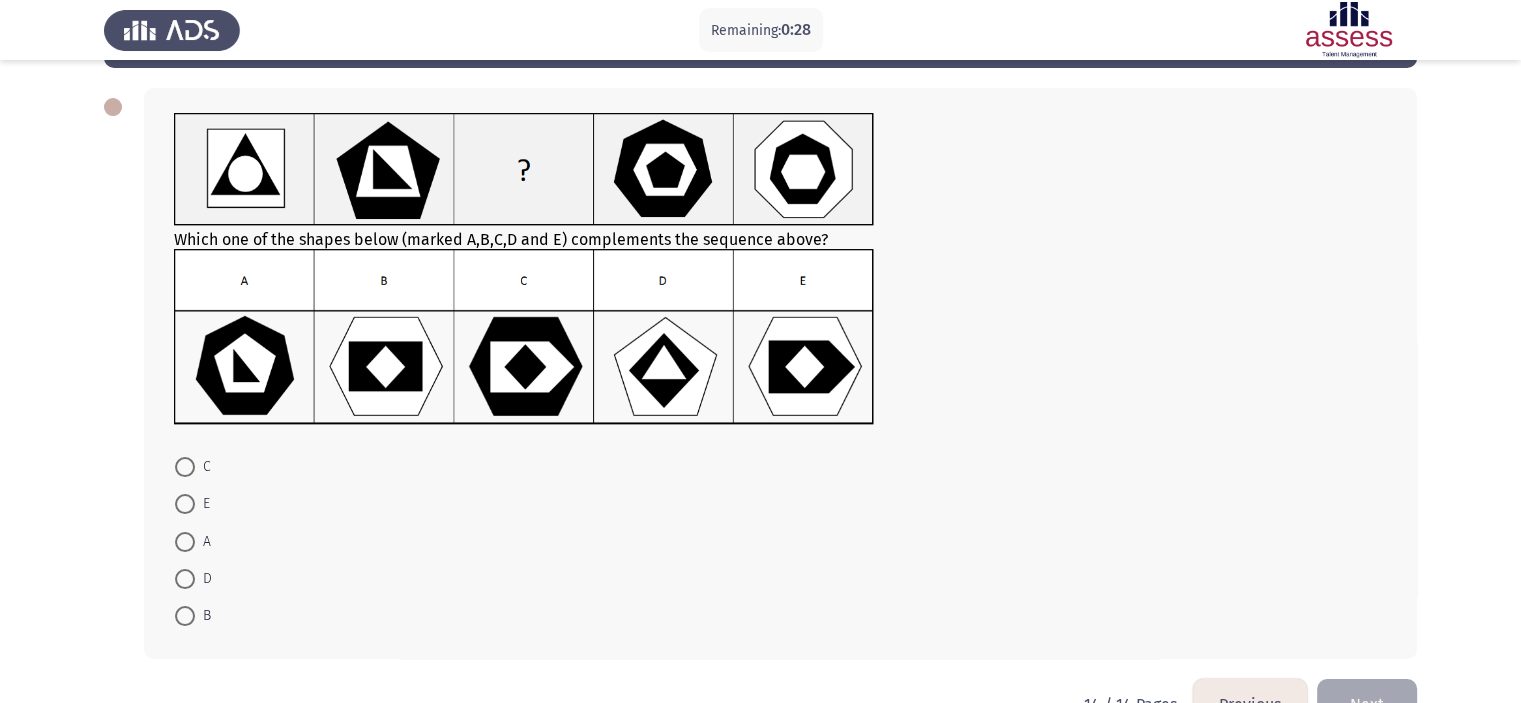 click at bounding box center [185, 504] 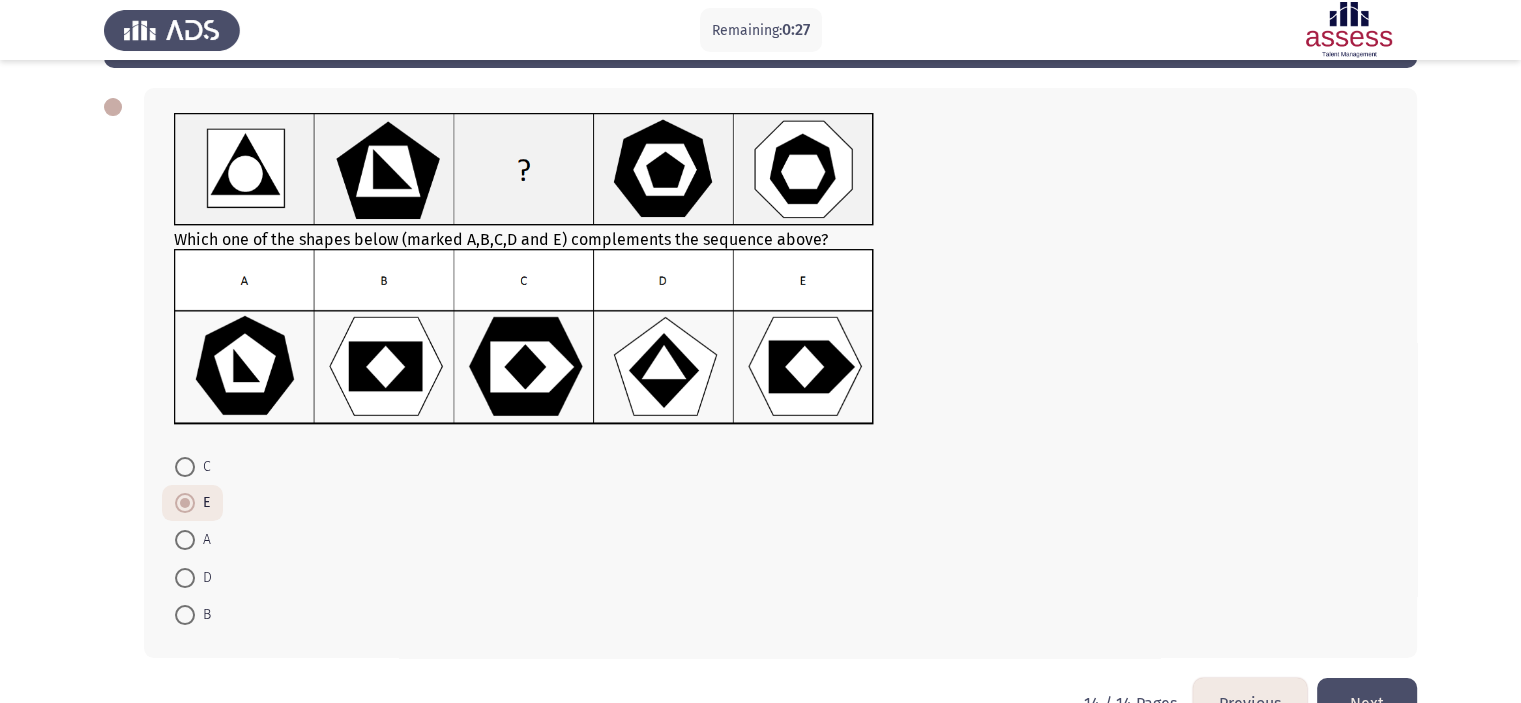 scroll, scrollTop: 134, scrollLeft: 0, axis: vertical 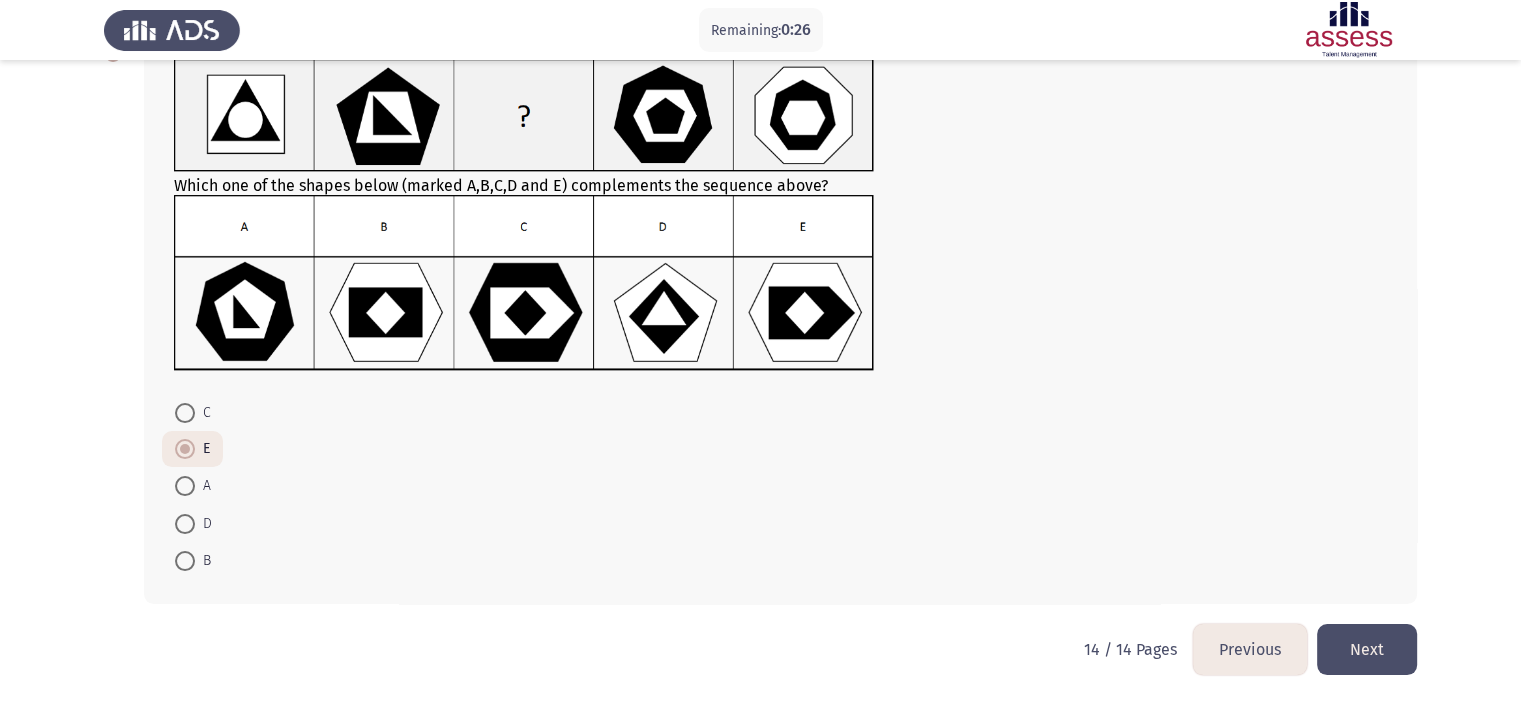 click on "Next" 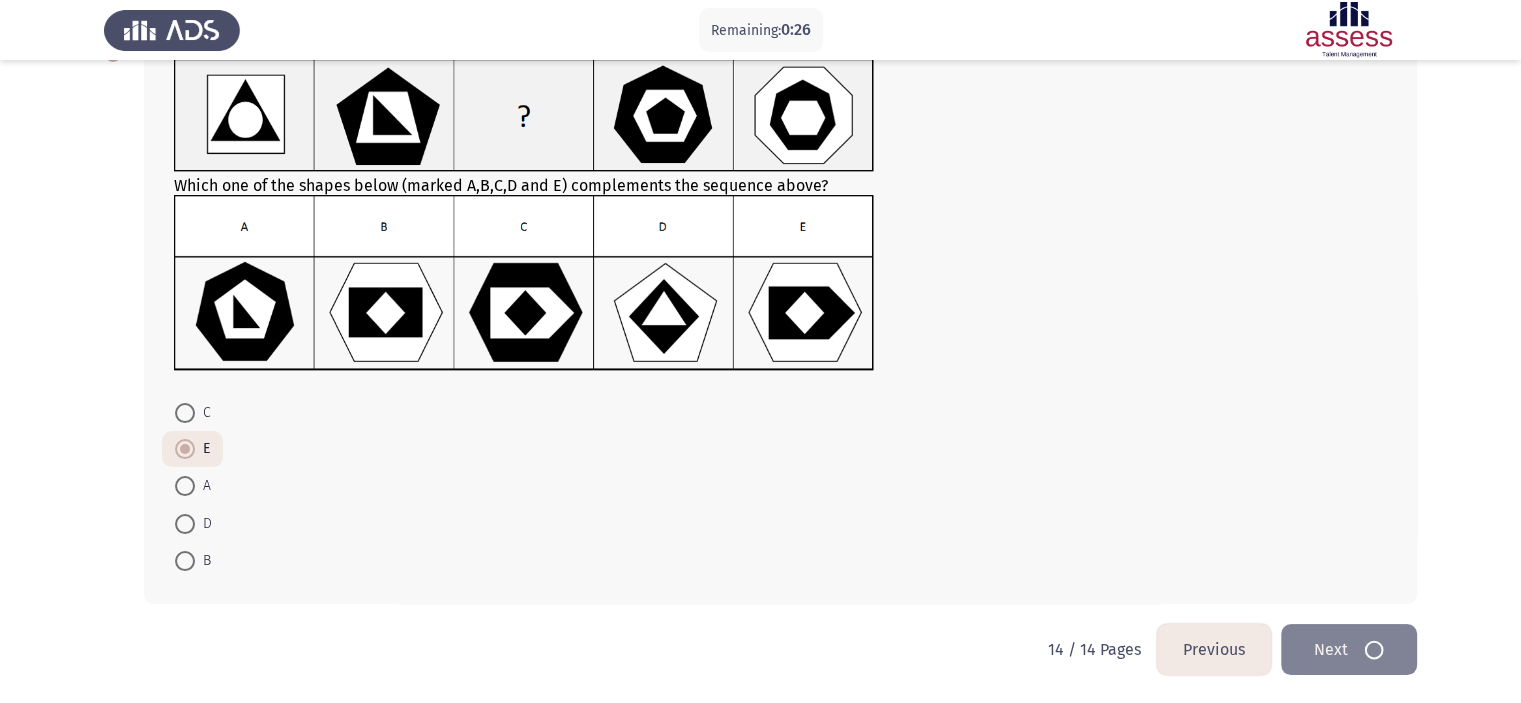 scroll, scrollTop: 0, scrollLeft: 0, axis: both 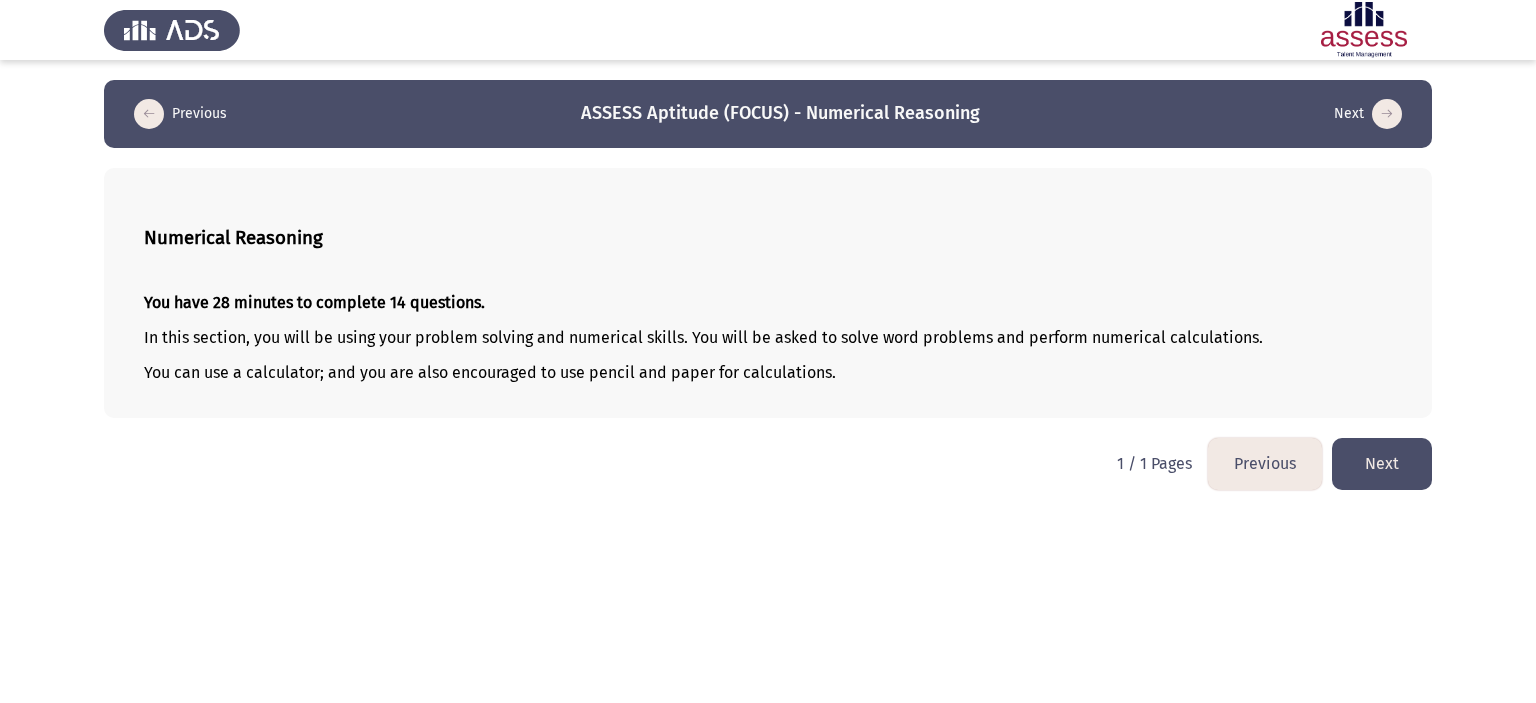 click on "Next" 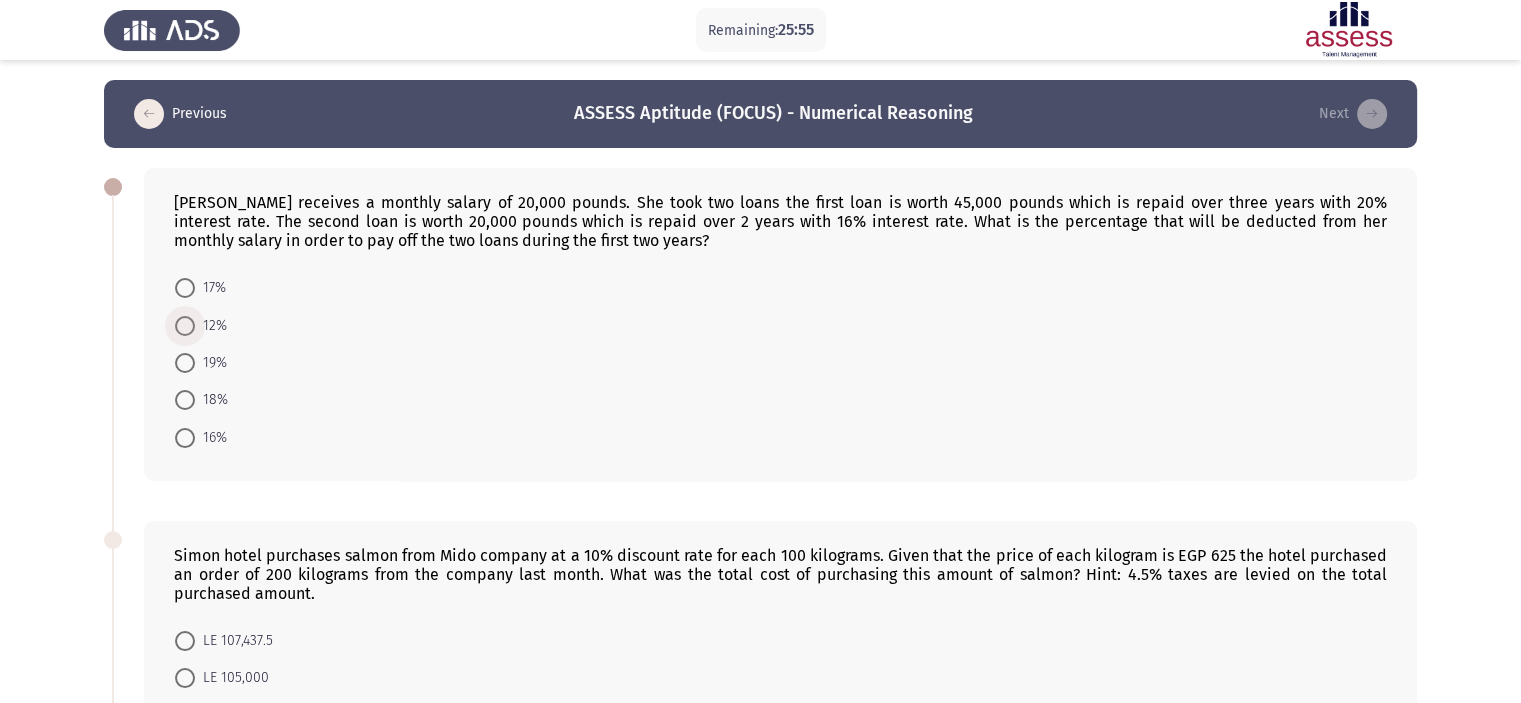 click on "12%" at bounding box center (211, 326) 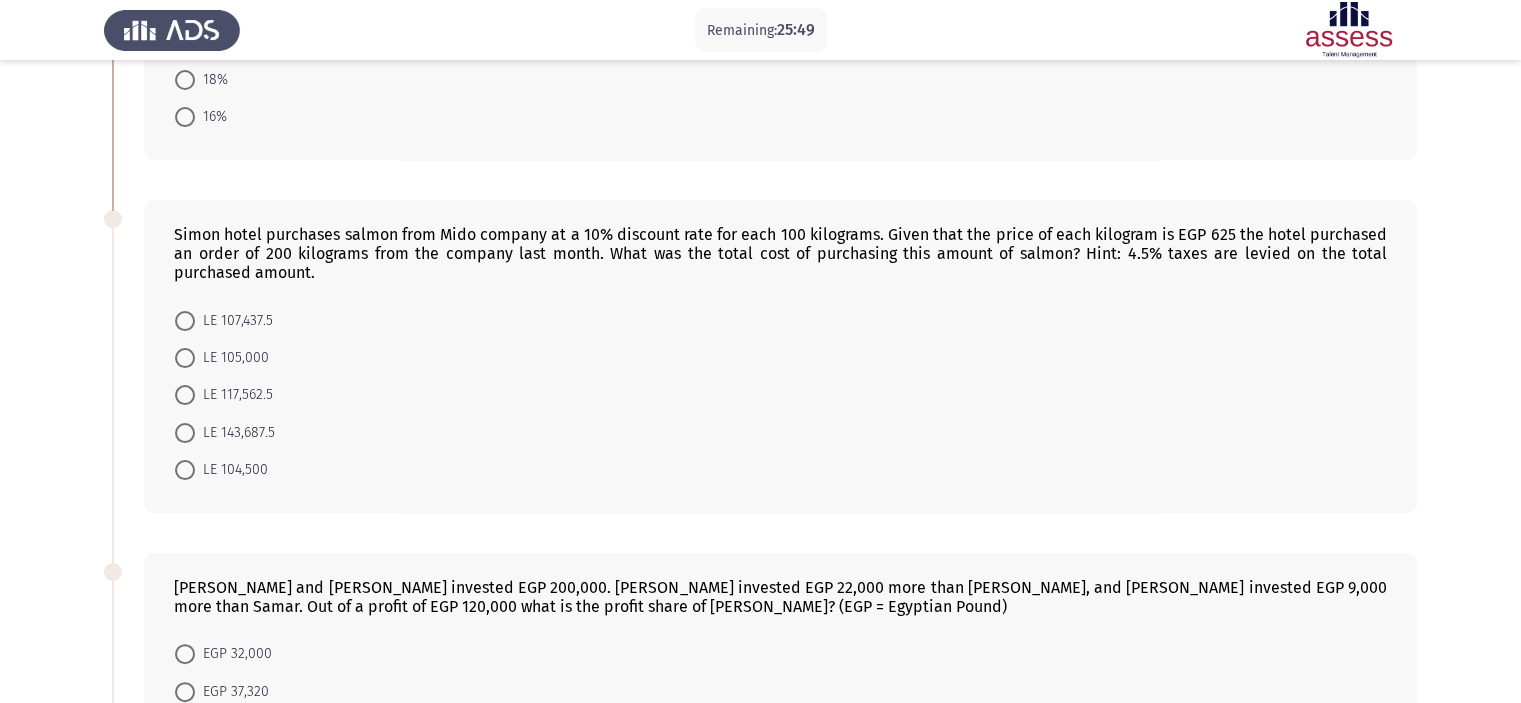 scroll, scrollTop: 320, scrollLeft: 0, axis: vertical 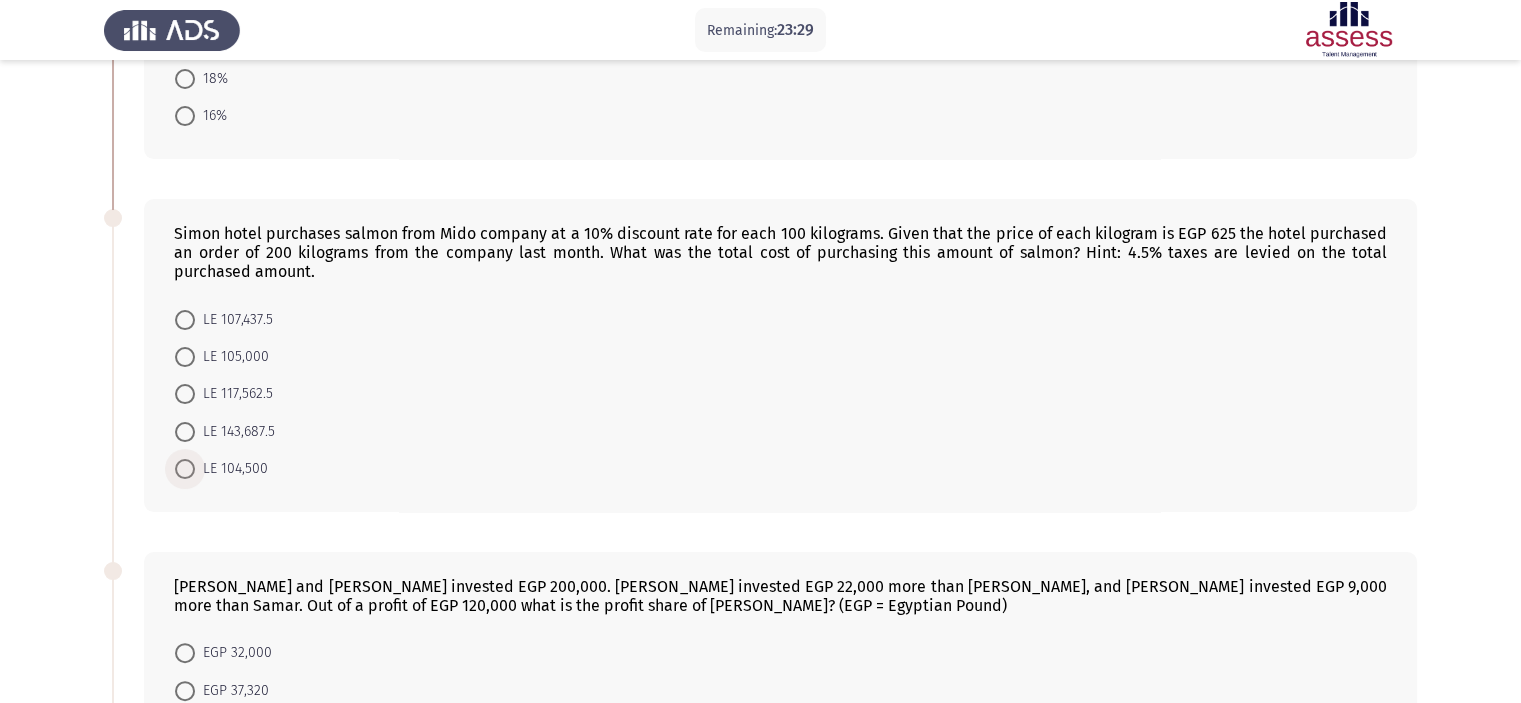 click at bounding box center (185, 469) 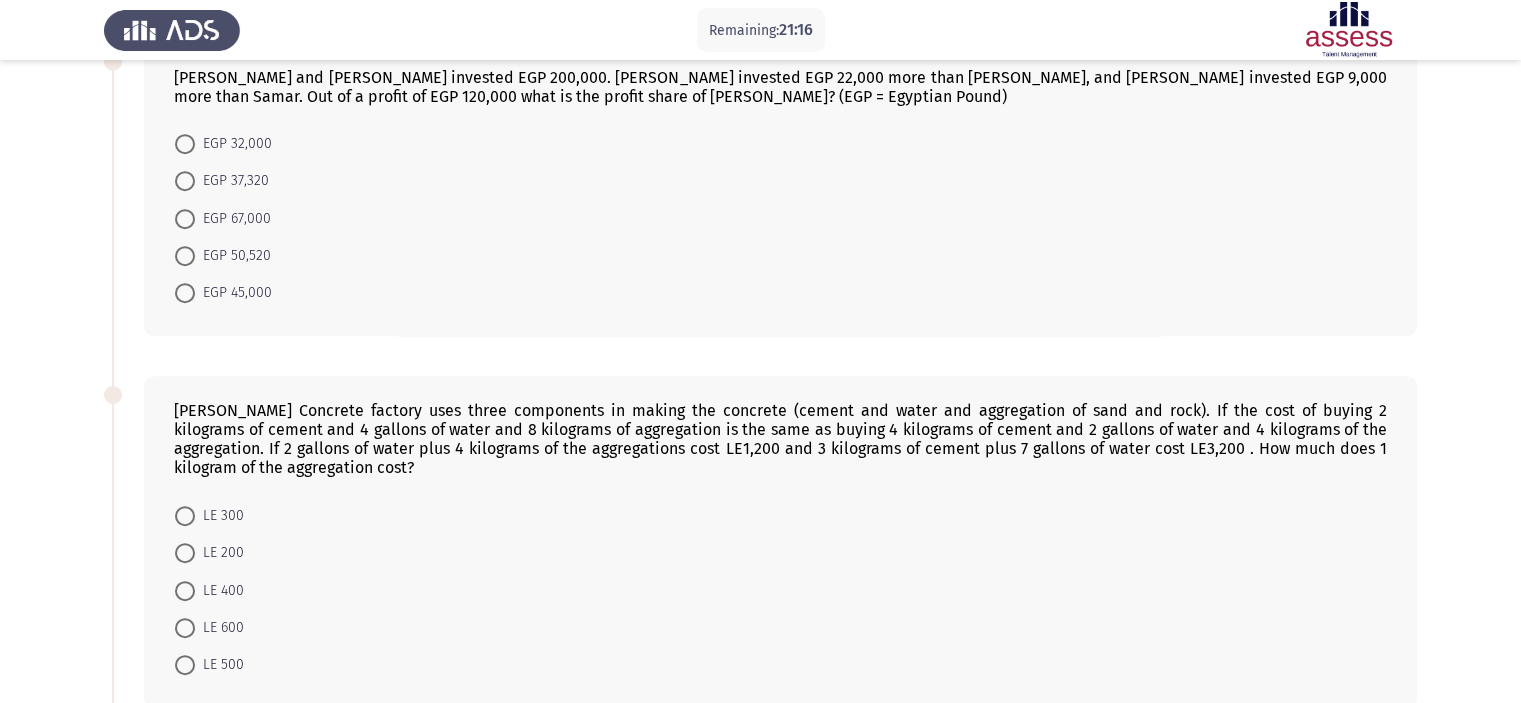 scroll, scrollTop: 827, scrollLeft: 0, axis: vertical 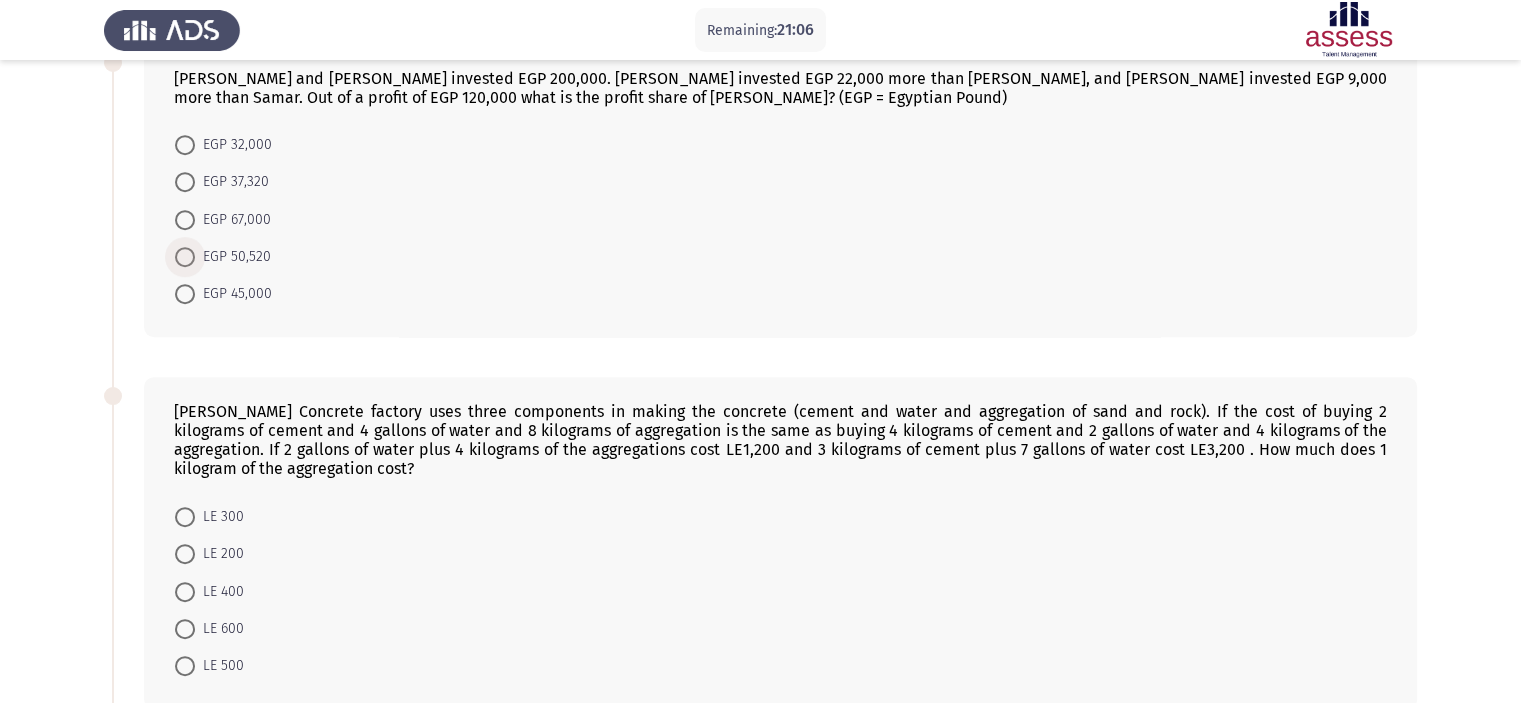 click on "EGP 50,520" at bounding box center (233, 257) 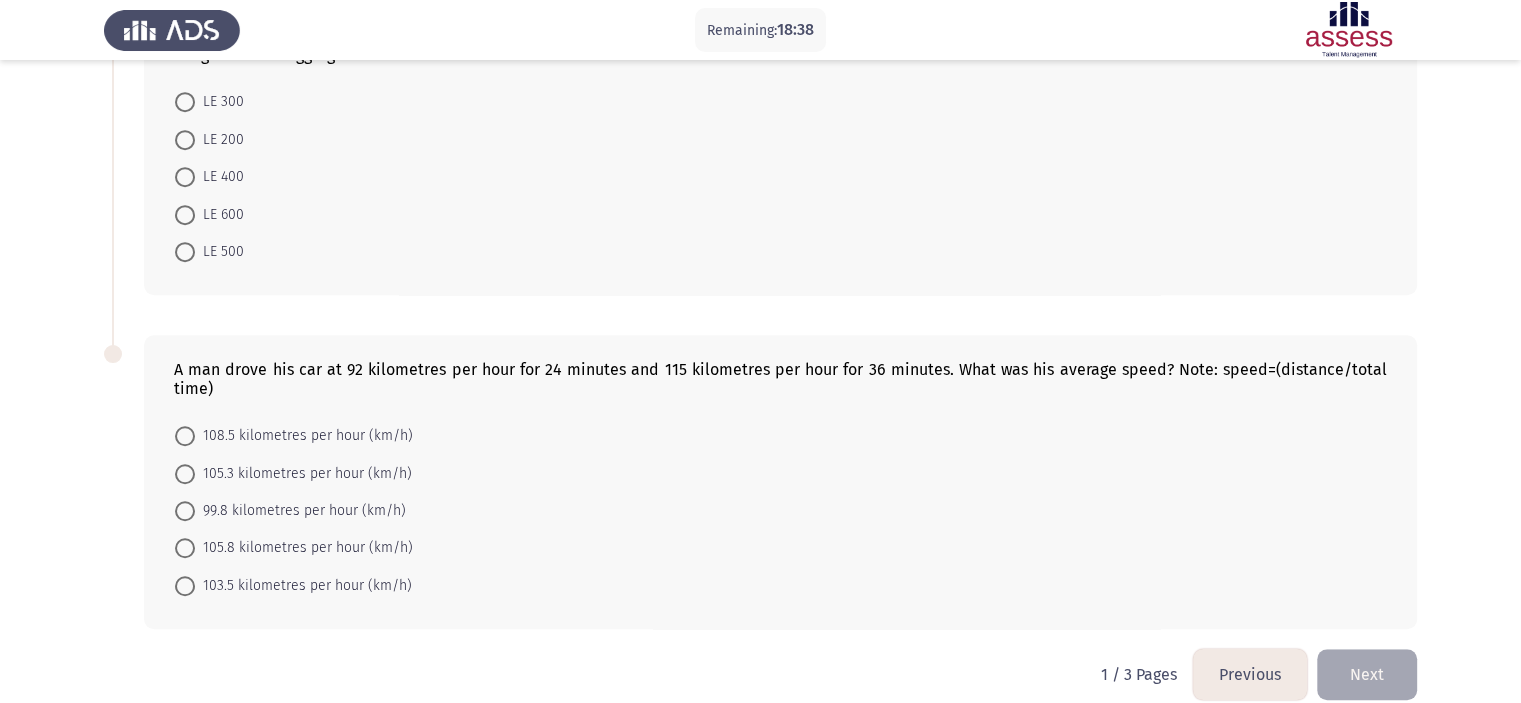 scroll, scrollTop: 1240, scrollLeft: 0, axis: vertical 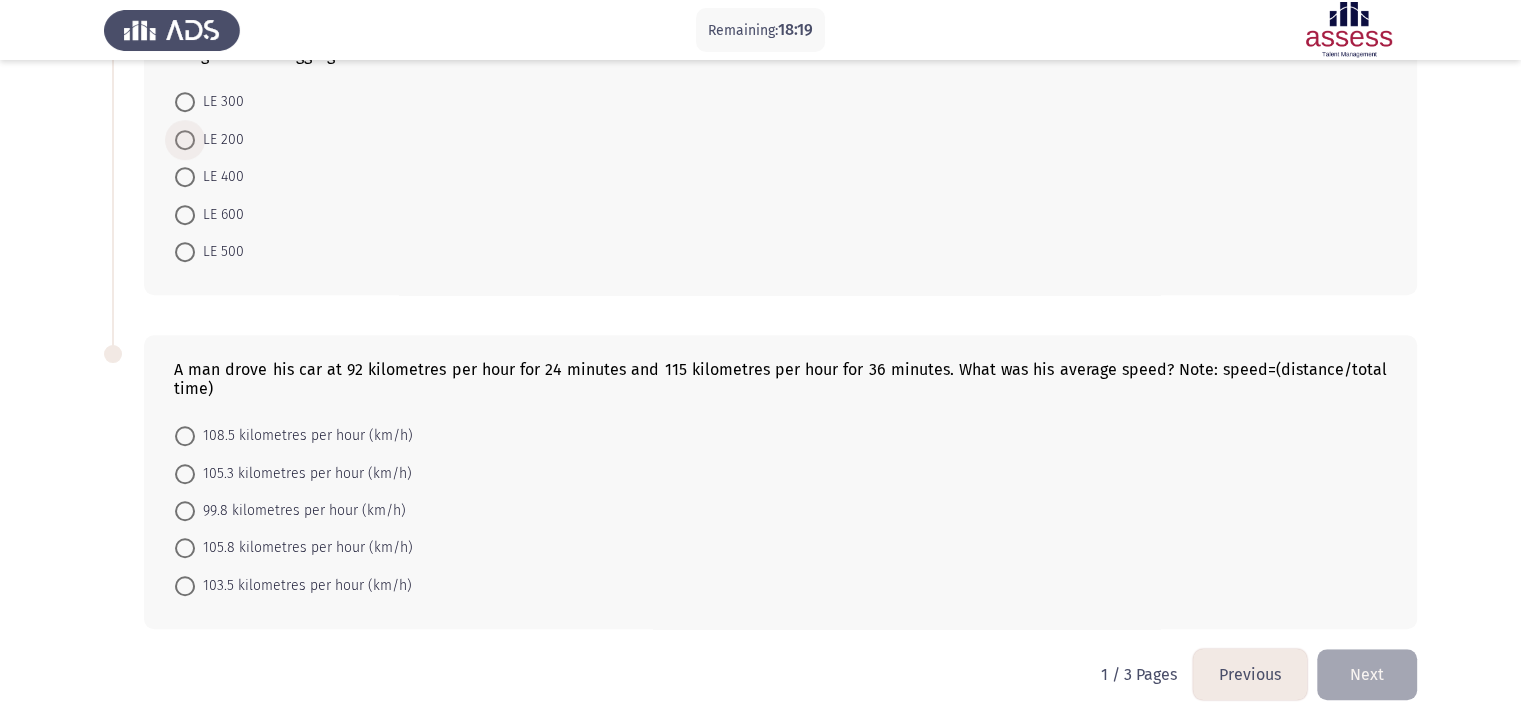 click on "LE 200" at bounding box center (219, 140) 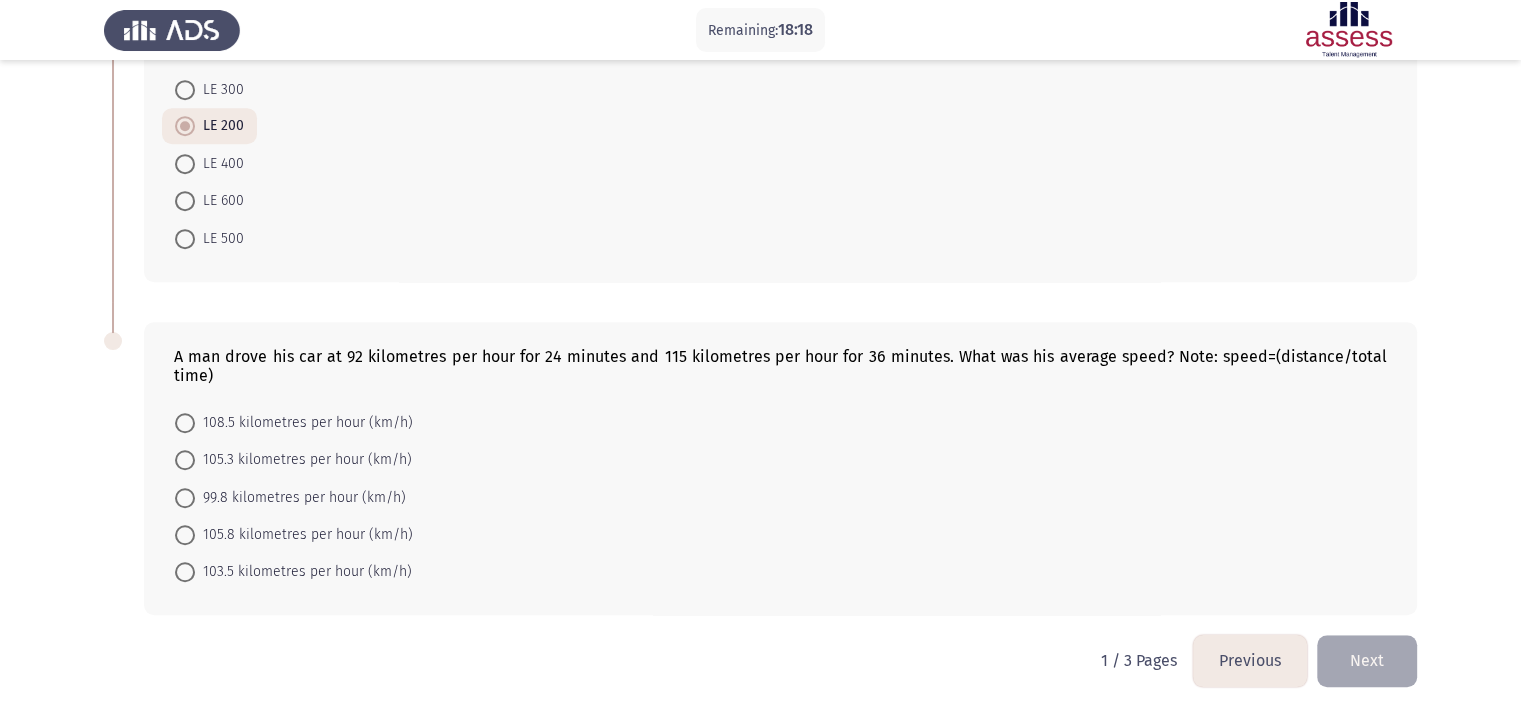 scroll, scrollTop: 1263, scrollLeft: 0, axis: vertical 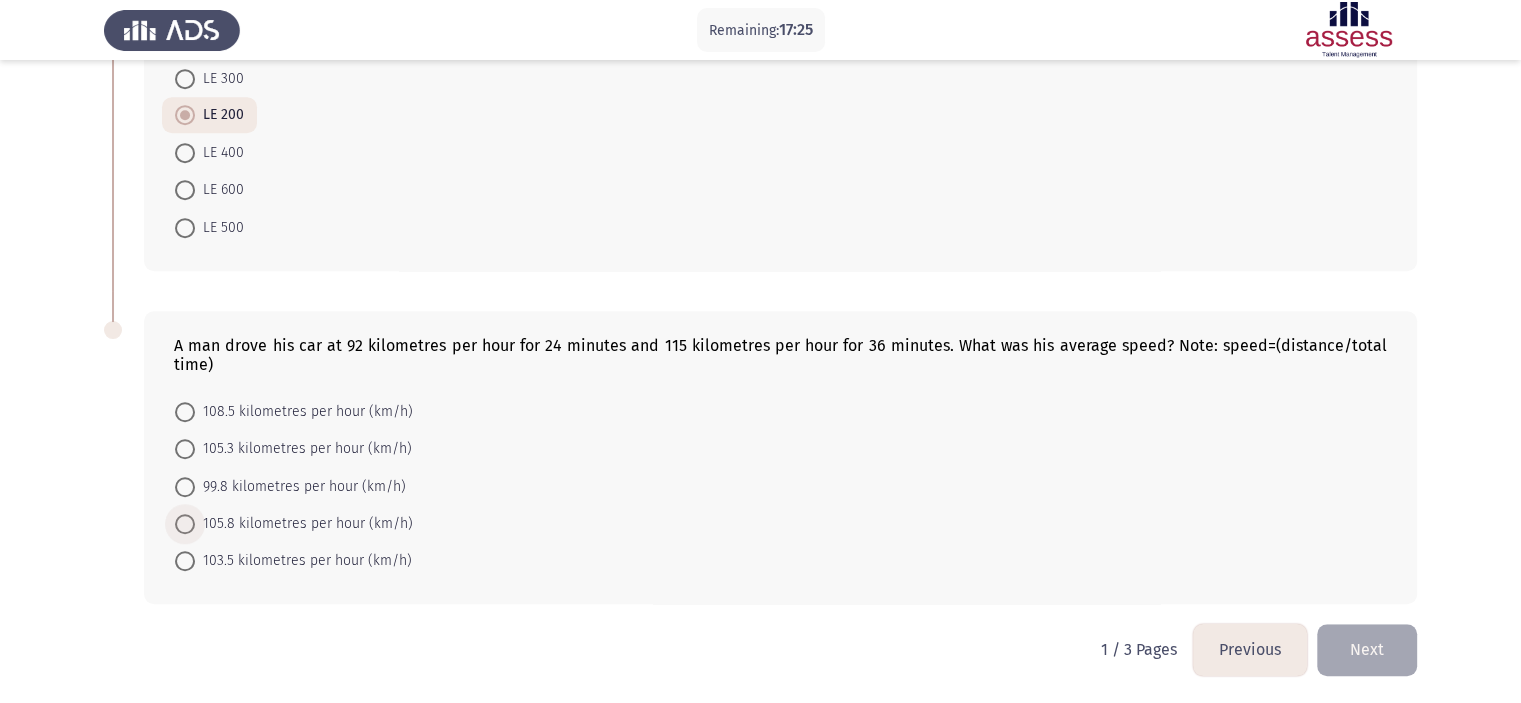 click at bounding box center (185, 524) 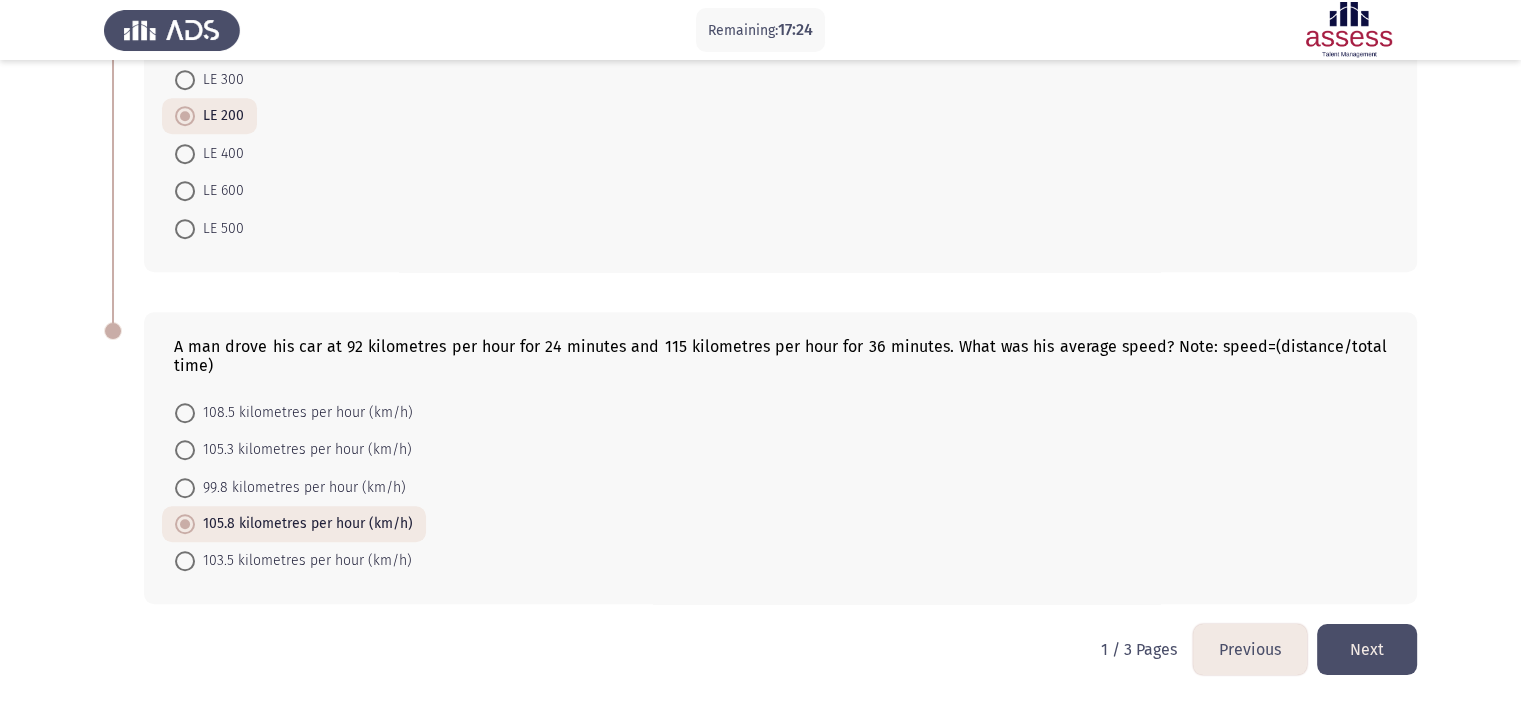 click on "Next" 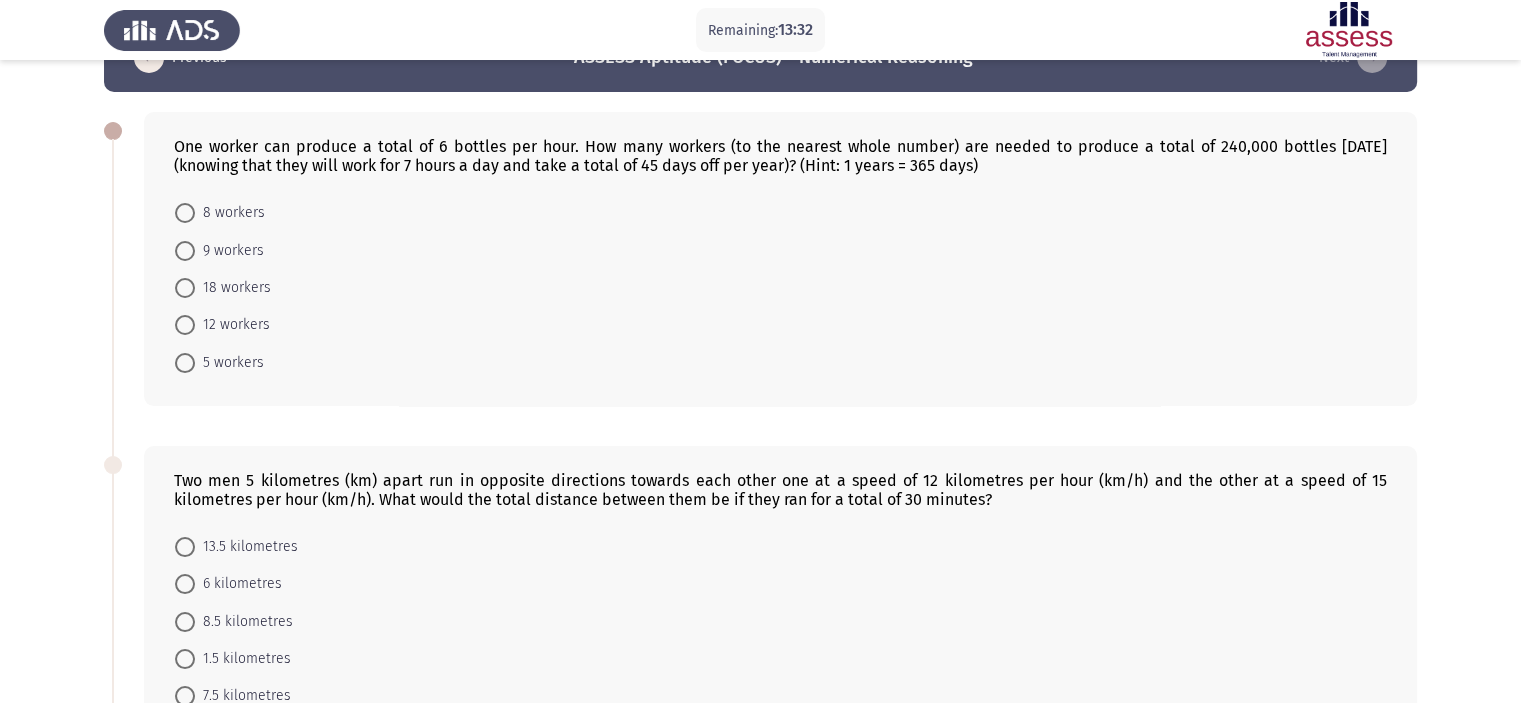 scroll, scrollTop: 57, scrollLeft: 0, axis: vertical 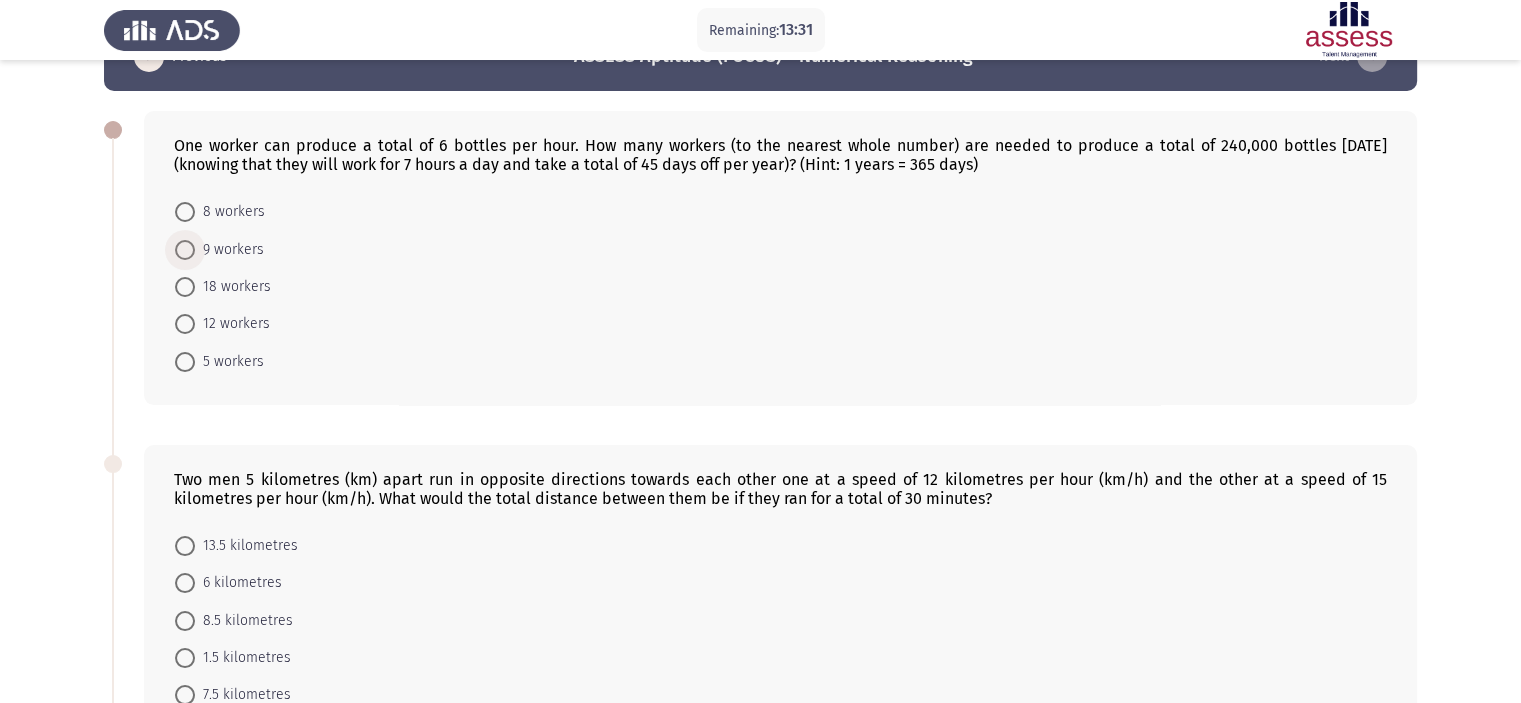 click on "9 workers" at bounding box center (229, 250) 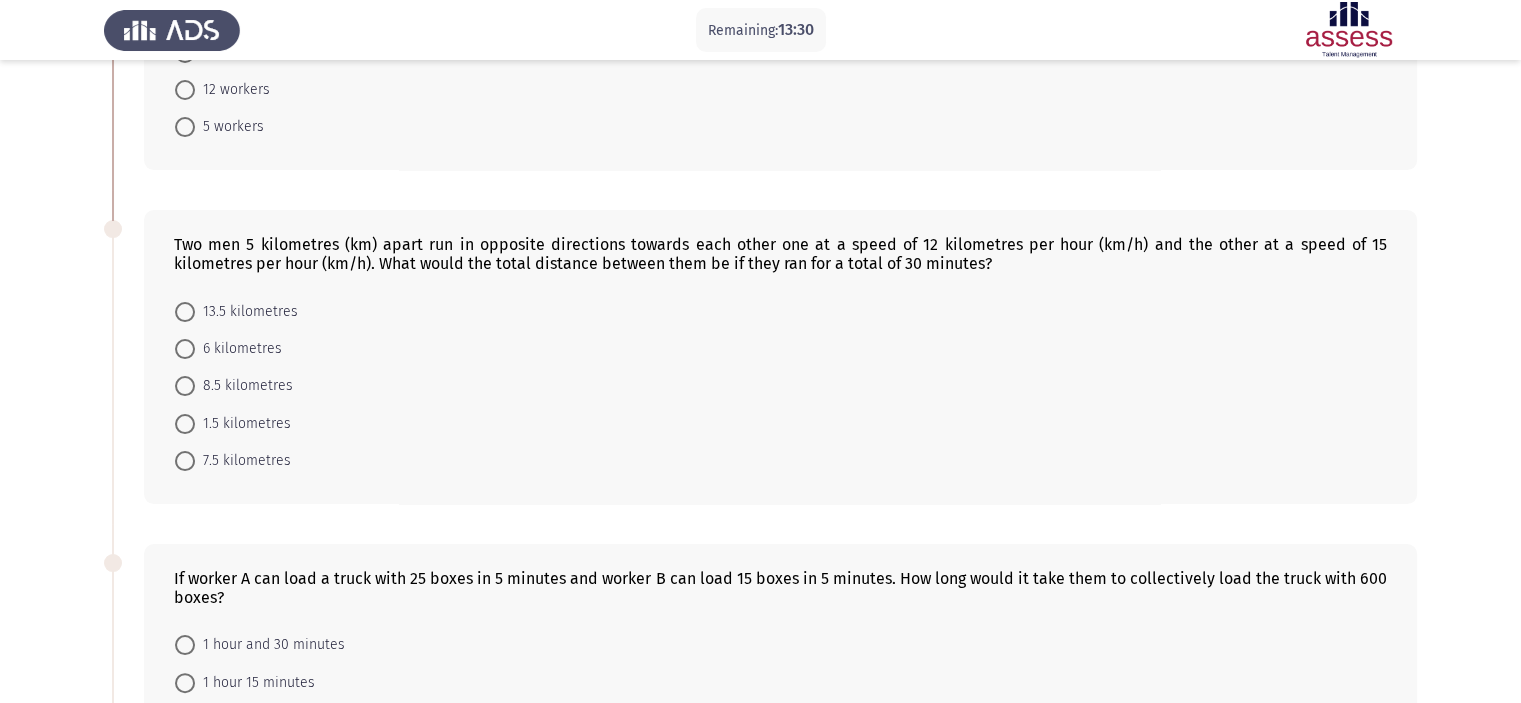 scroll, scrollTop: 294, scrollLeft: 0, axis: vertical 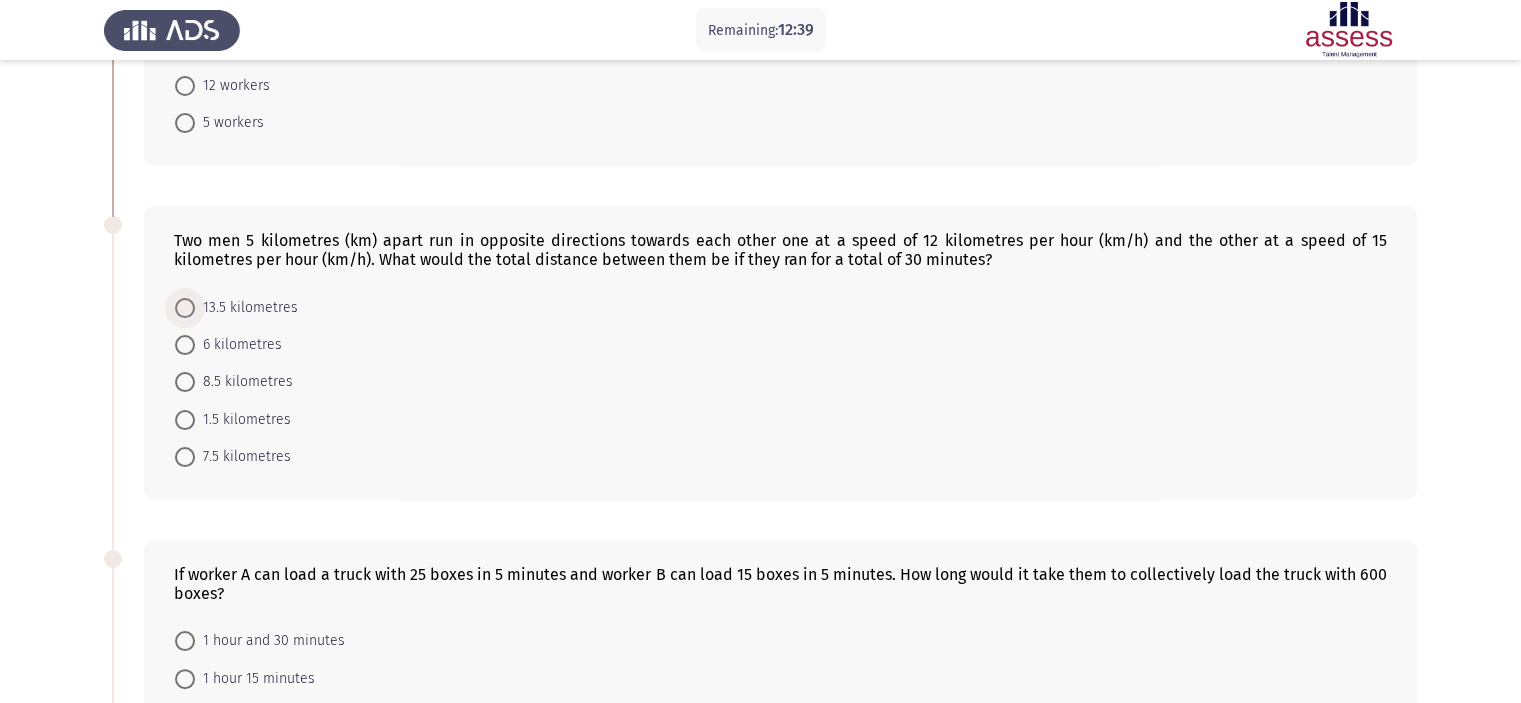 click on "13.5 kilometres" at bounding box center (246, 308) 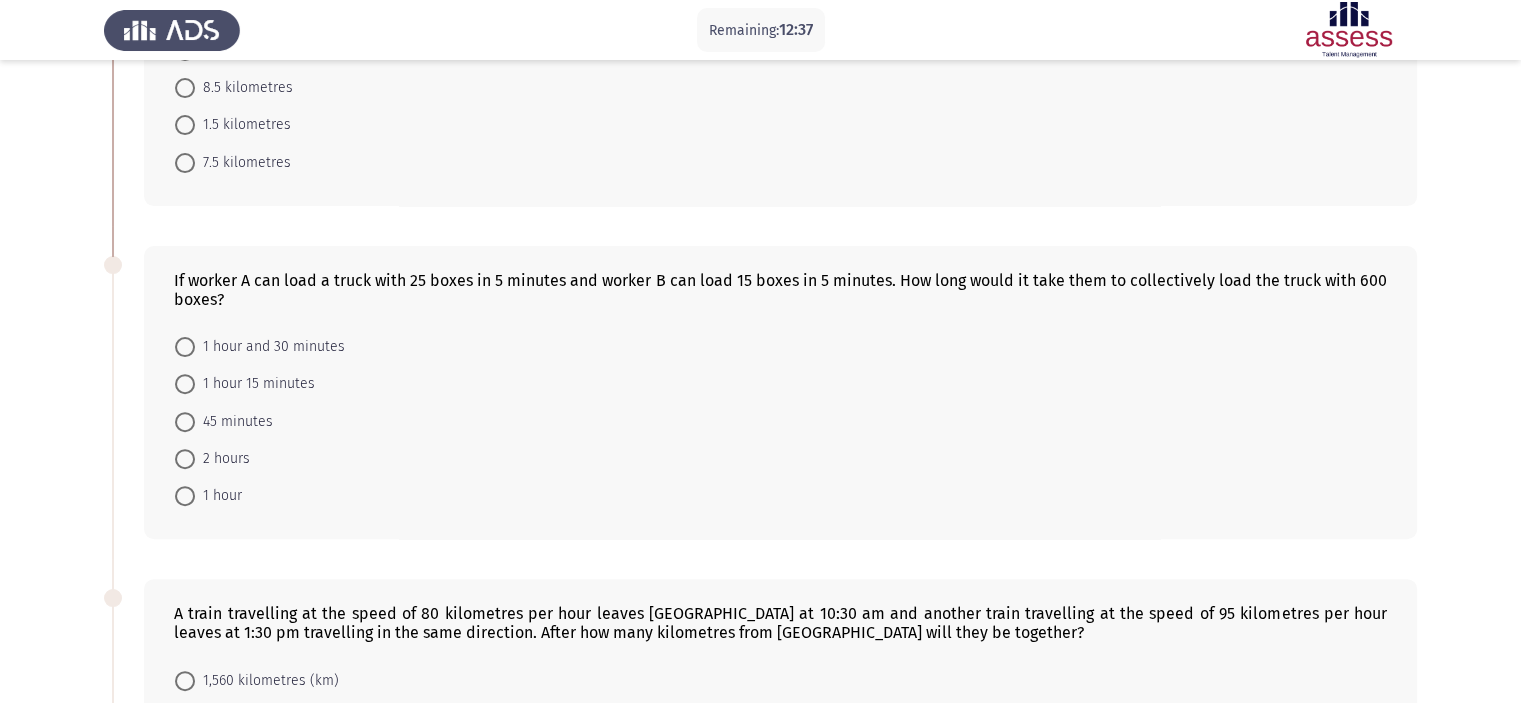 scroll, scrollTop: 592, scrollLeft: 0, axis: vertical 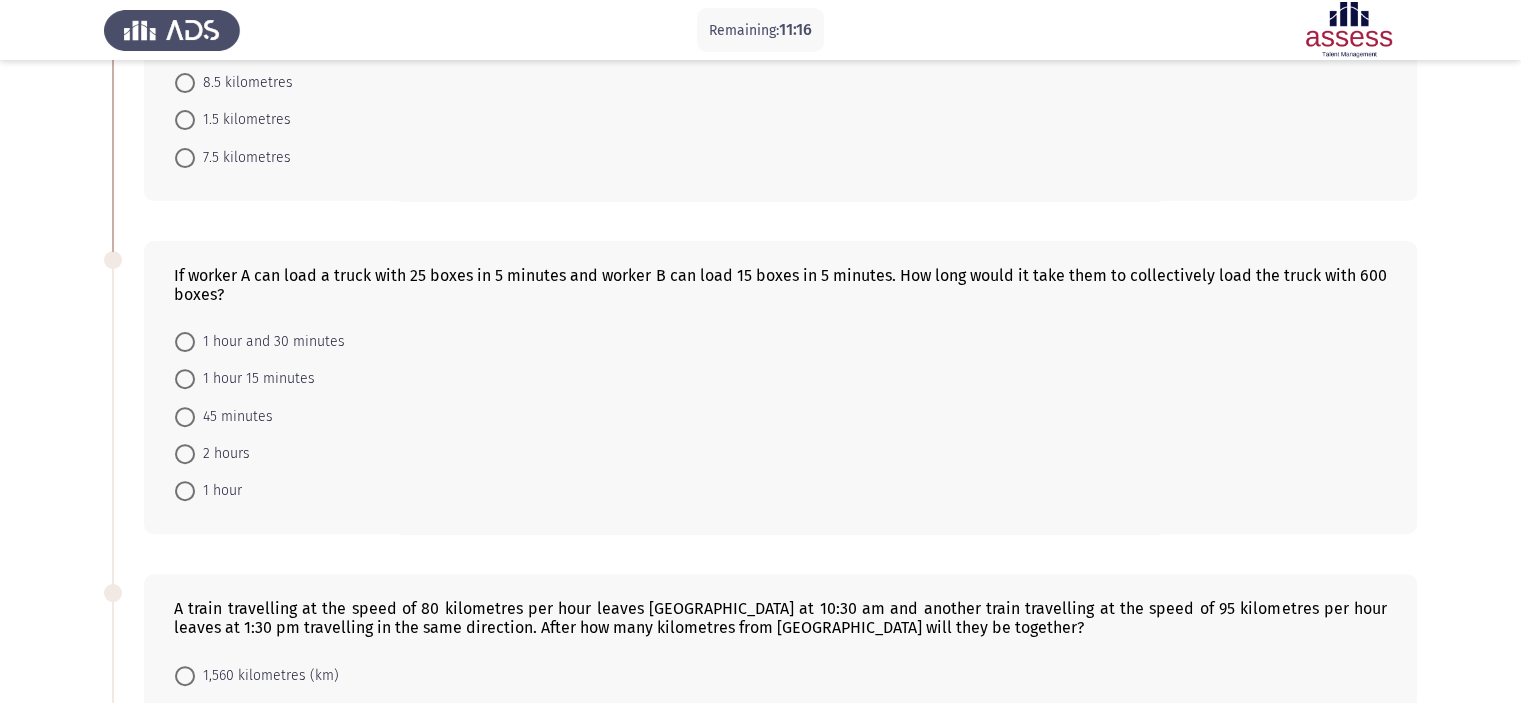 click on "45 minutes" at bounding box center (224, 415) 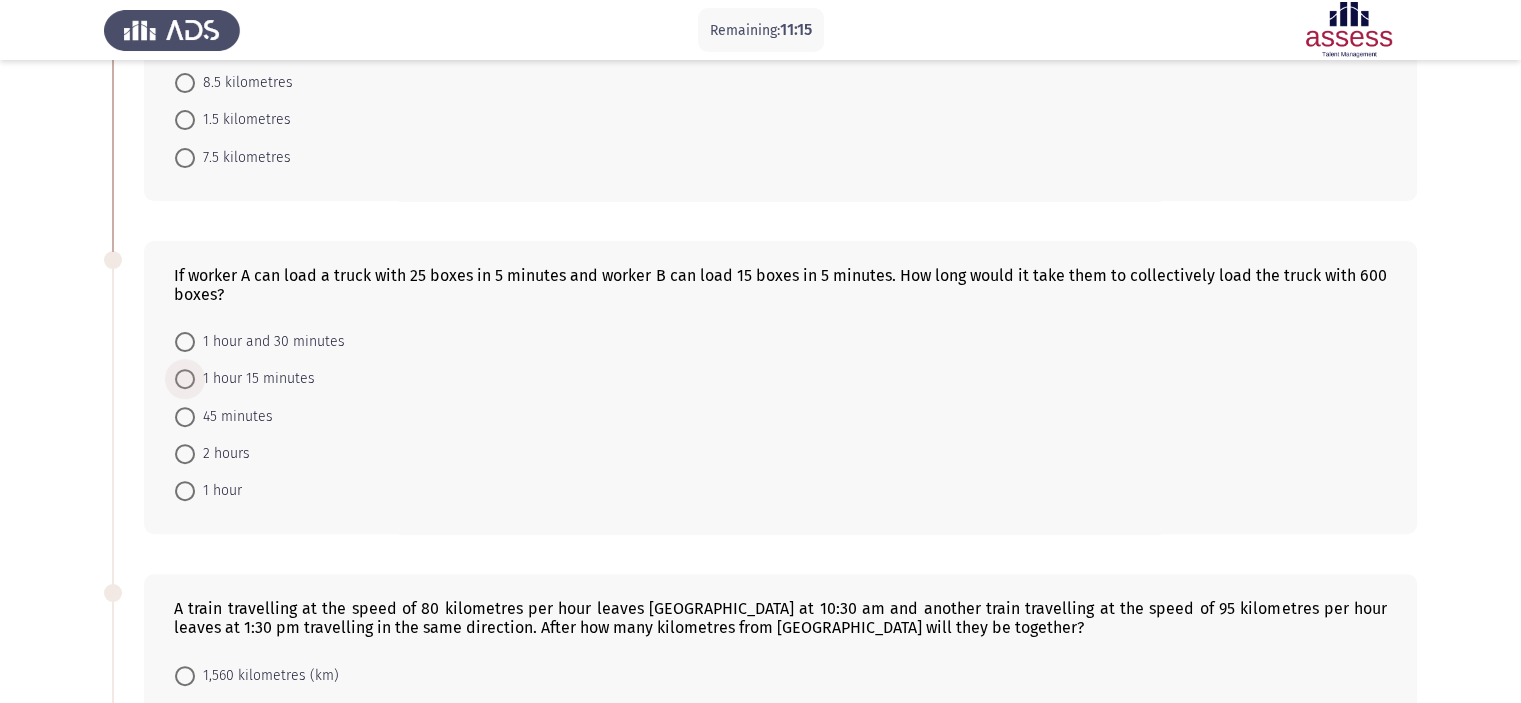 click at bounding box center [185, 379] 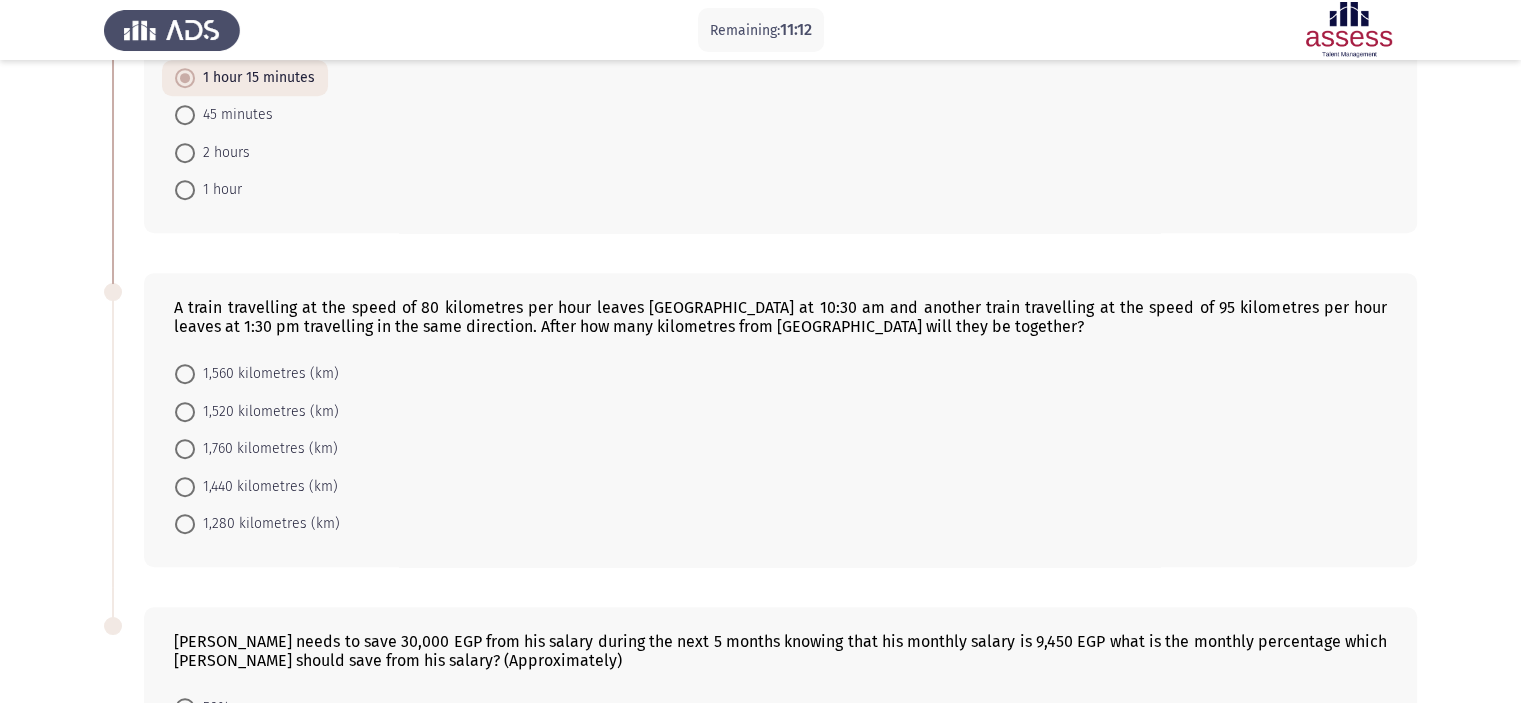 scroll, scrollTop: 892, scrollLeft: 0, axis: vertical 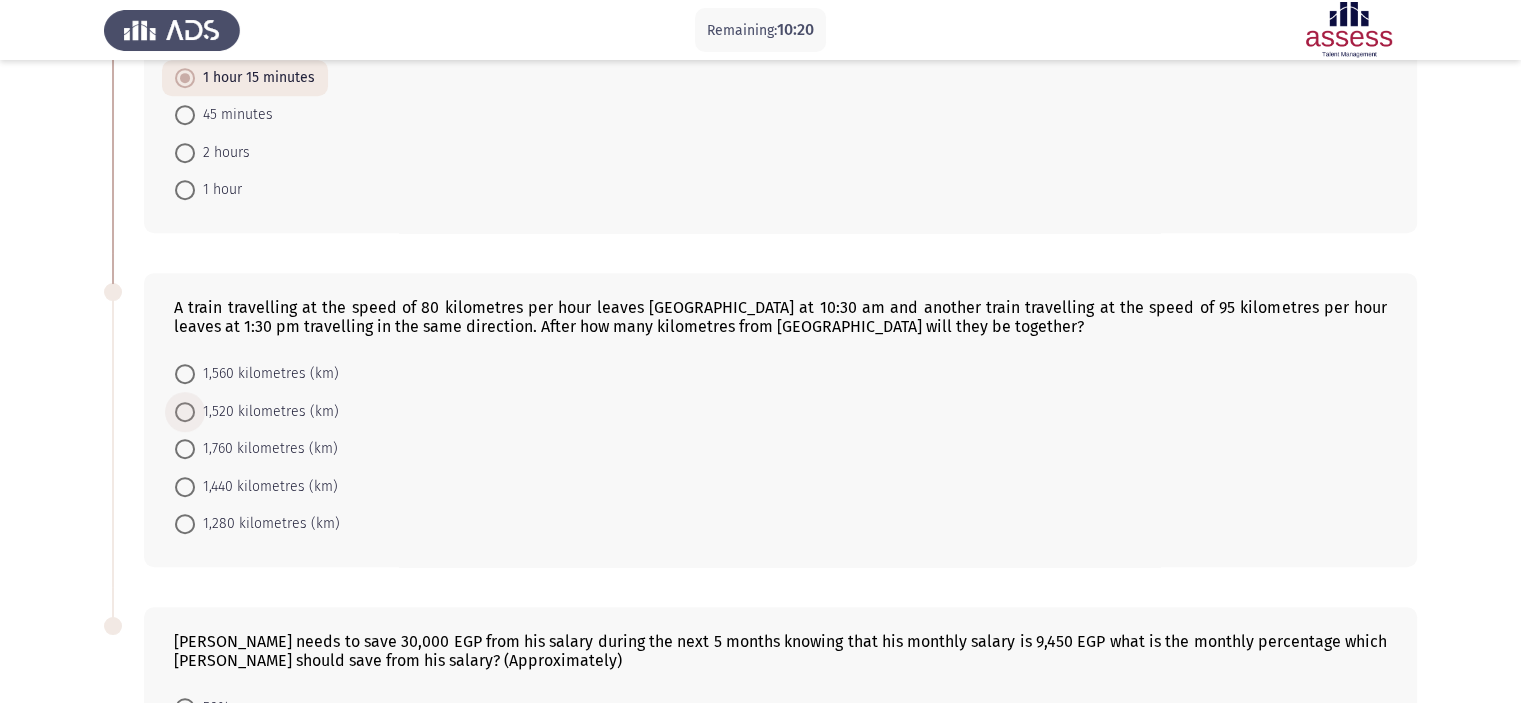 click on "1,520 kilometres (km)" at bounding box center (267, 412) 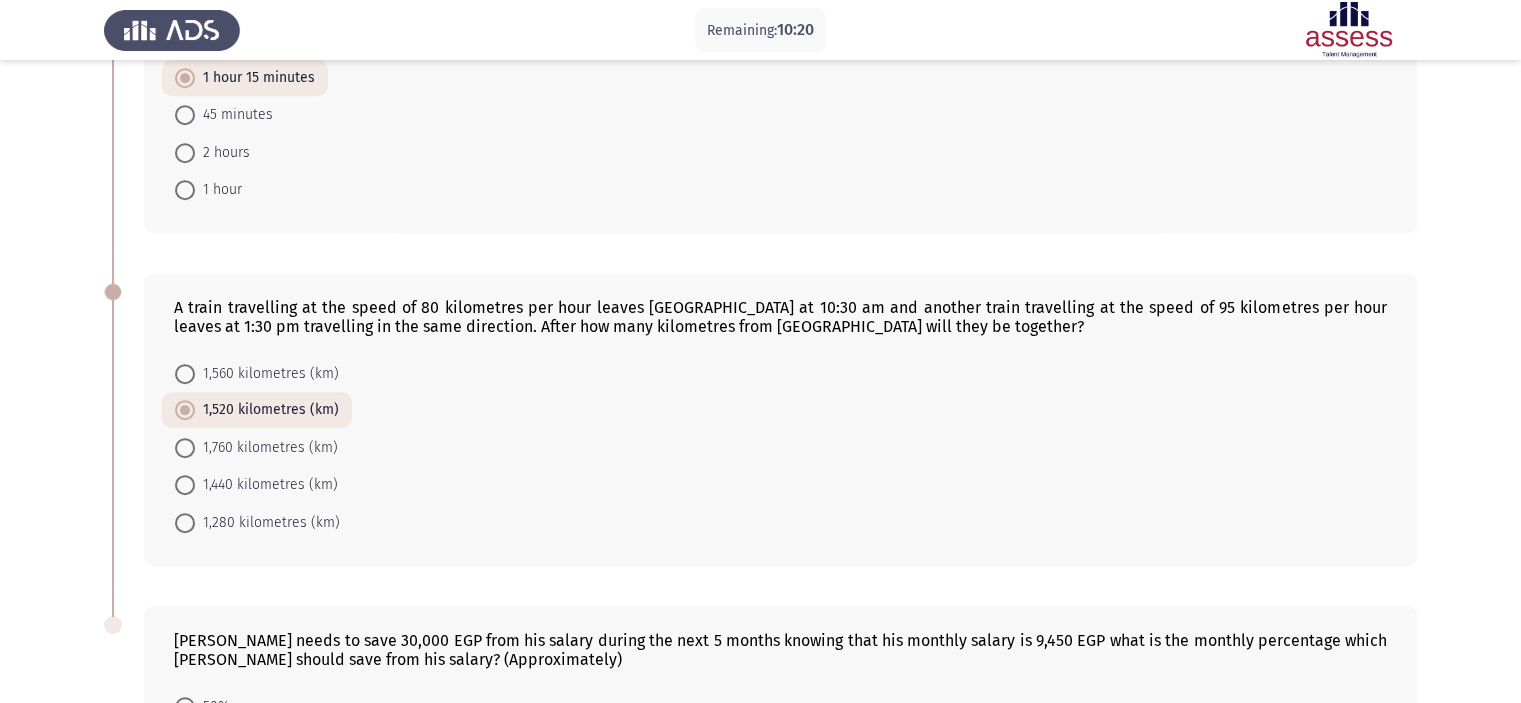 scroll, scrollTop: 1186, scrollLeft: 0, axis: vertical 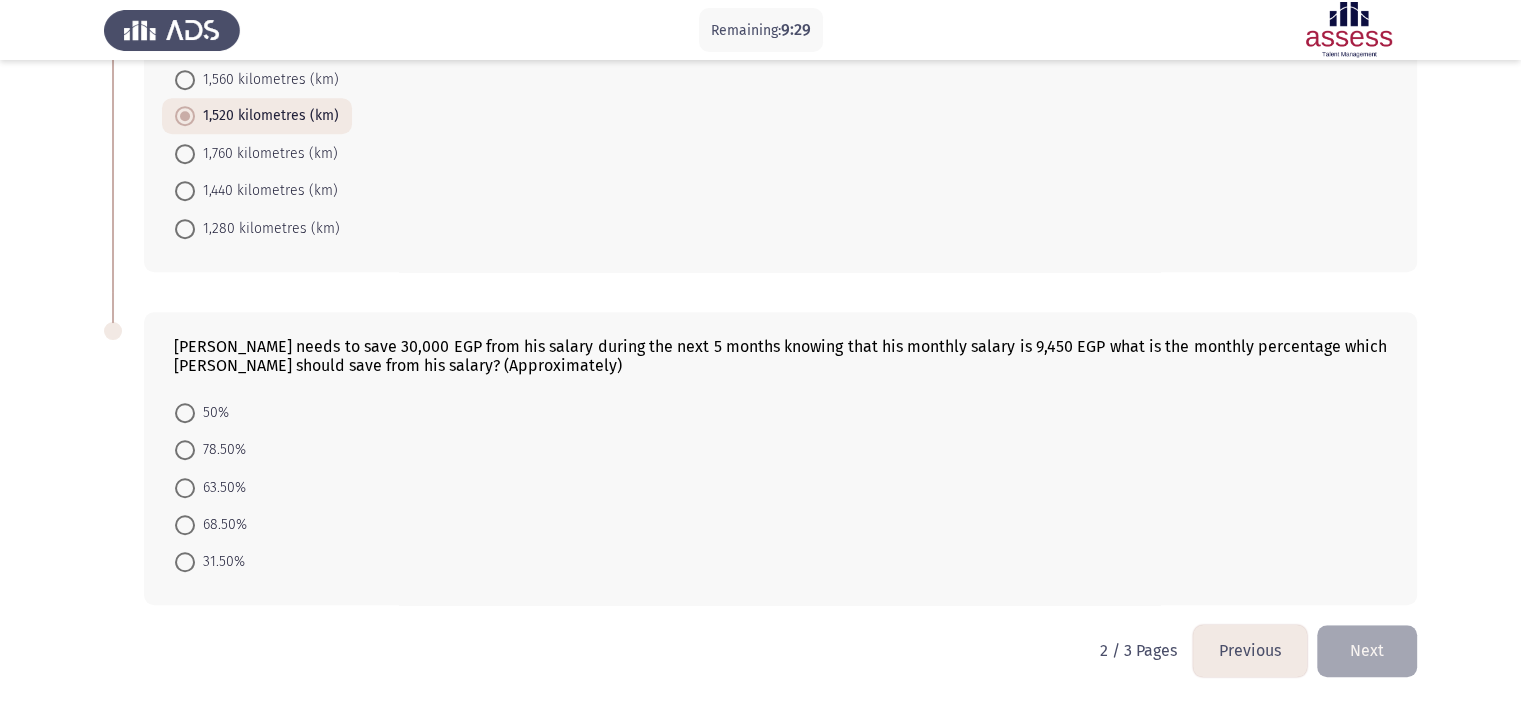 click on "63.50%" at bounding box center [220, 488] 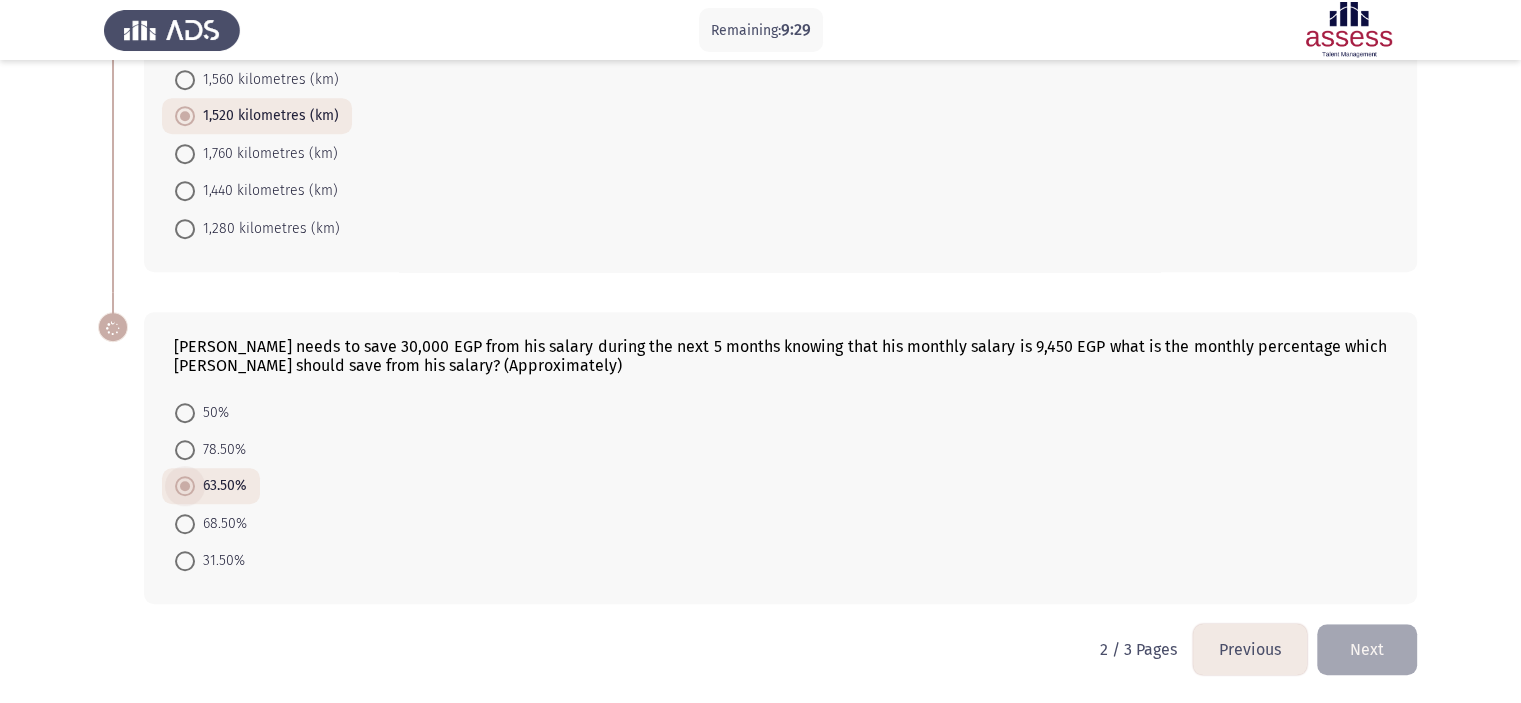 scroll, scrollTop: 1185, scrollLeft: 0, axis: vertical 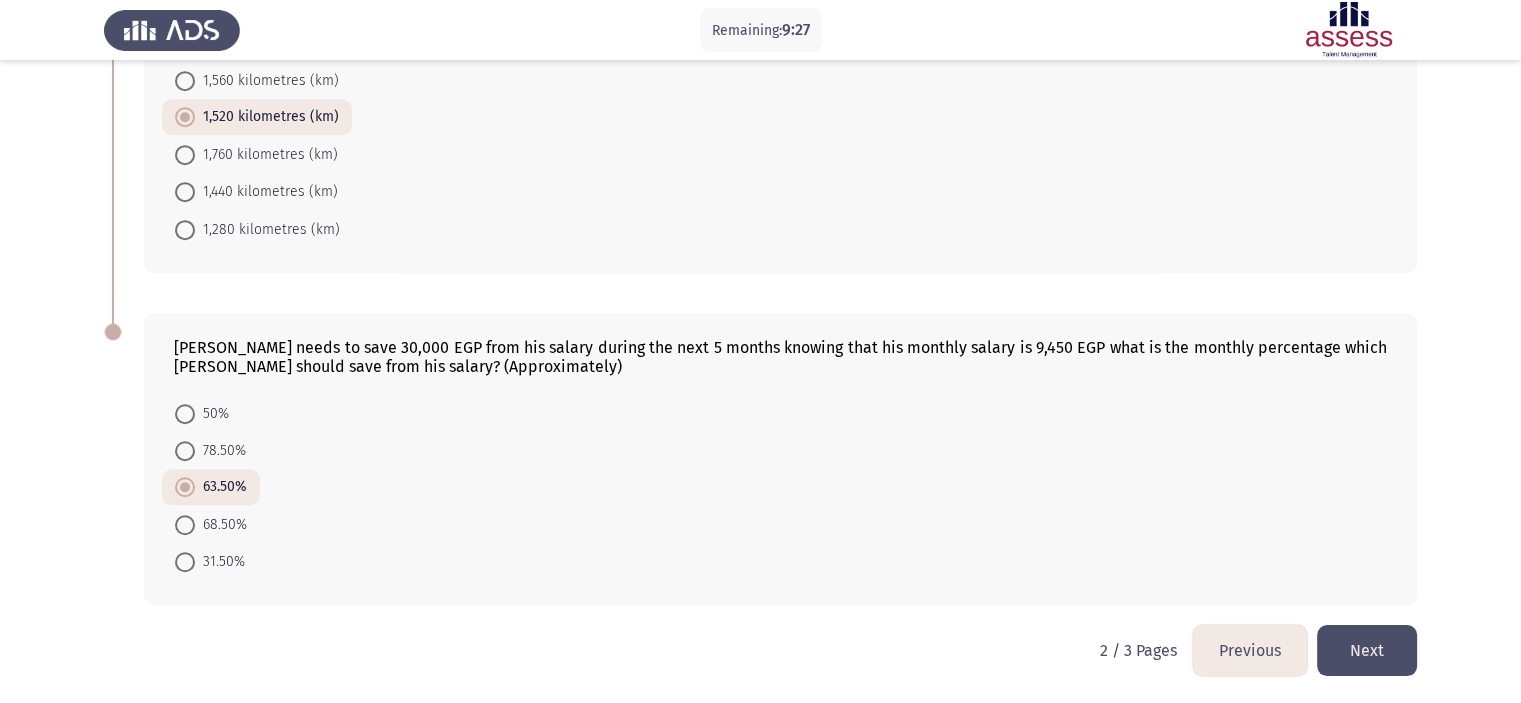 click on "Next" 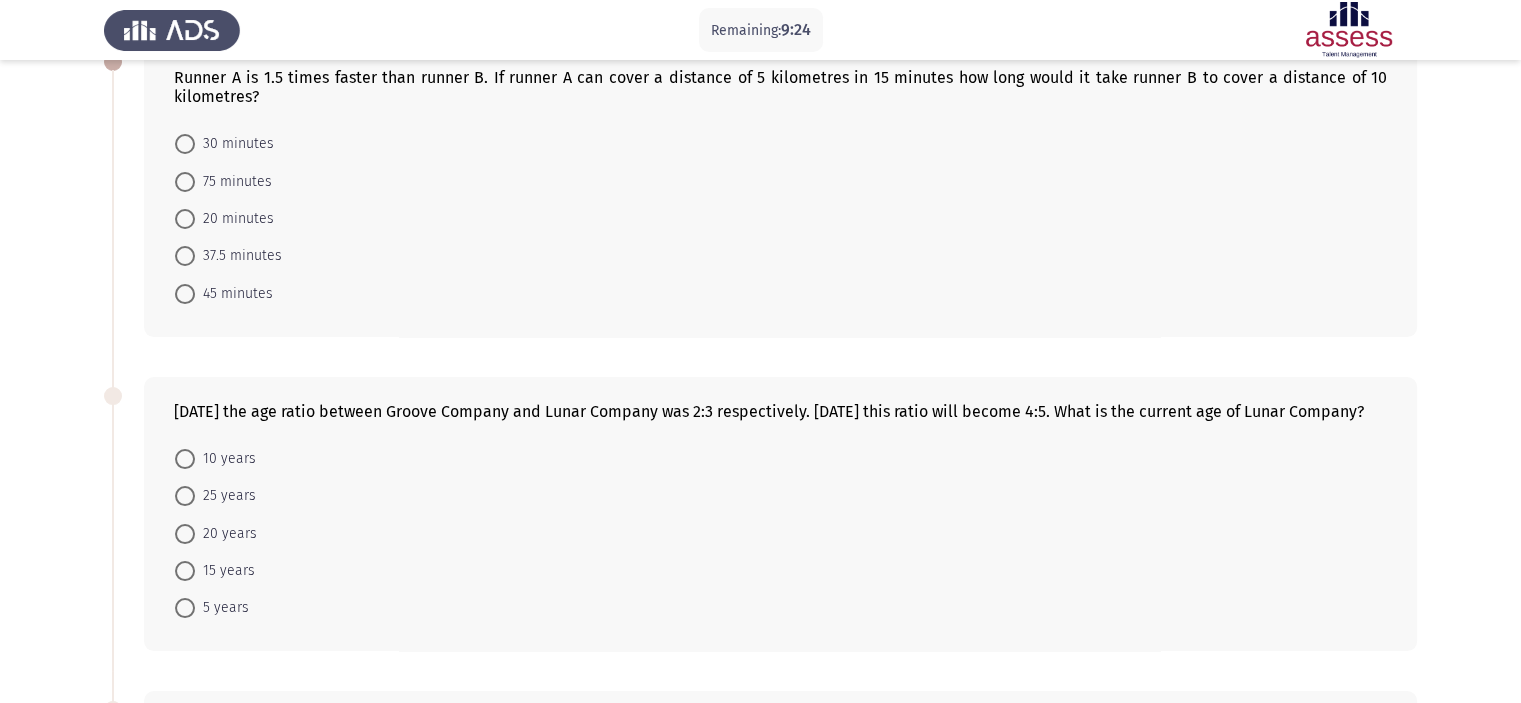 scroll, scrollTop: 0, scrollLeft: 0, axis: both 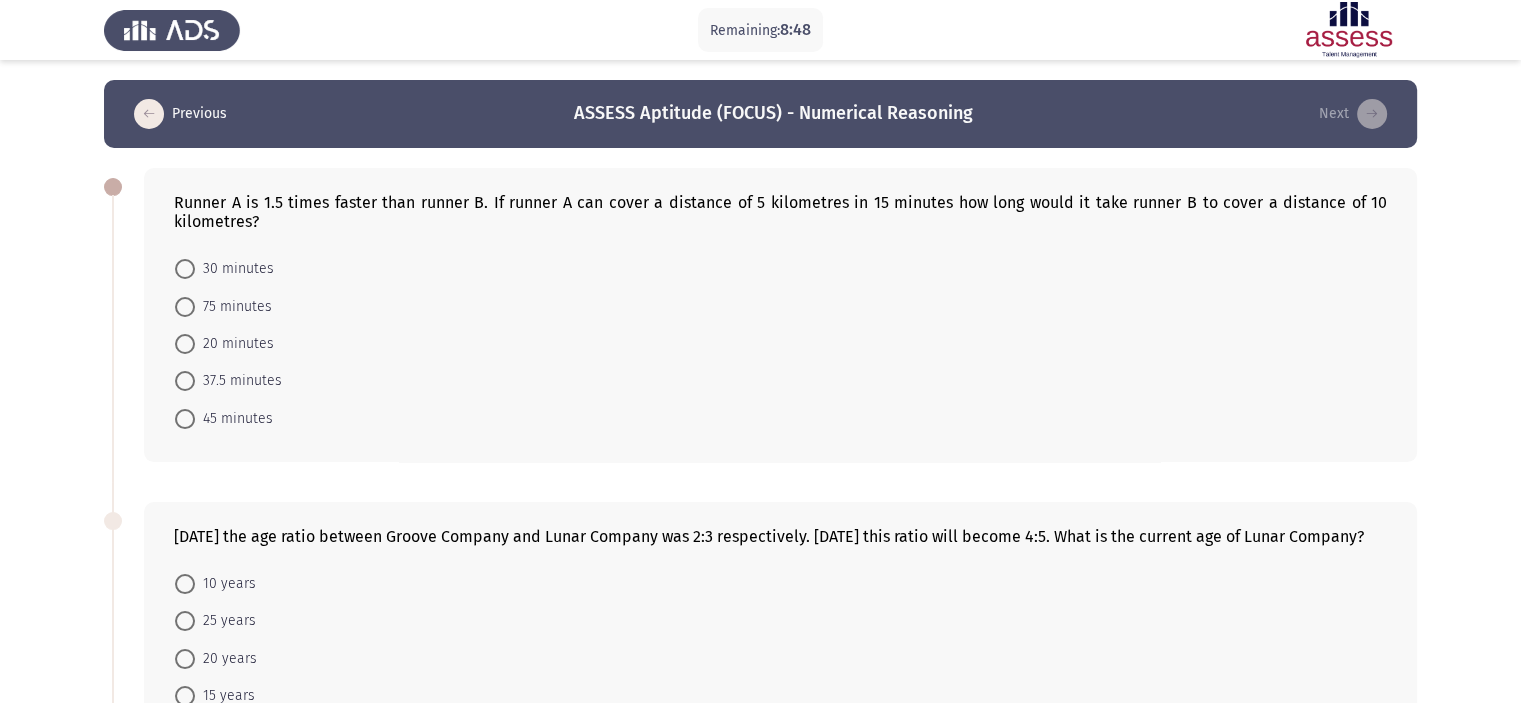 click on "45 minutes" at bounding box center [234, 419] 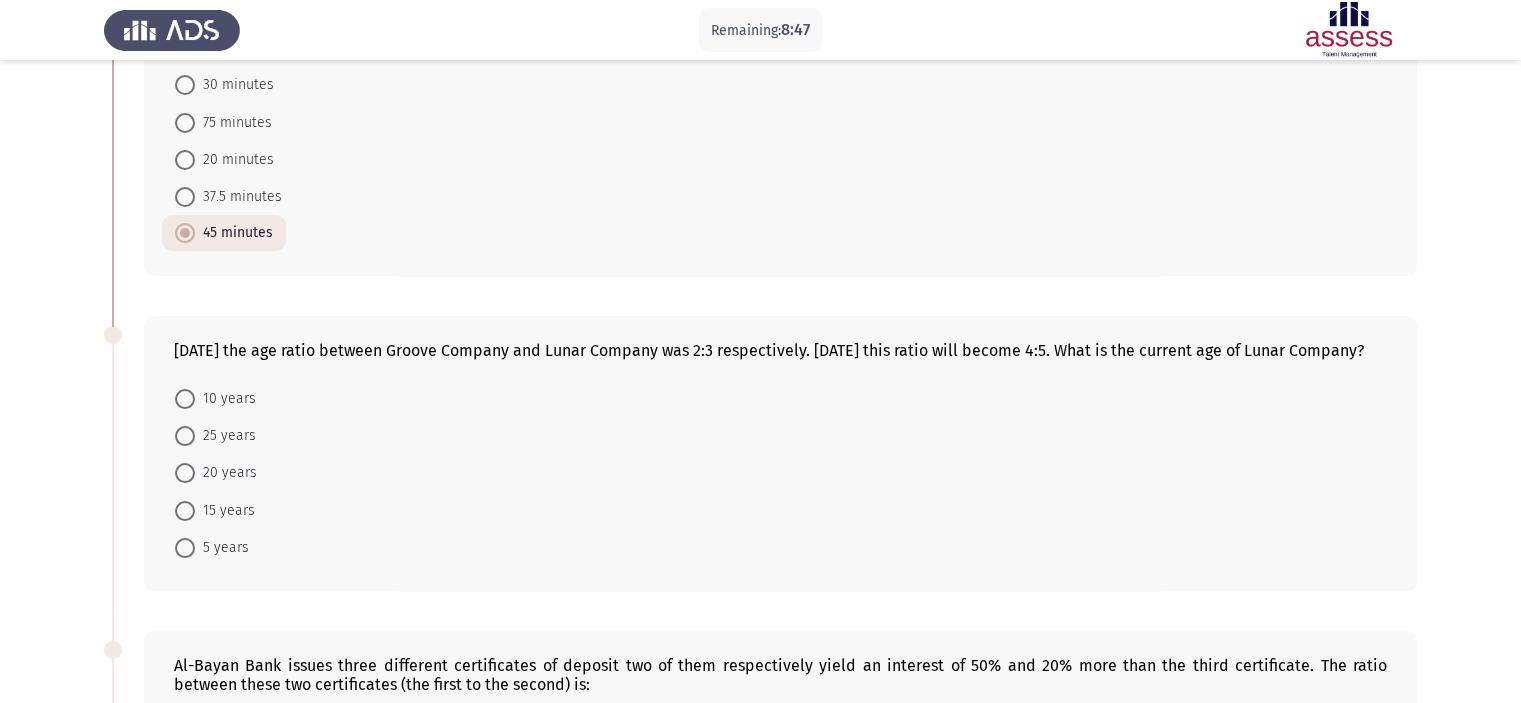 scroll, scrollTop: 200, scrollLeft: 0, axis: vertical 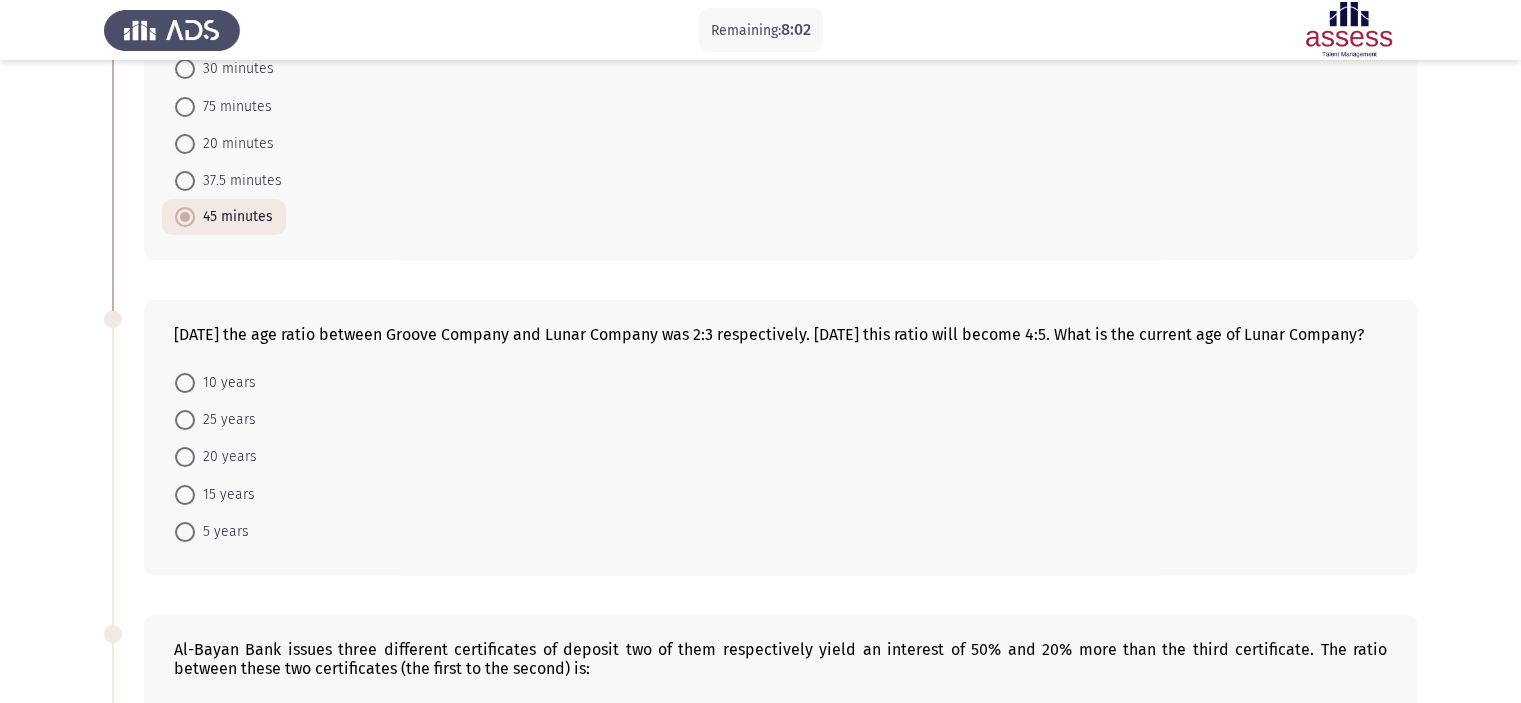 click at bounding box center [185, 383] 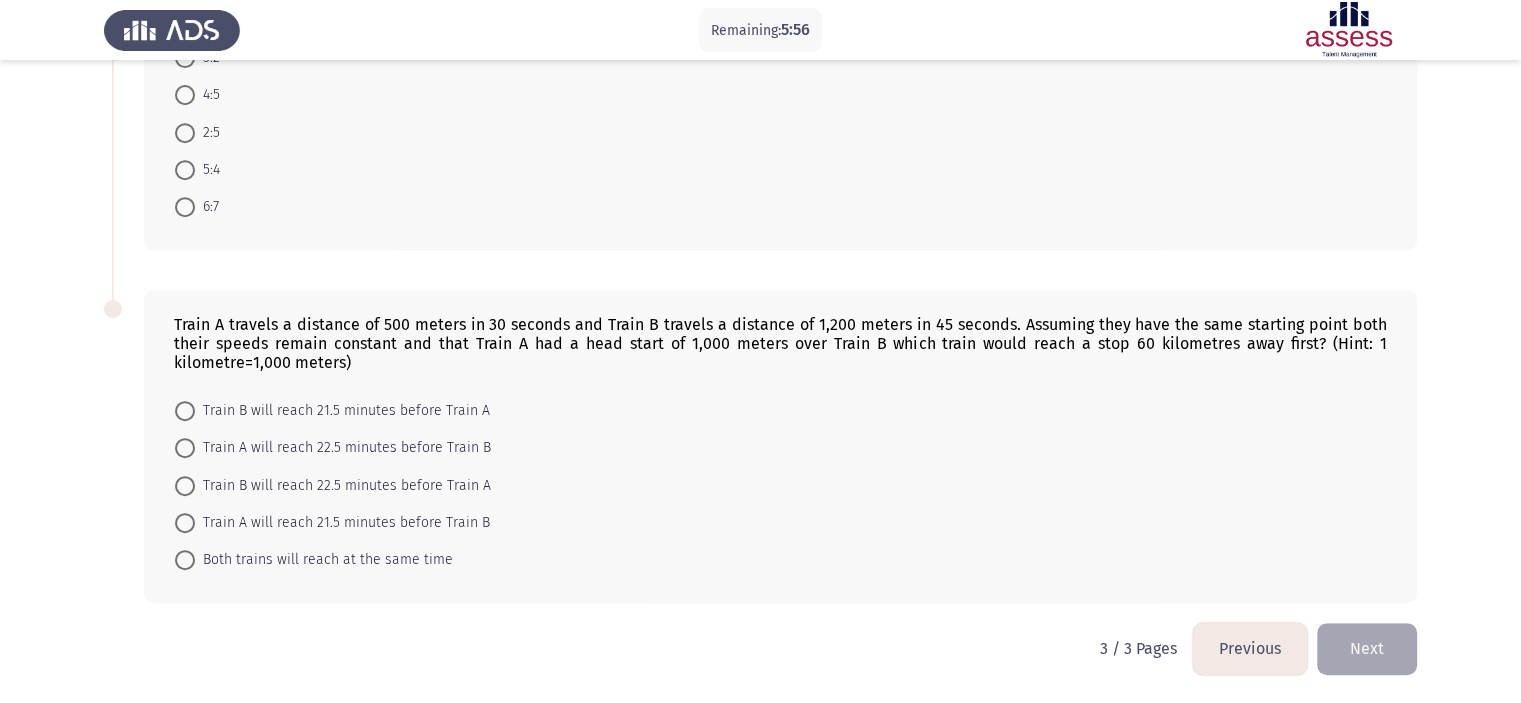 scroll, scrollTop: 875, scrollLeft: 0, axis: vertical 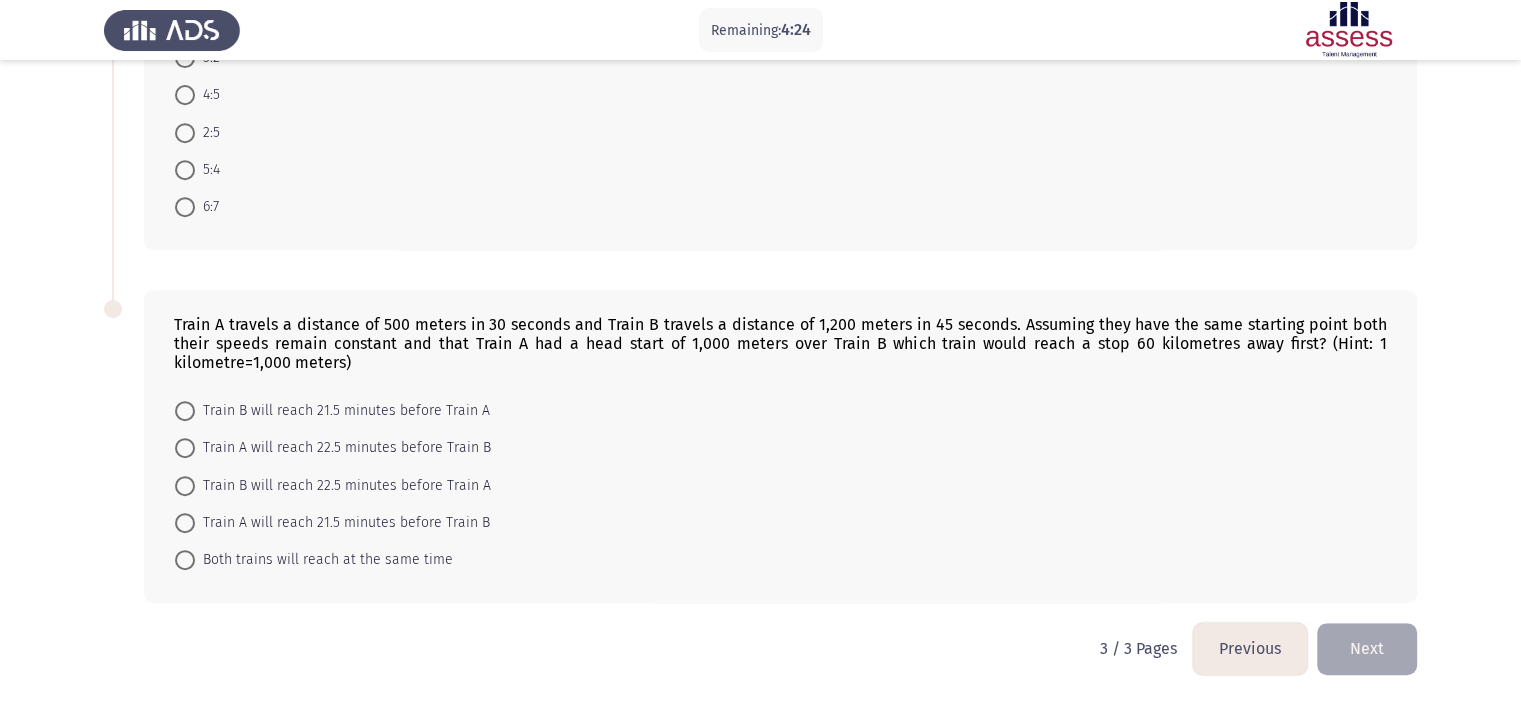 click on "Train B will reach 21.5 minutes before Train A" at bounding box center (342, 411) 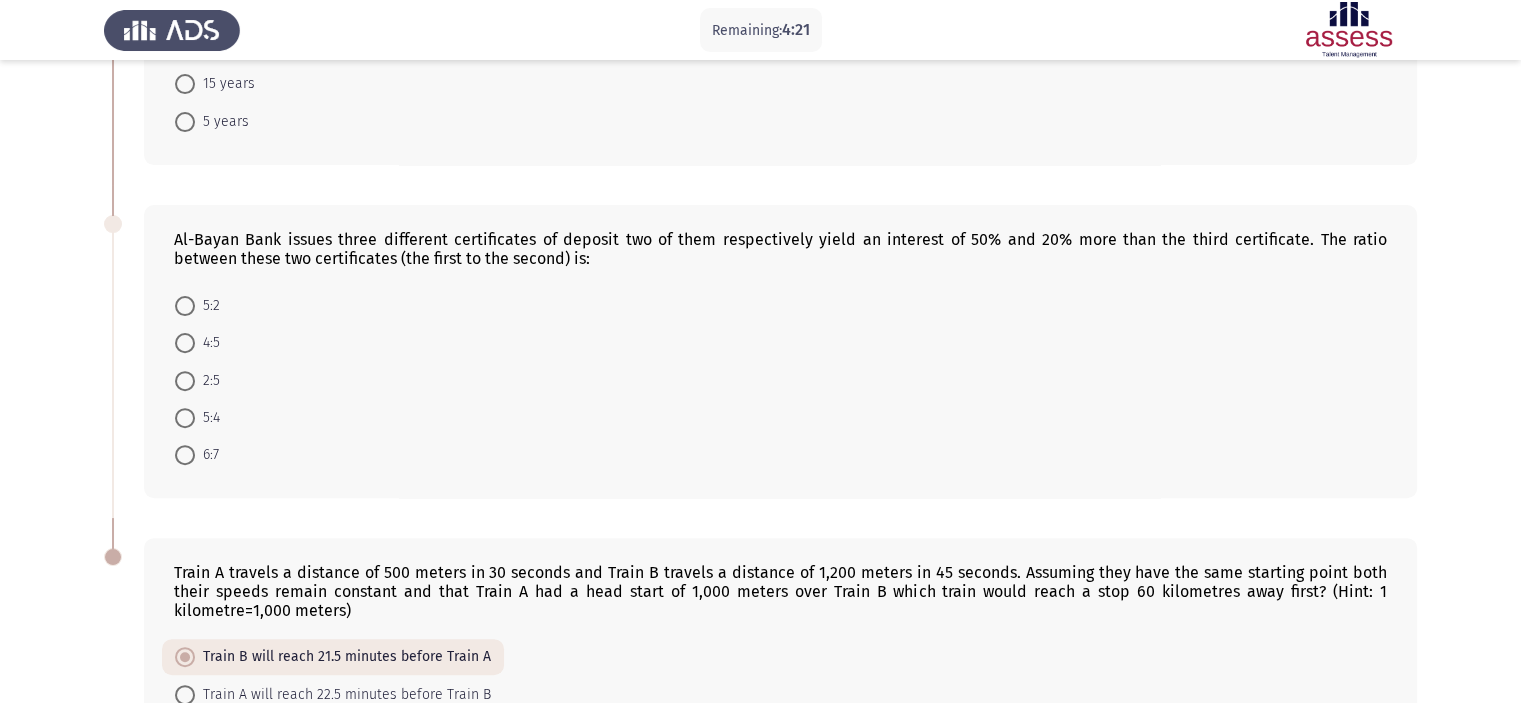 scroll, scrollTop: 582, scrollLeft: 0, axis: vertical 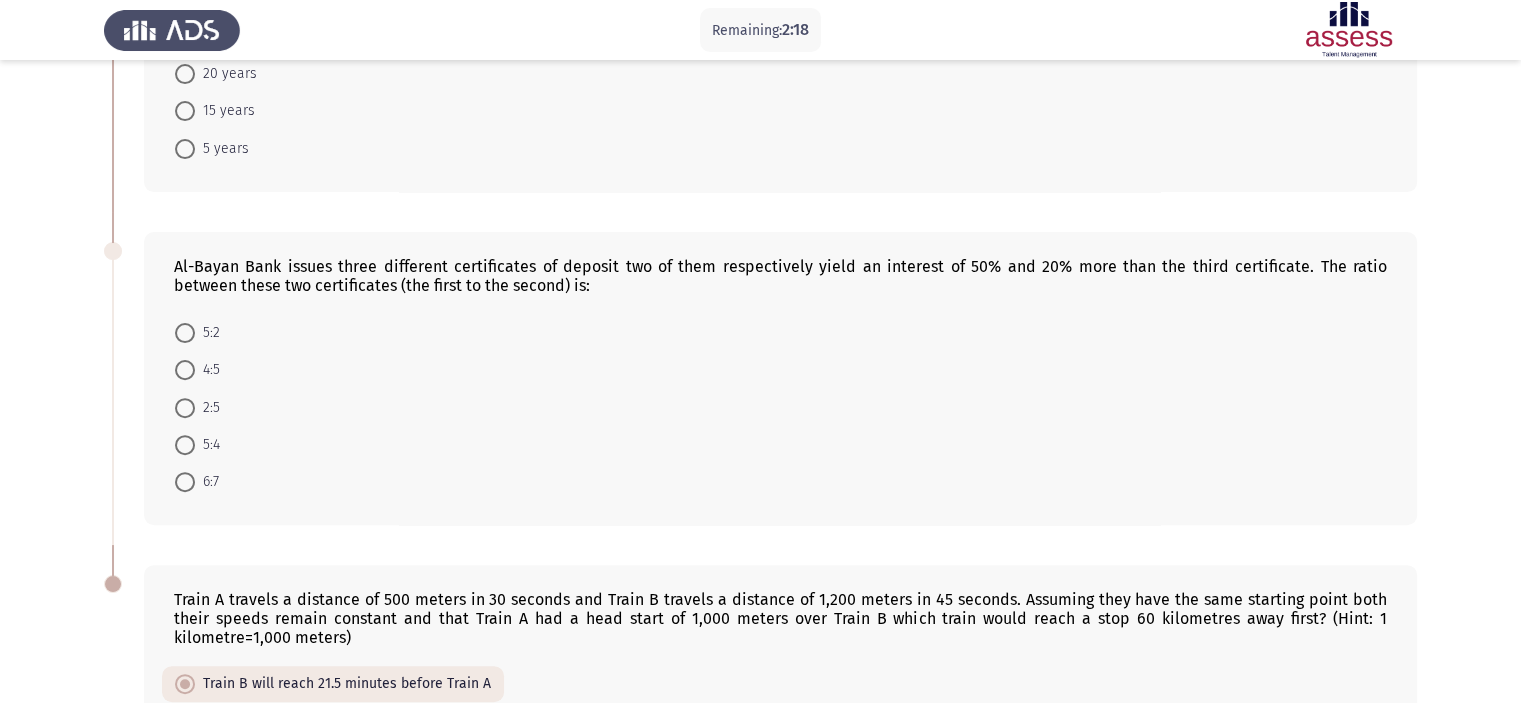 drag, startPoint x: 630, startPoint y: 294, endPoint x: 303, endPoint y: 320, distance: 328.032 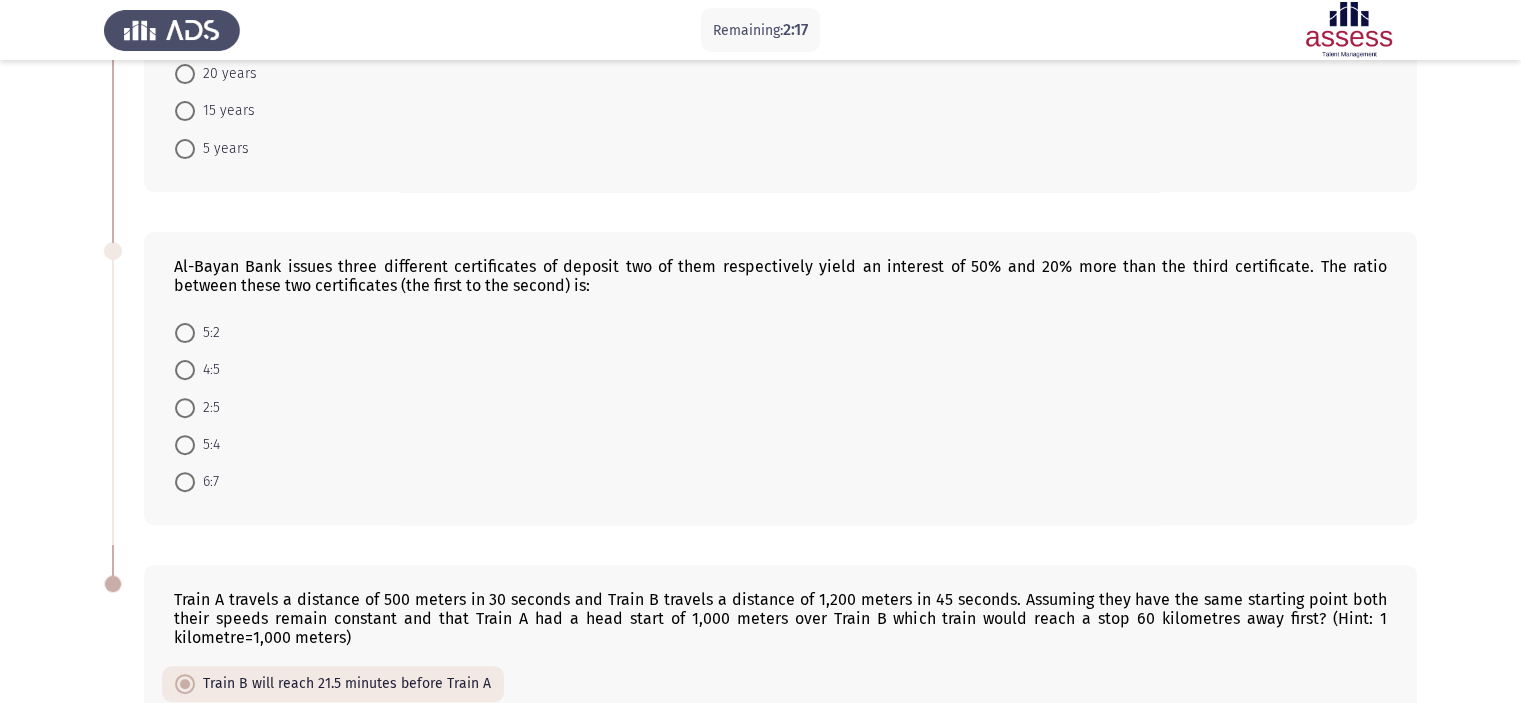 drag, startPoint x: 303, startPoint y: 320, endPoint x: 215, endPoint y: 270, distance: 101.21265 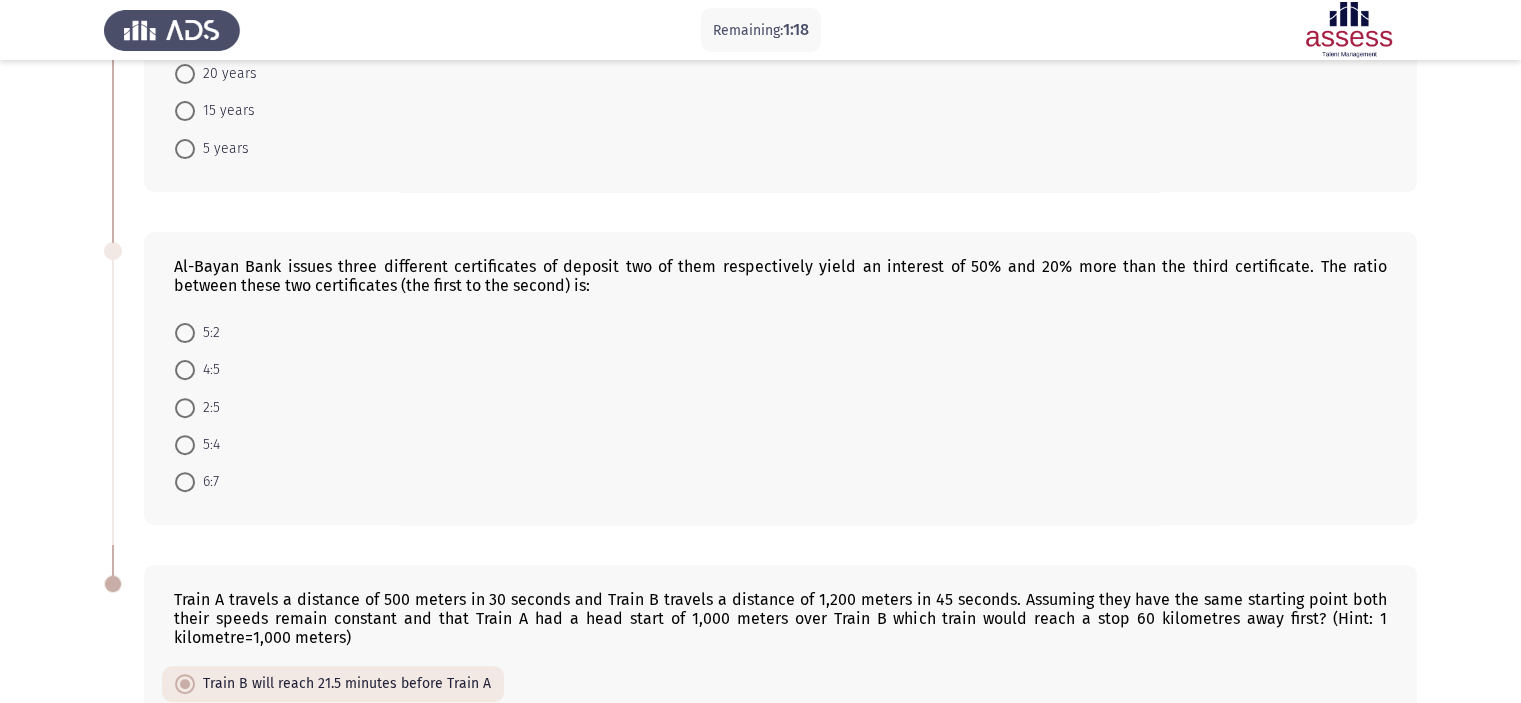 click on "5:4" at bounding box center [207, 445] 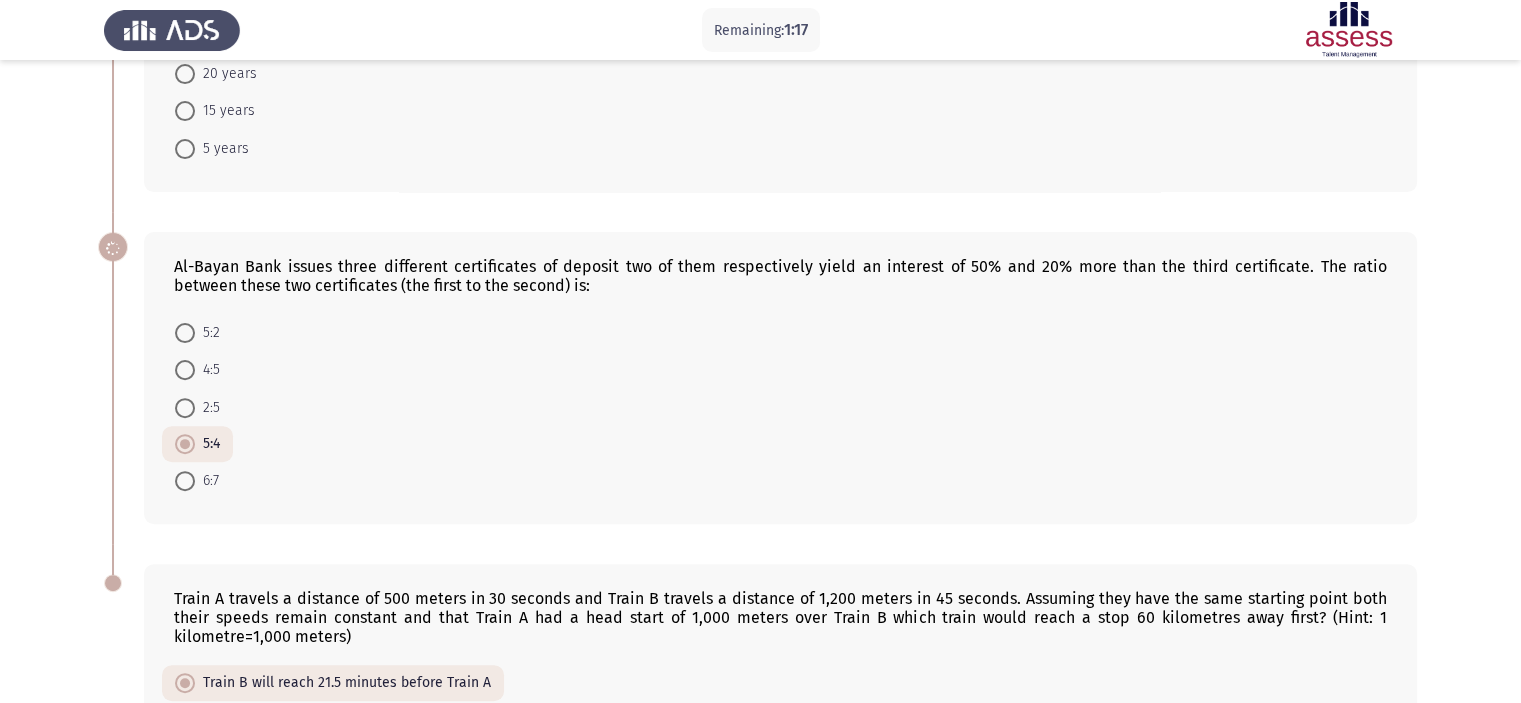 scroll, scrollTop: 872, scrollLeft: 0, axis: vertical 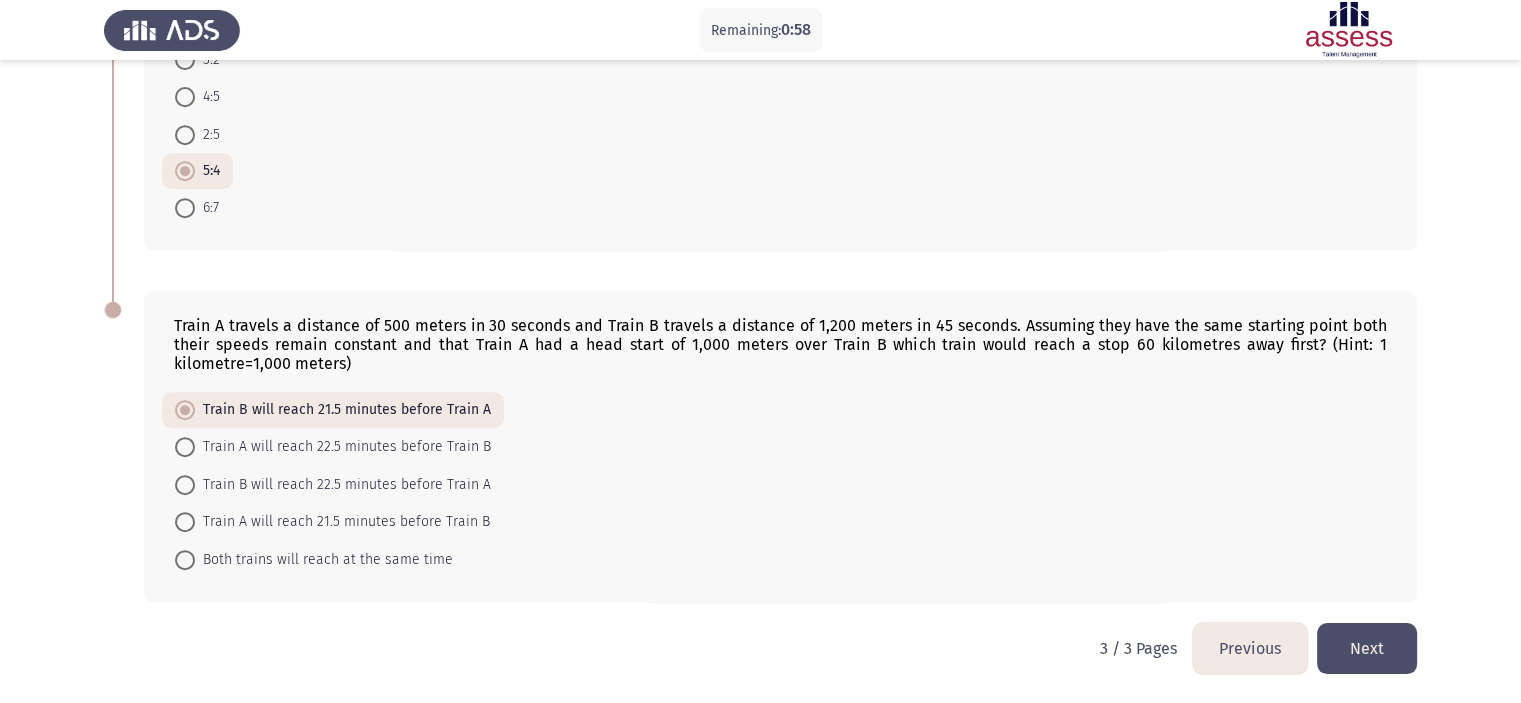 click on "Next" 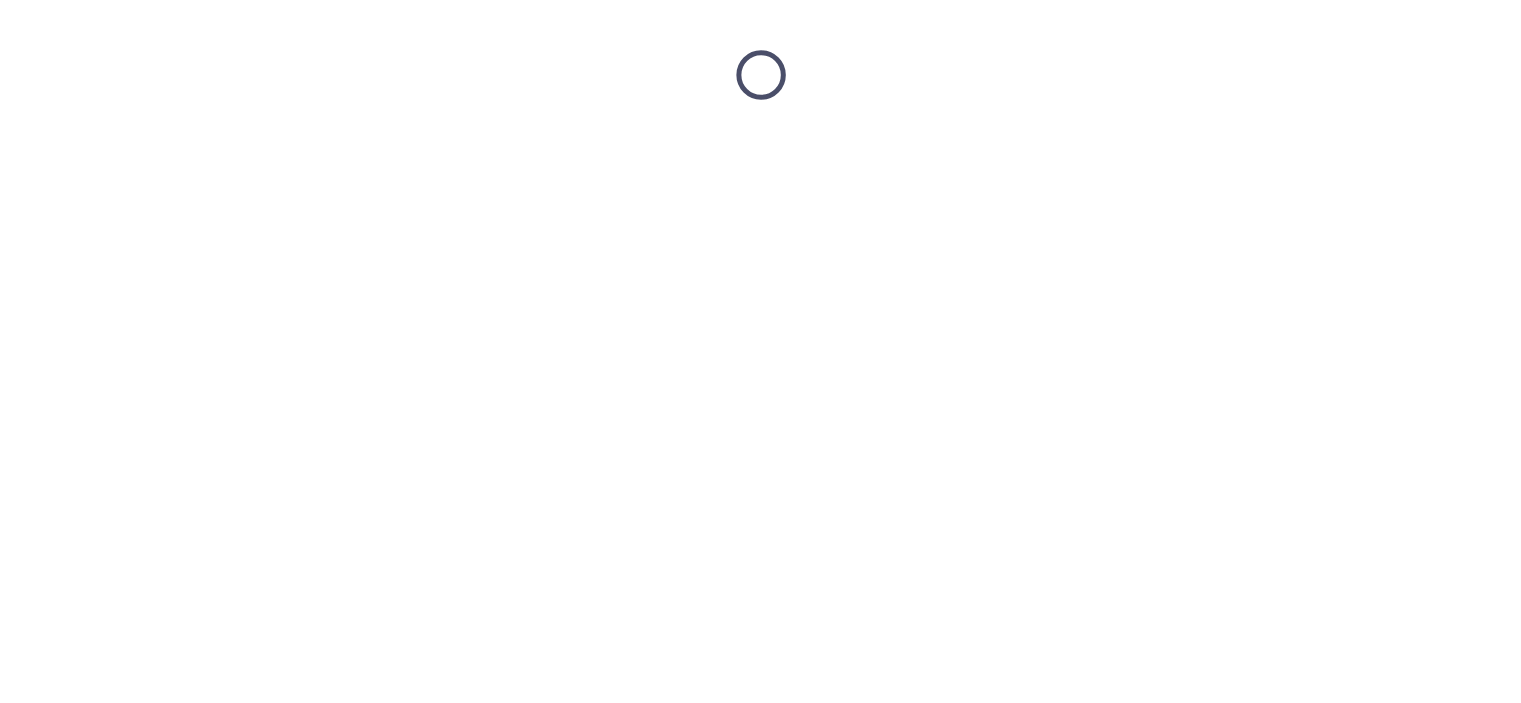 scroll, scrollTop: 0, scrollLeft: 0, axis: both 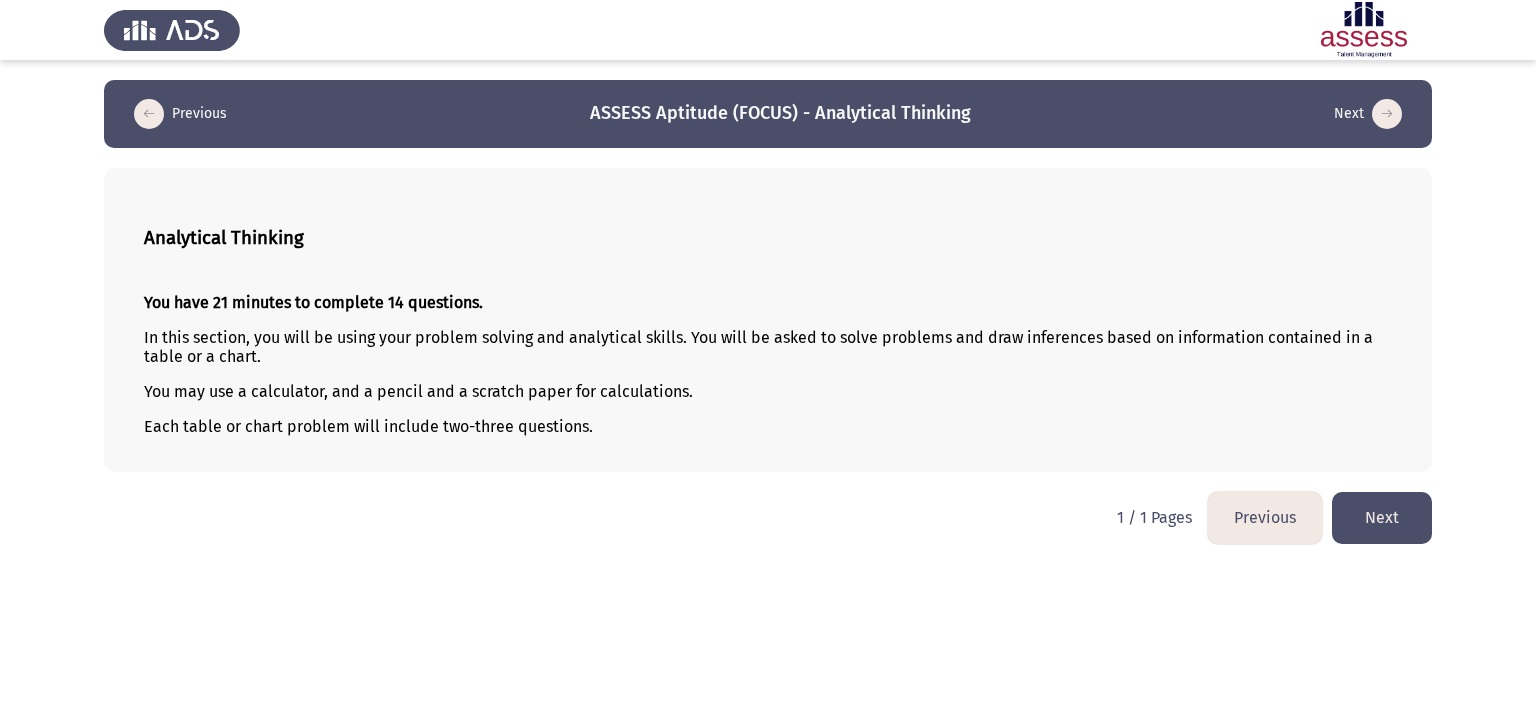 click on "Previous   ASSESS Aptitude (FOCUS) - Analytical Thinking   Next  Analytical Thinking You have 21 minutes to complete 14 questions. In this section, you will be using your problem solving and analytical skills. You will be asked to solve problems and draw inferences based on information contained in a table or a chart. You may use a calculator, and a pencil and a scratch paper for calculations. Each table or chart problem will include two-three questions.  1 / 1 Pages   Previous   Next" at bounding box center [768, 282] 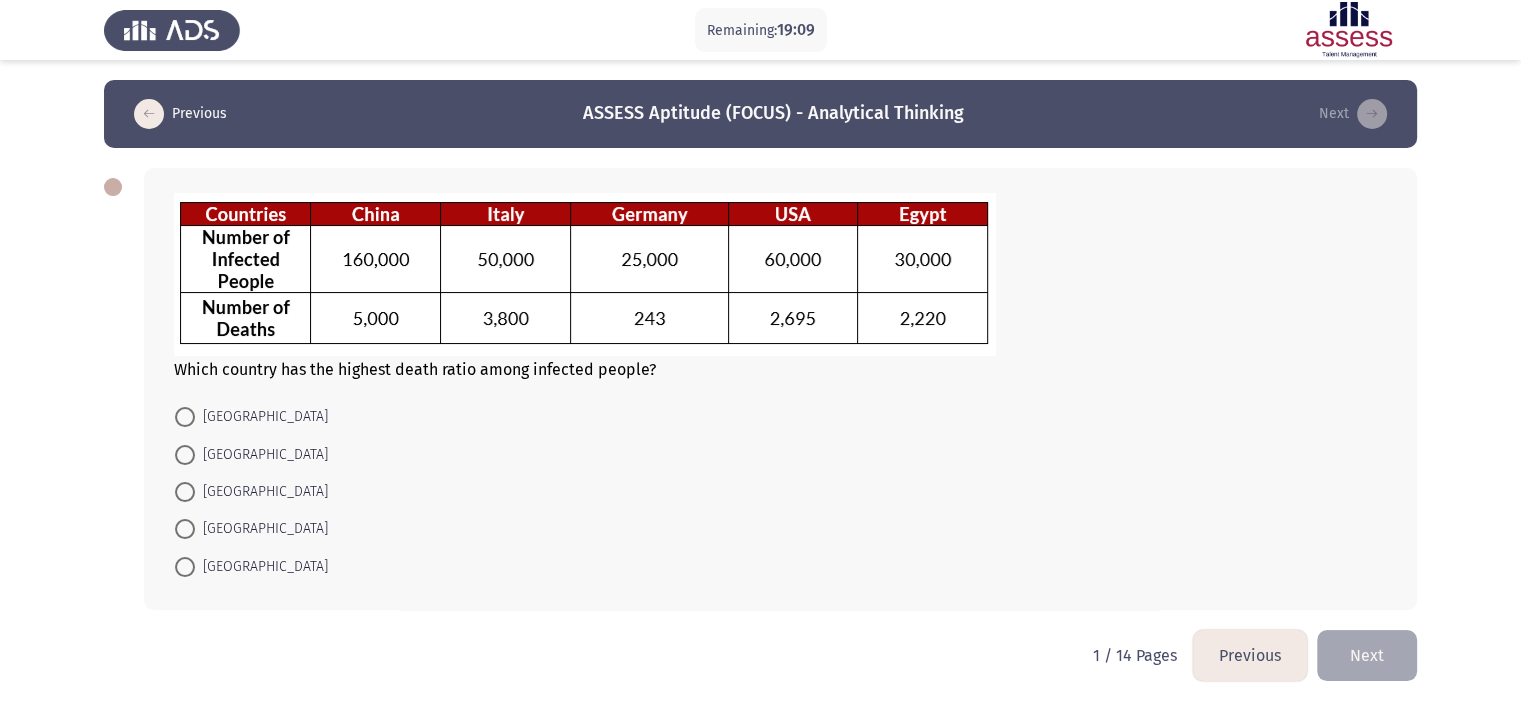 click at bounding box center [185, 492] 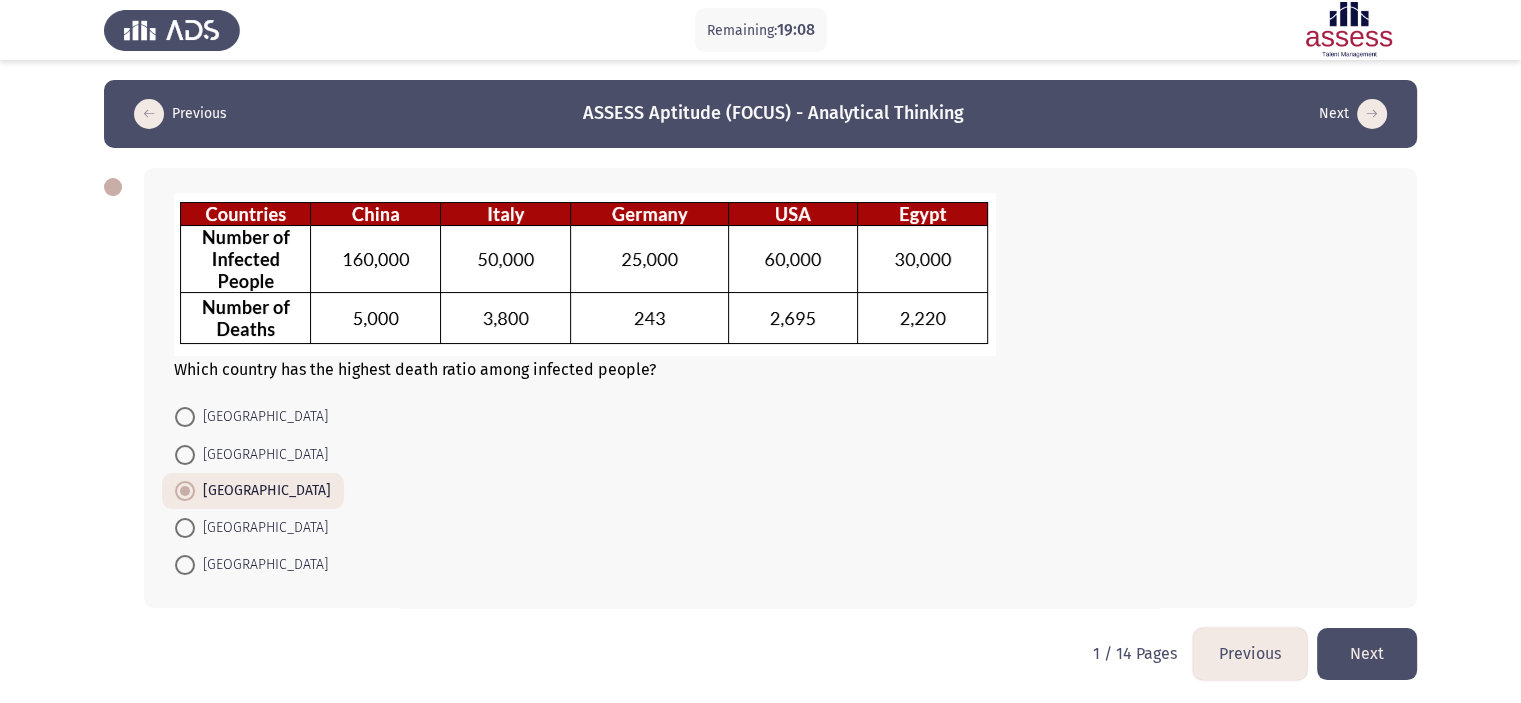 click on "Next" 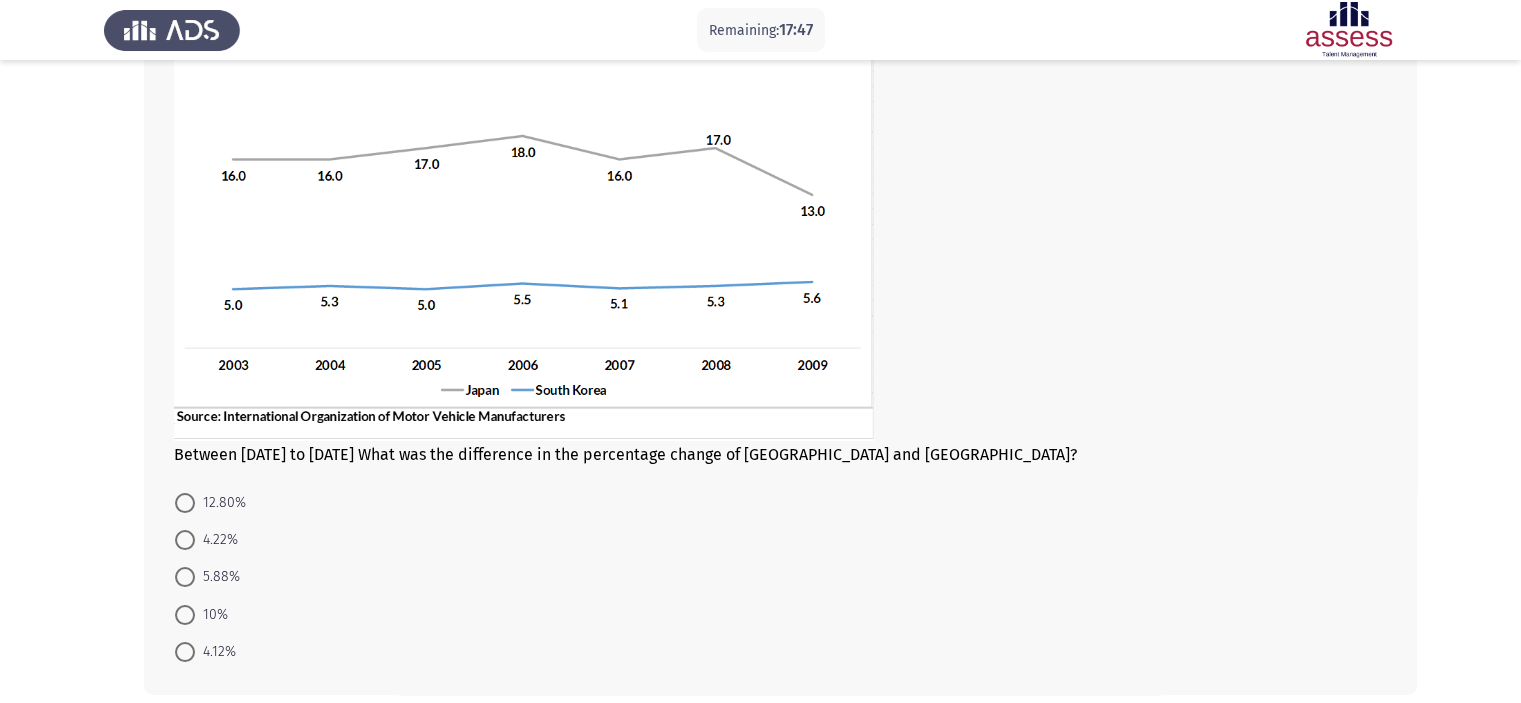 scroll, scrollTop: 182, scrollLeft: 0, axis: vertical 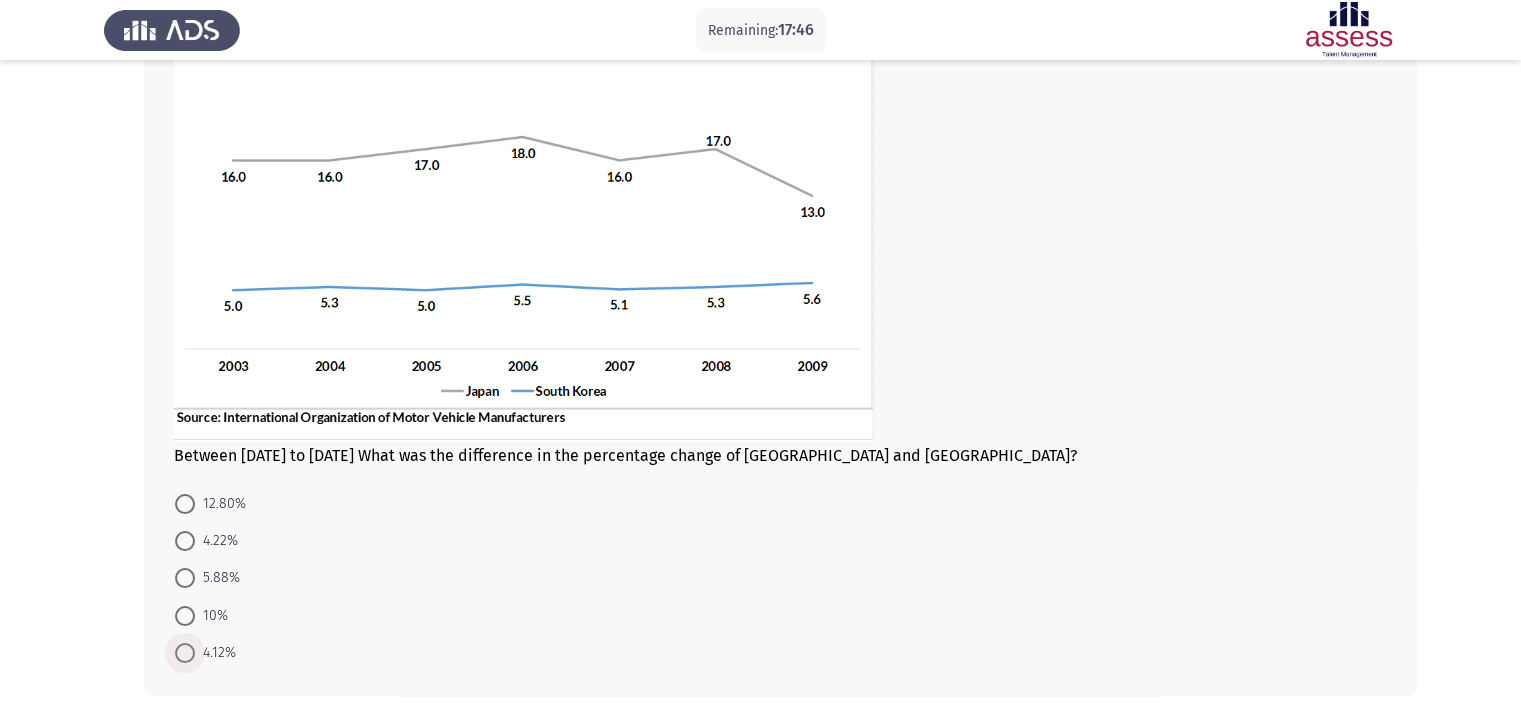 click on "4.12%" at bounding box center [215, 653] 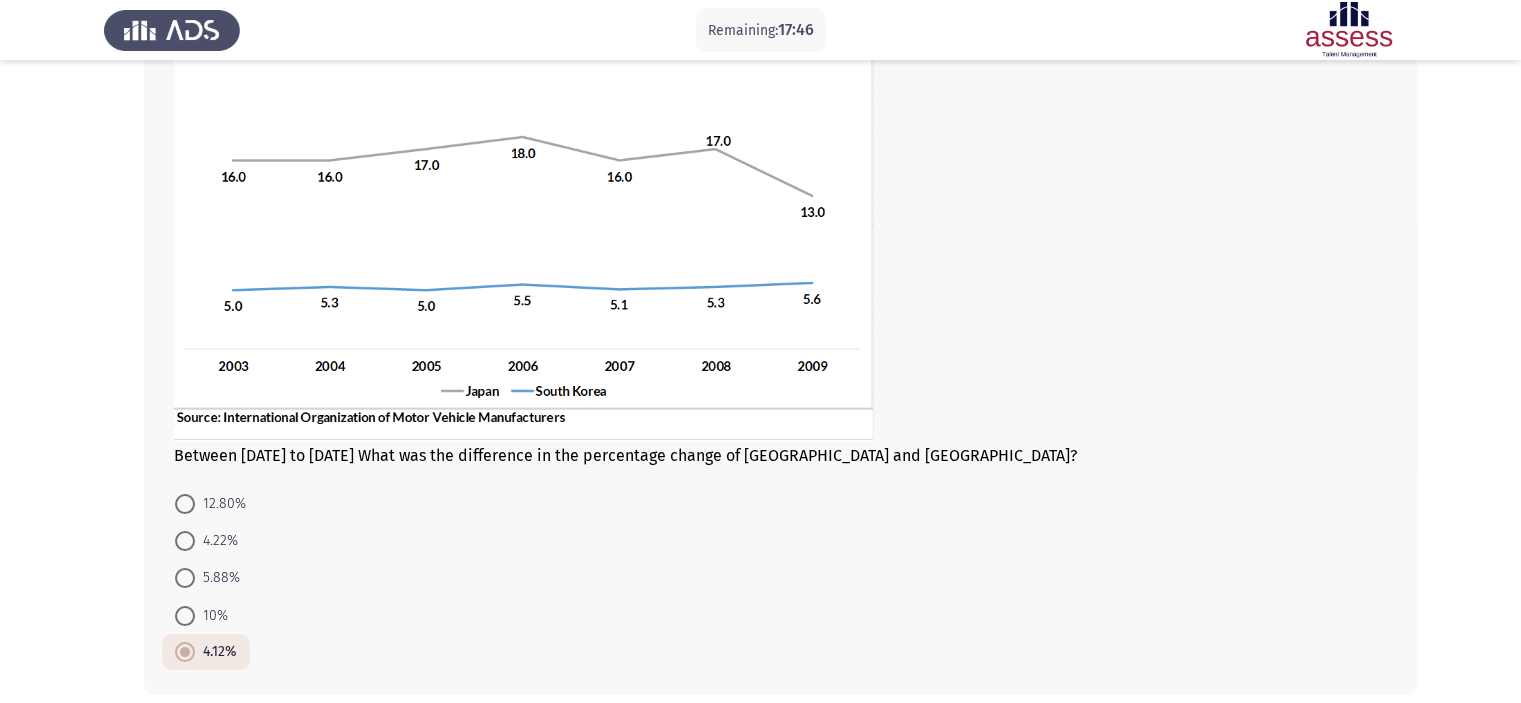 scroll, scrollTop: 272, scrollLeft: 0, axis: vertical 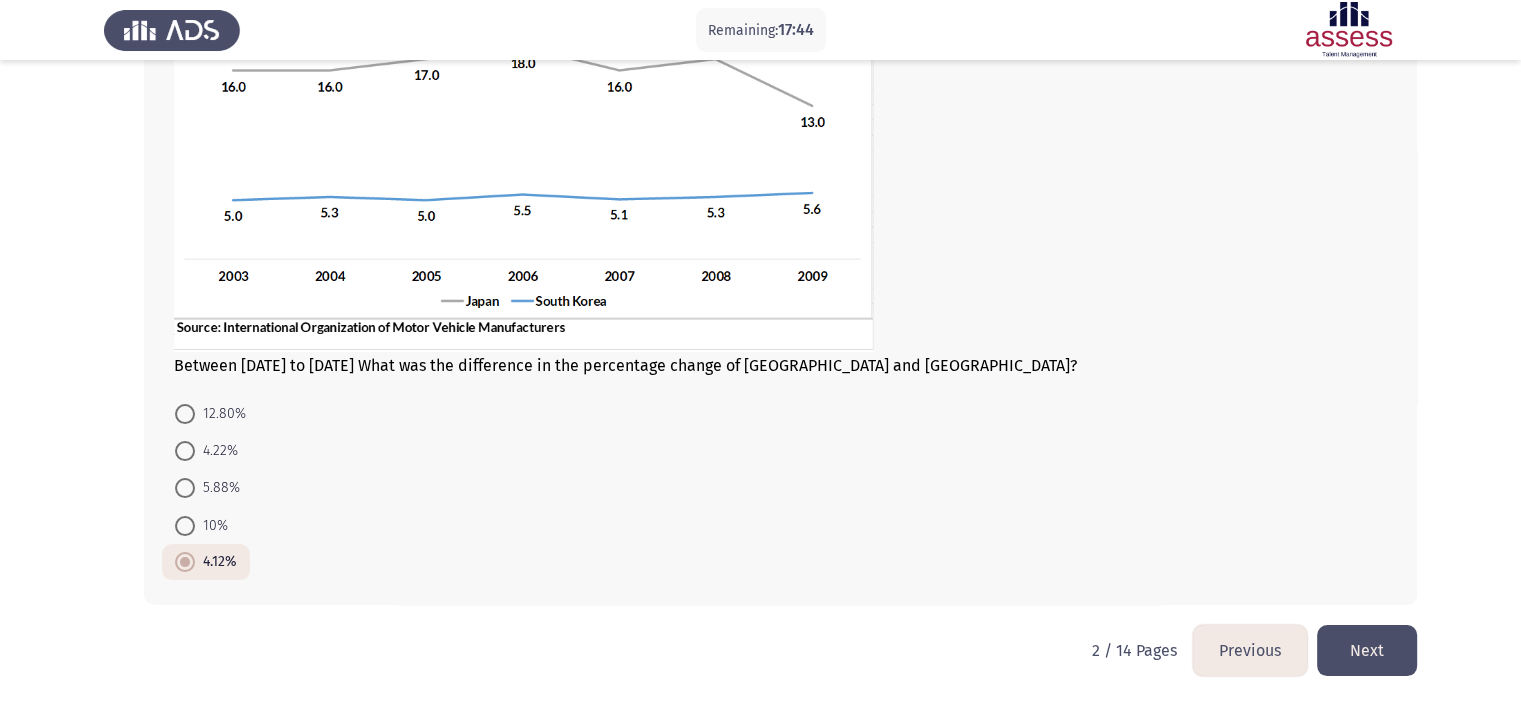 click on "Remaining:  17:44  Previous
ASSESS Aptitude (FOCUS) - Analytical Thinking   Next  Between [DATE] to [DATE] What was the difference in the percentage change of [GEOGRAPHIC_DATA] and [GEOGRAPHIC_DATA]?    12.80%     4.22%     5.88%     10%     4.12%   2 / 14 Pages   Previous
Next" at bounding box center (760, 216) 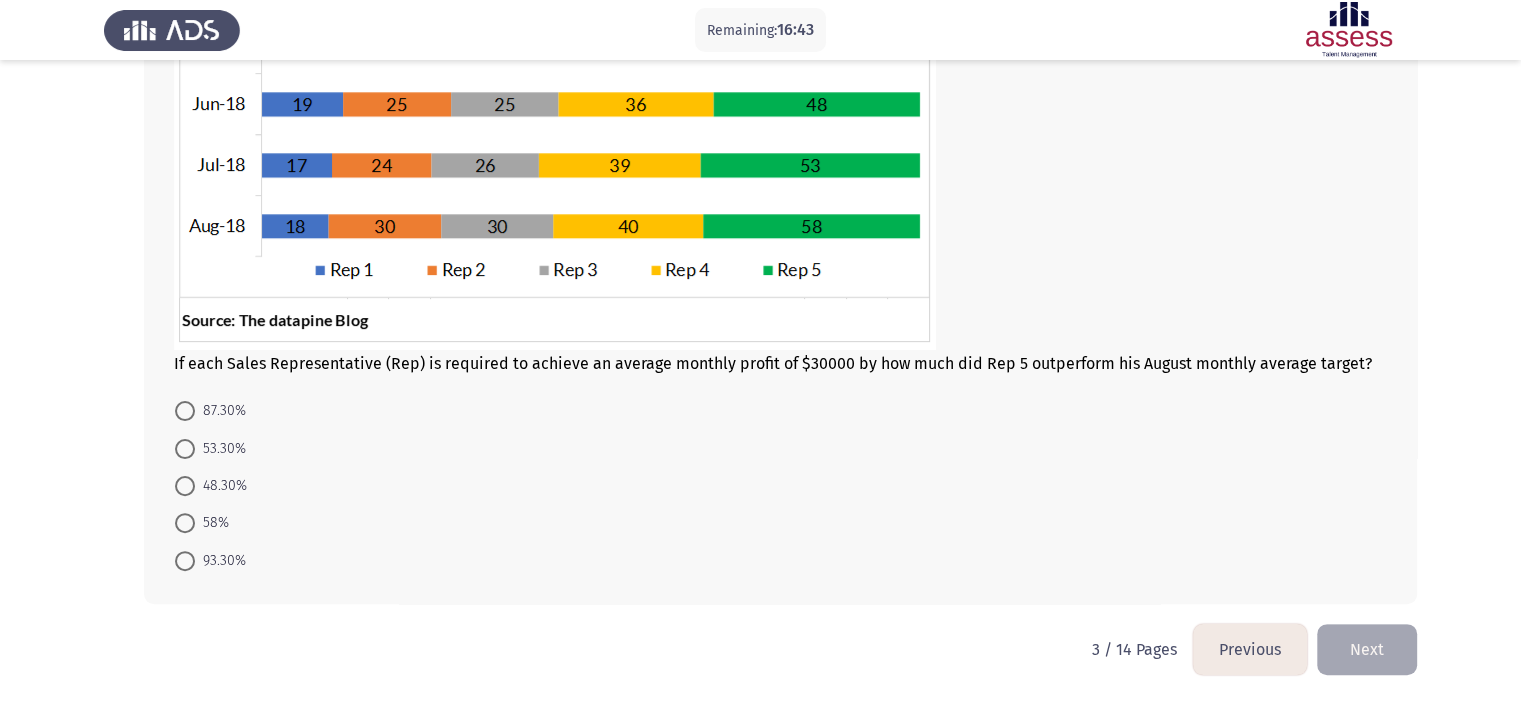 scroll, scrollTop: 471, scrollLeft: 0, axis: vertical 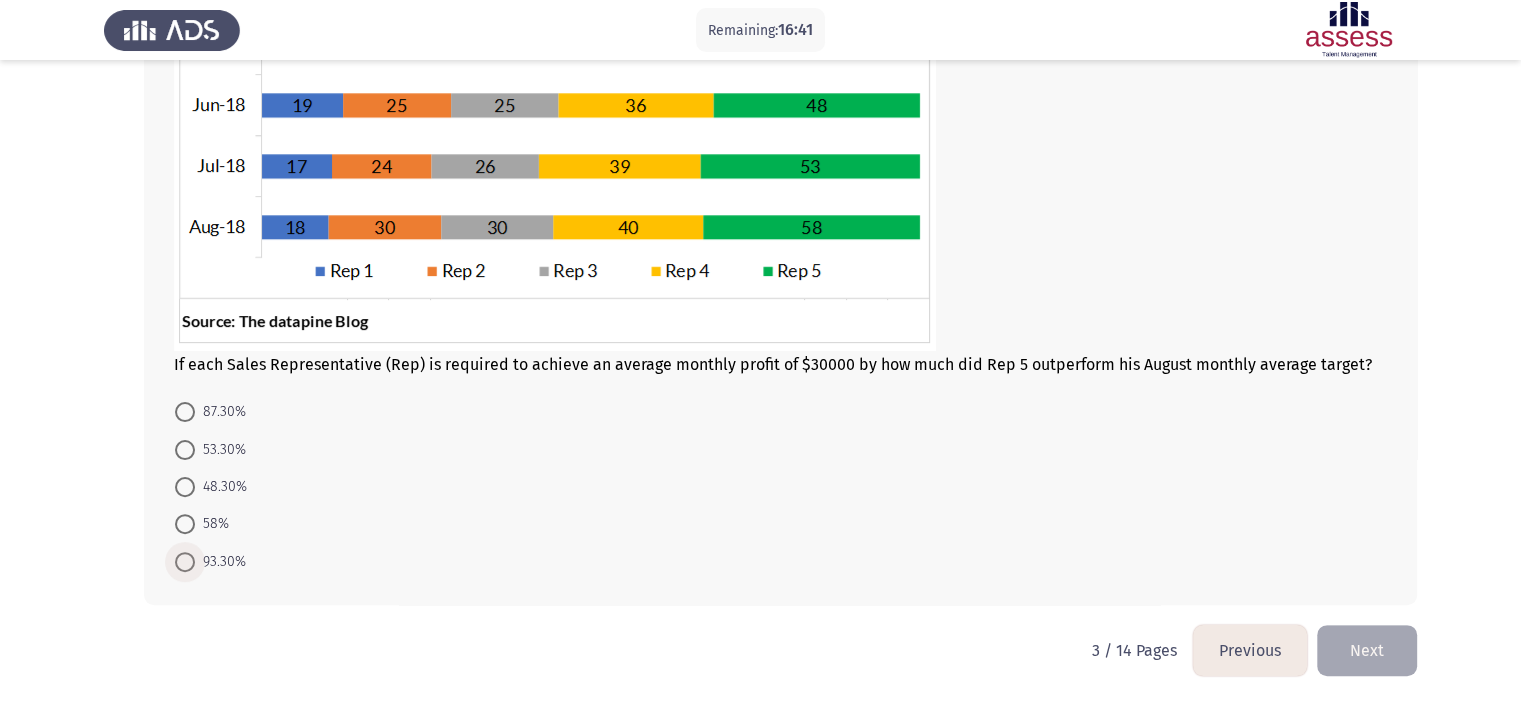 click on "93.30%" at bounding box center (220, 562) 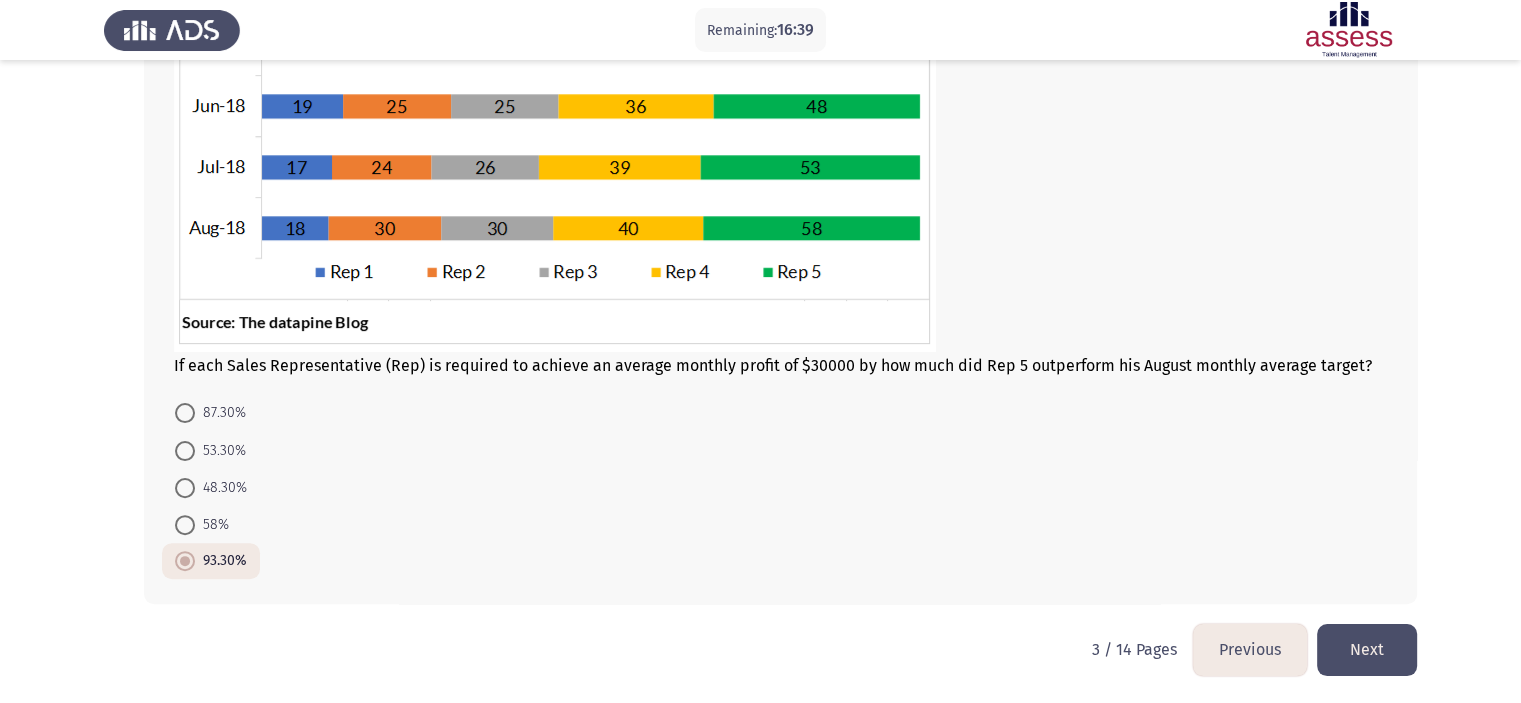 click on "Next" 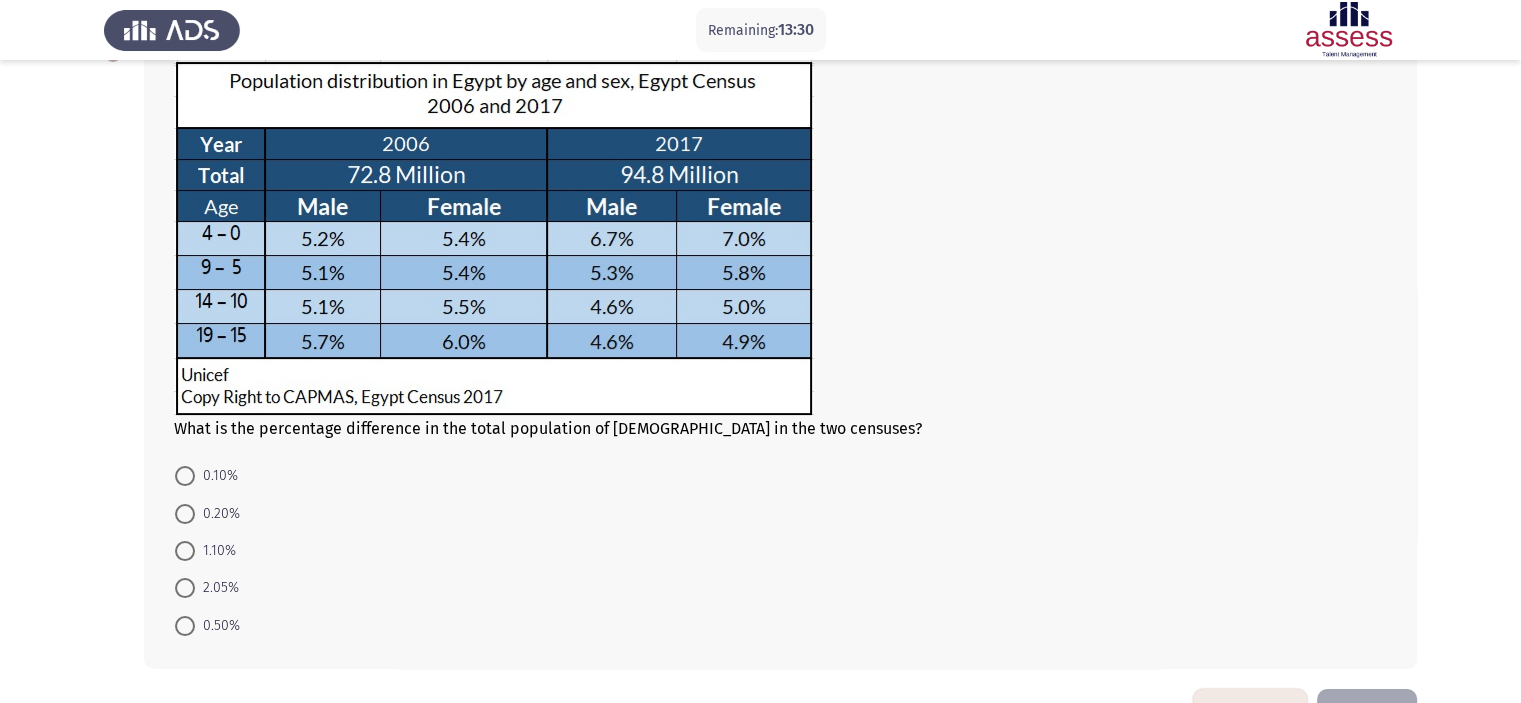scroll, scrollTop: 136, scrollLeft: 0, axis: vertical 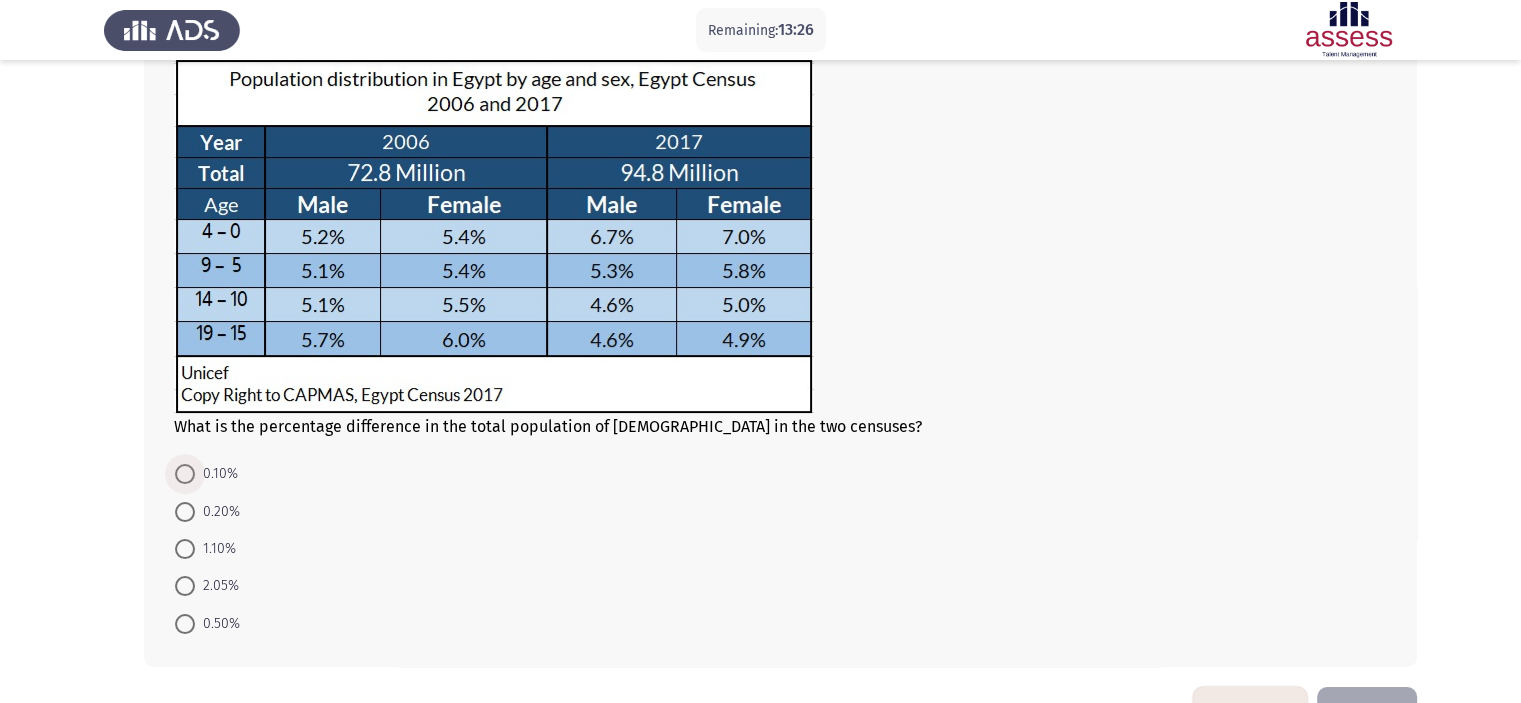 click at bounding box center [185, 474] 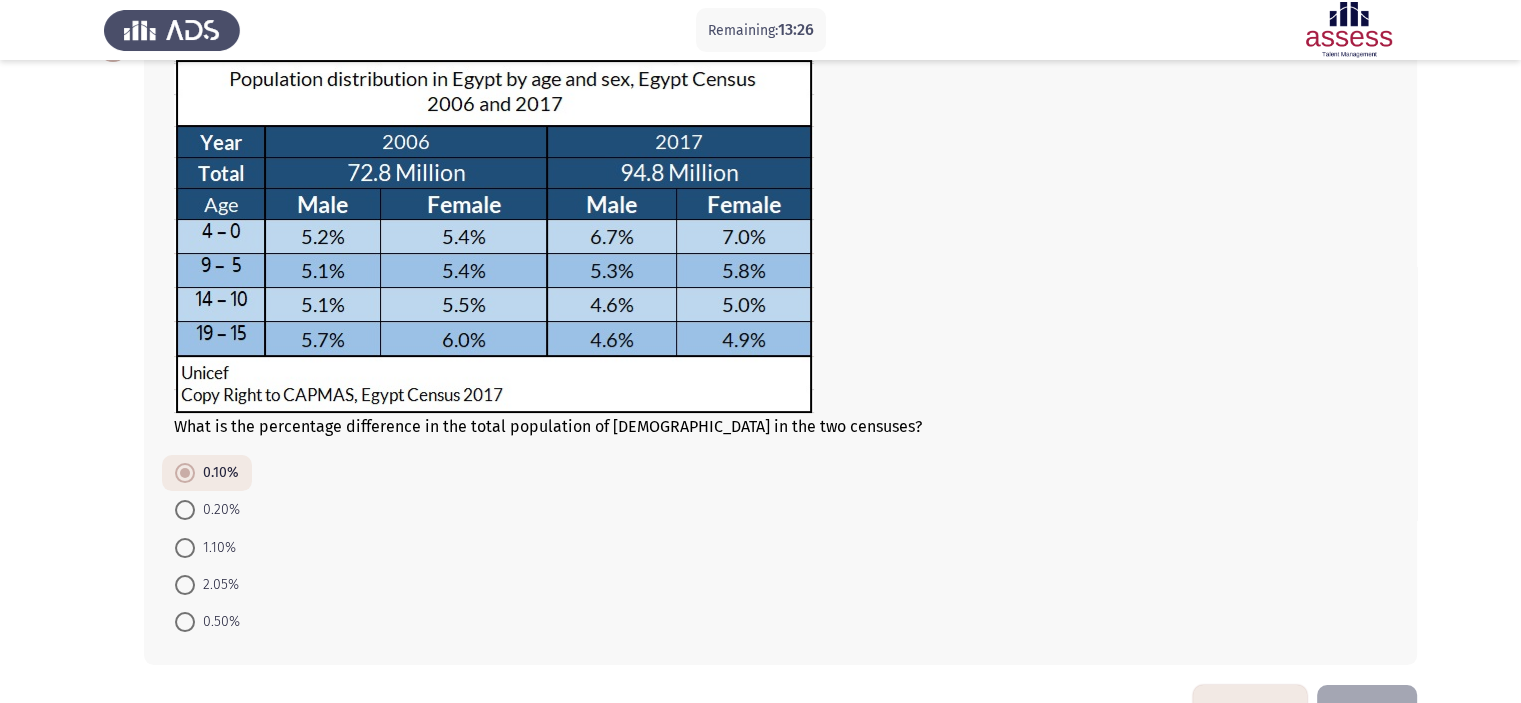 scroll, scrollTop: 197, scrollLeft: 0, axis: vertical 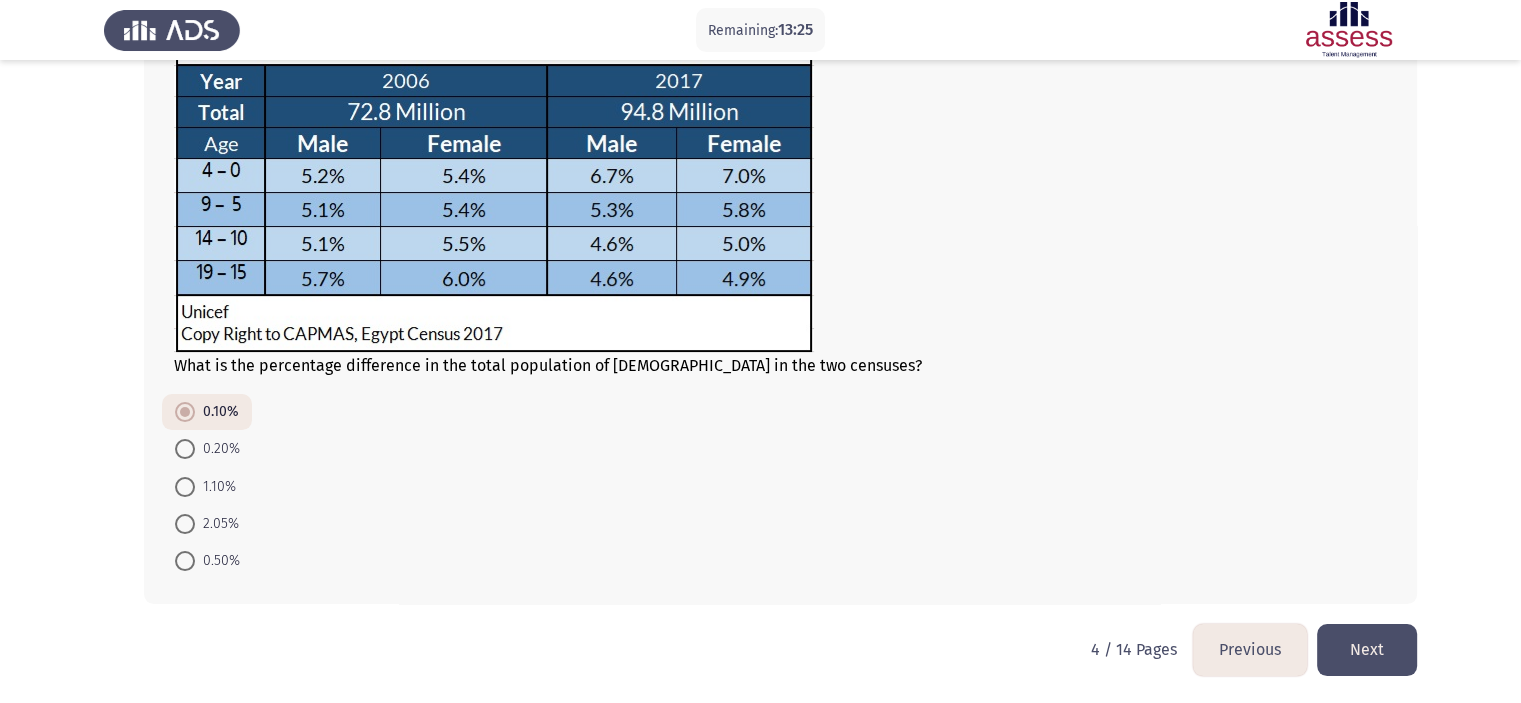 click on "Next" 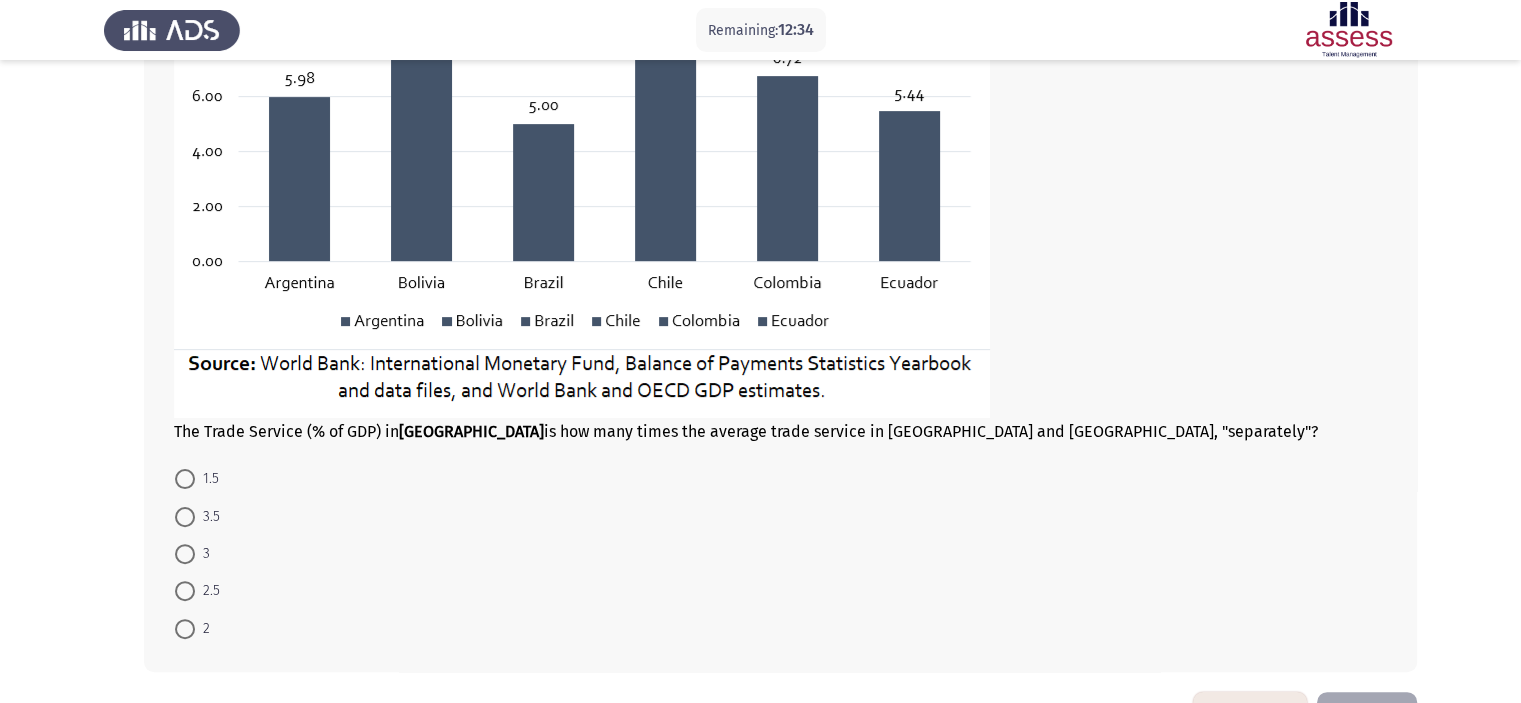 scroll, scrollTop: 444, scrollLeft: 0, axis: vertical 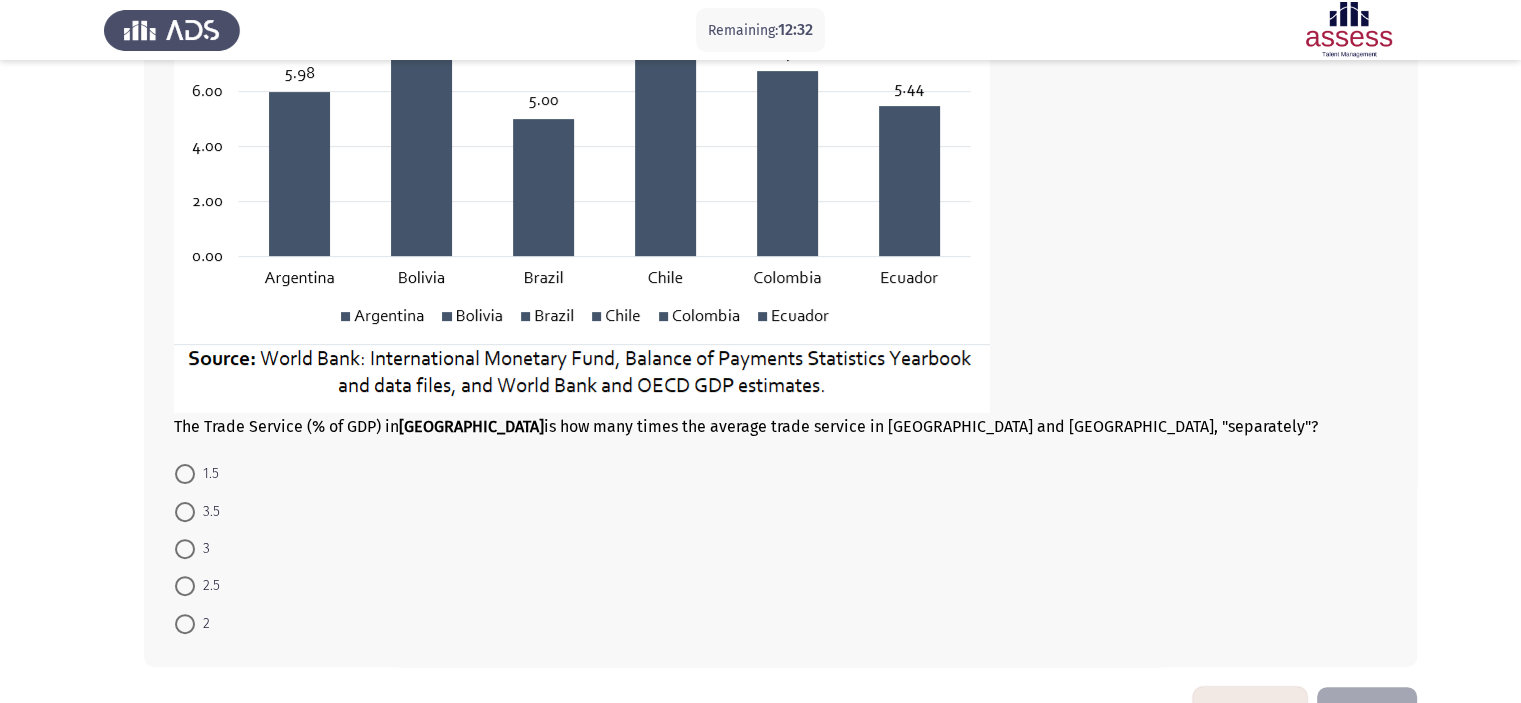 click 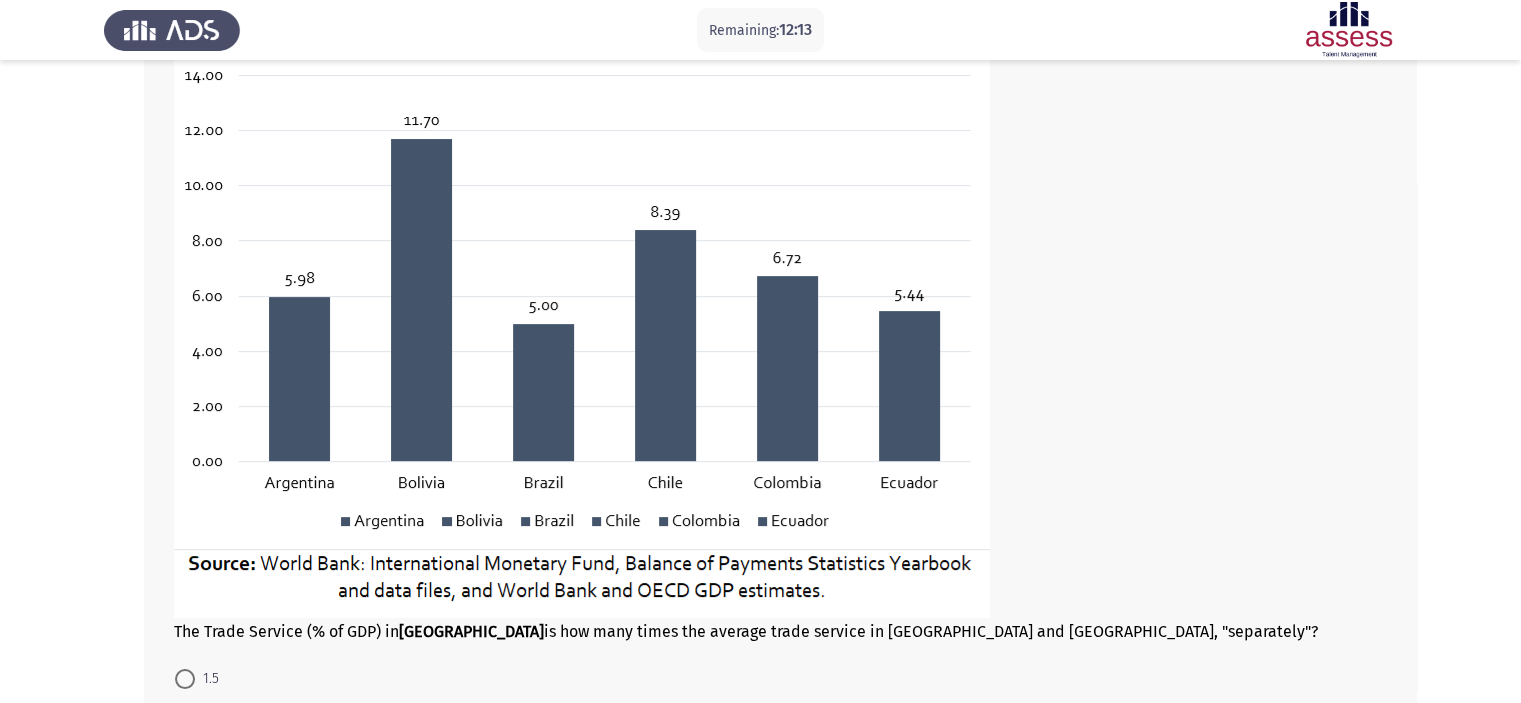 scroll, scrollTop: 452, scrollLeft: 0, axis: vertical 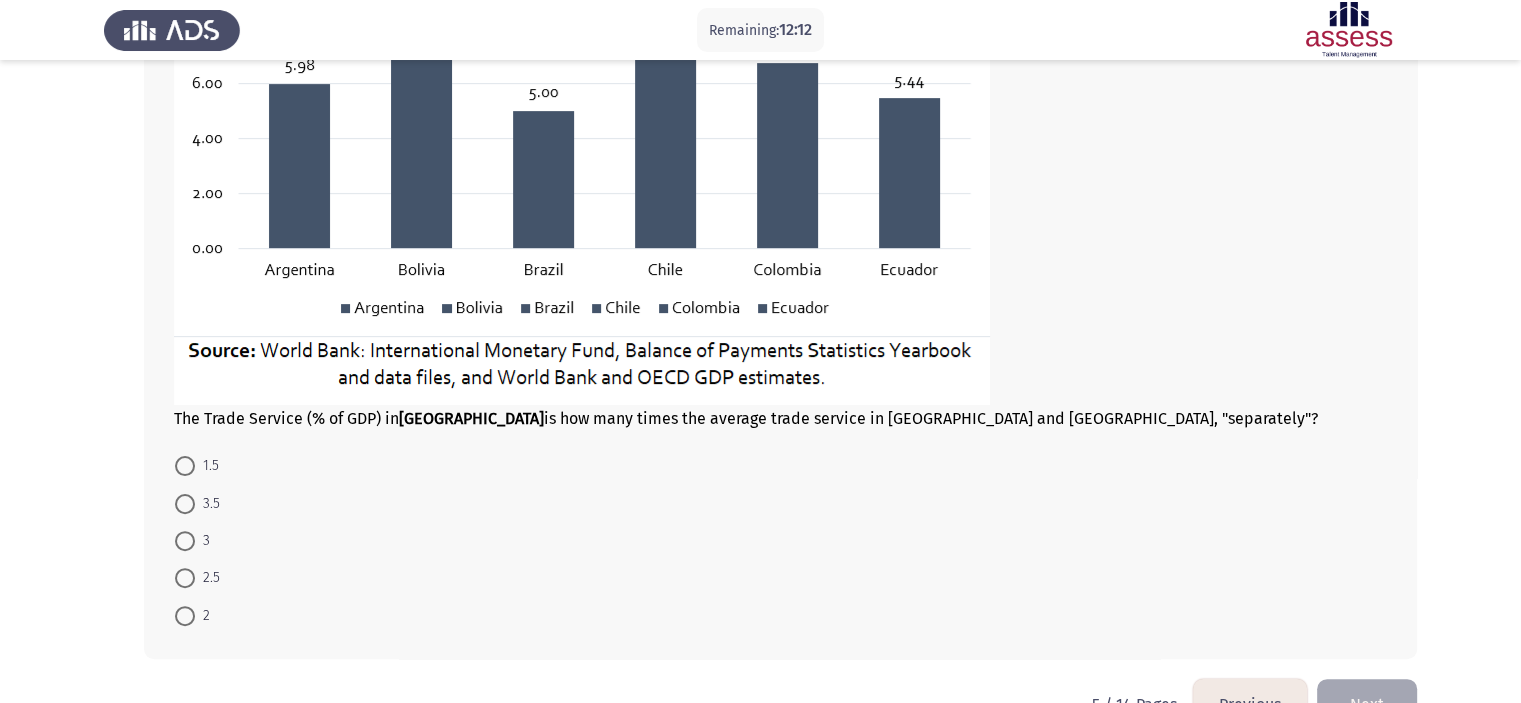 click 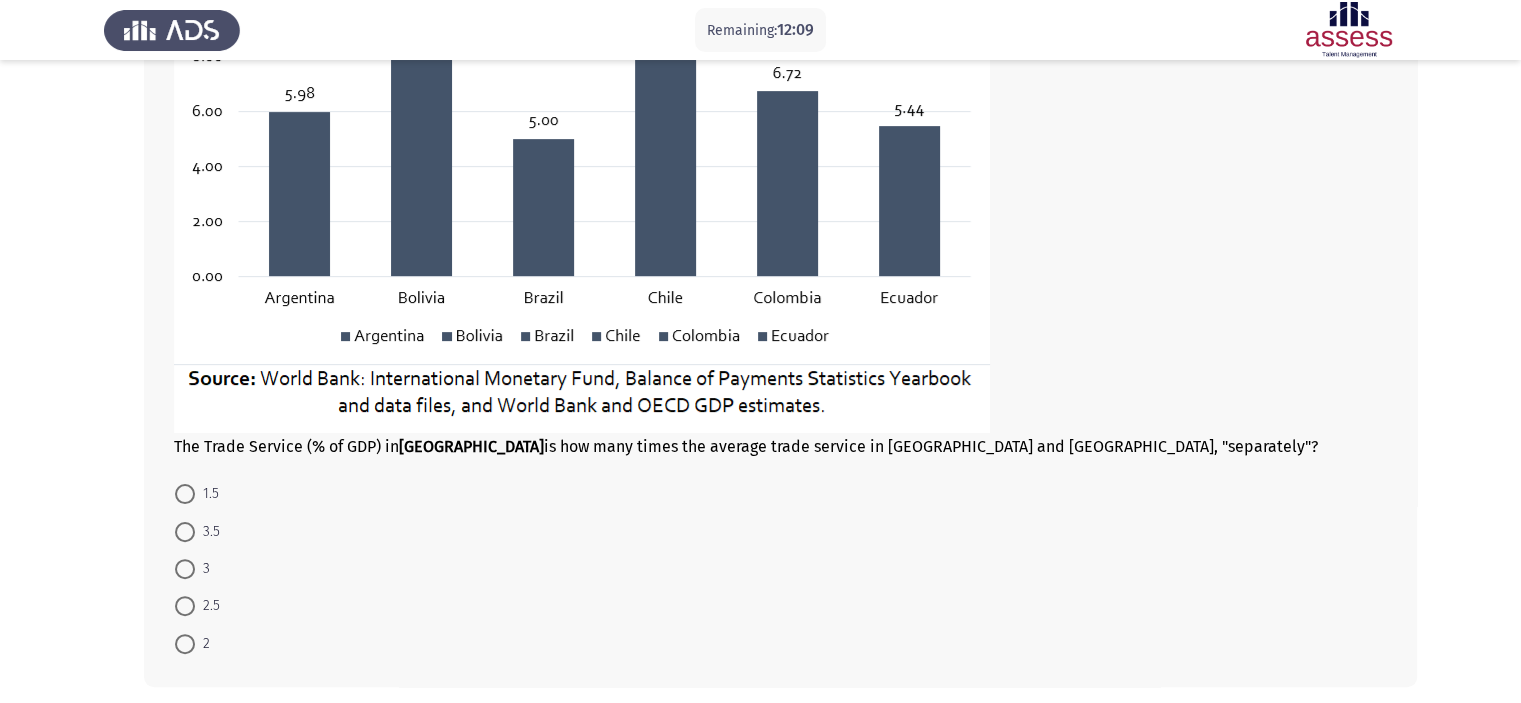 scroll, scrollTop: 428, scrollLeft: 0, axis: vertical 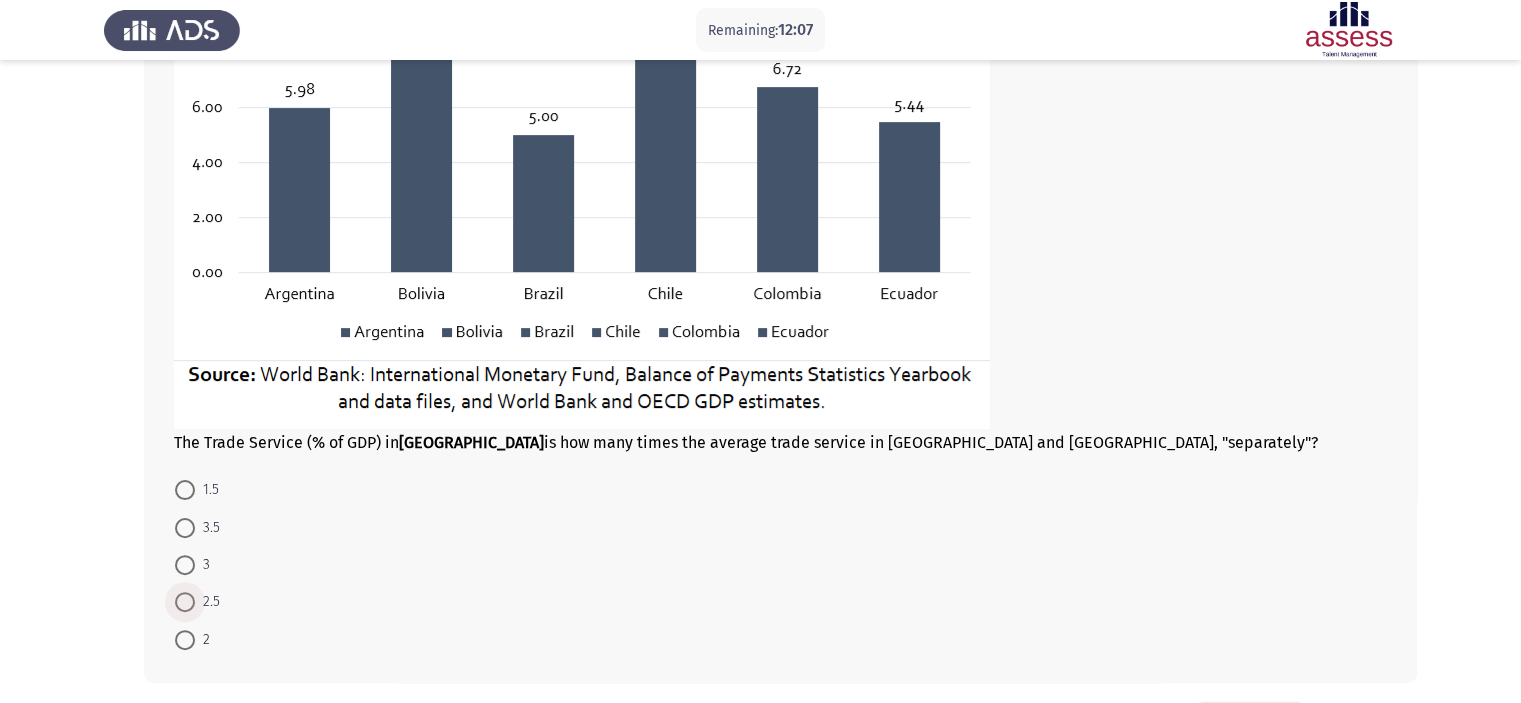 click at bounding box center [185, 602] 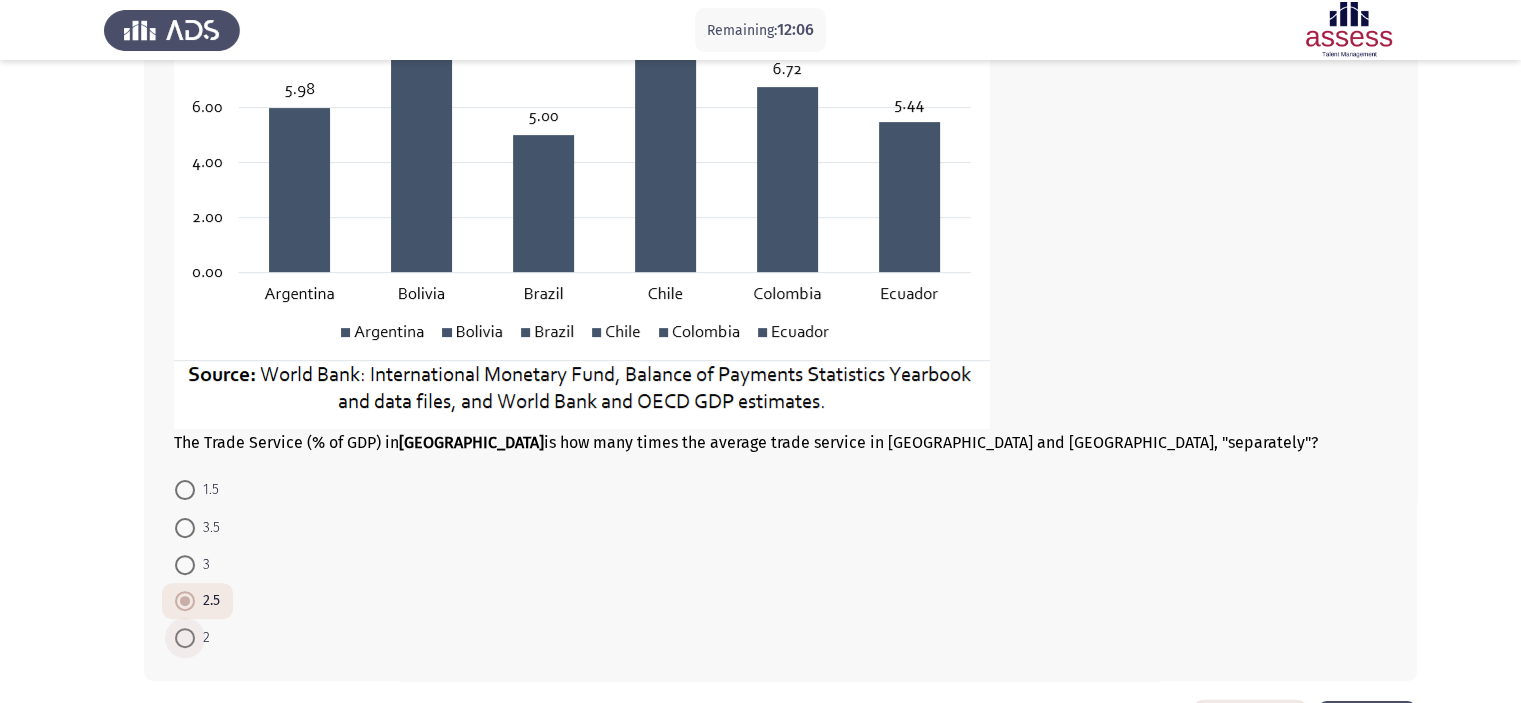 click at bounding box center [185, 638] 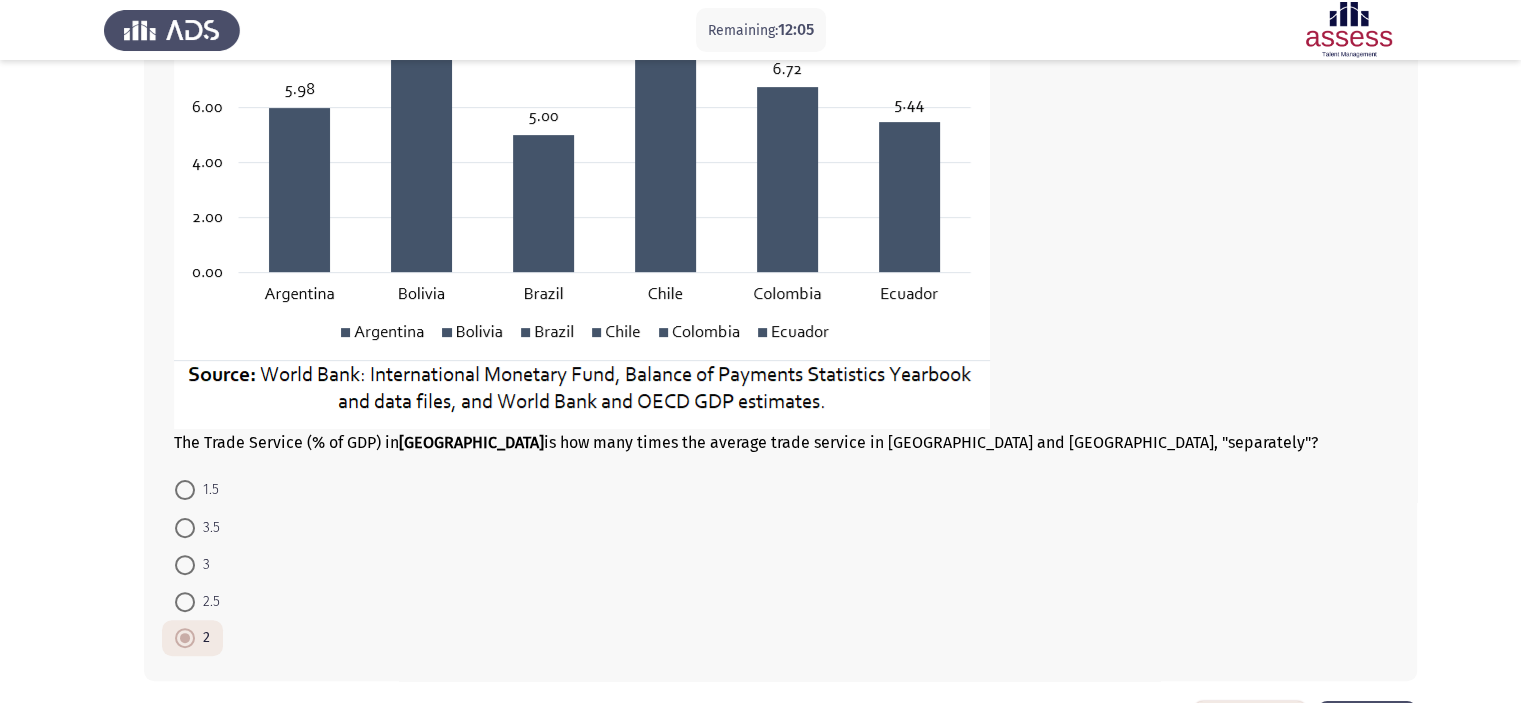 scroll, scrollTop: 505, scrollLeft: 0, axis: vertical 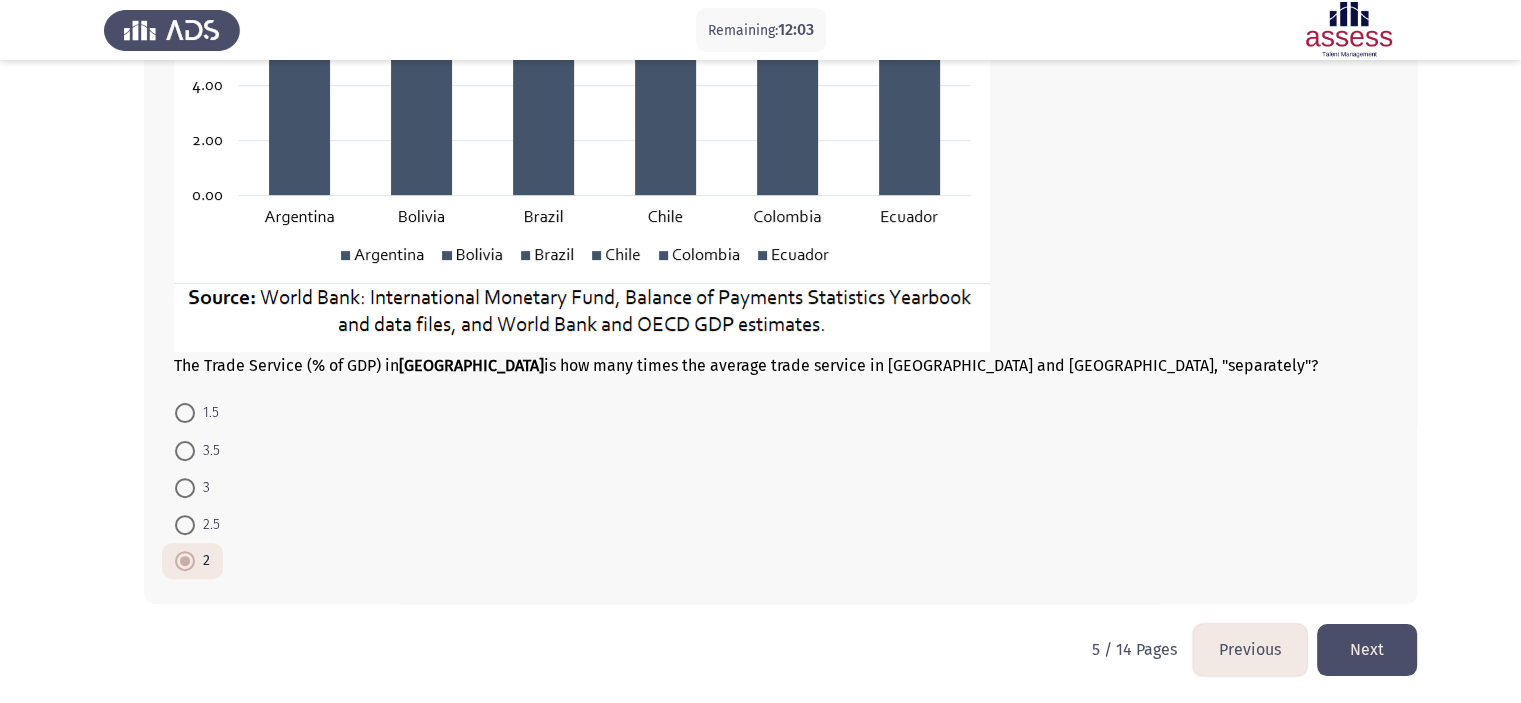 click on "Next" 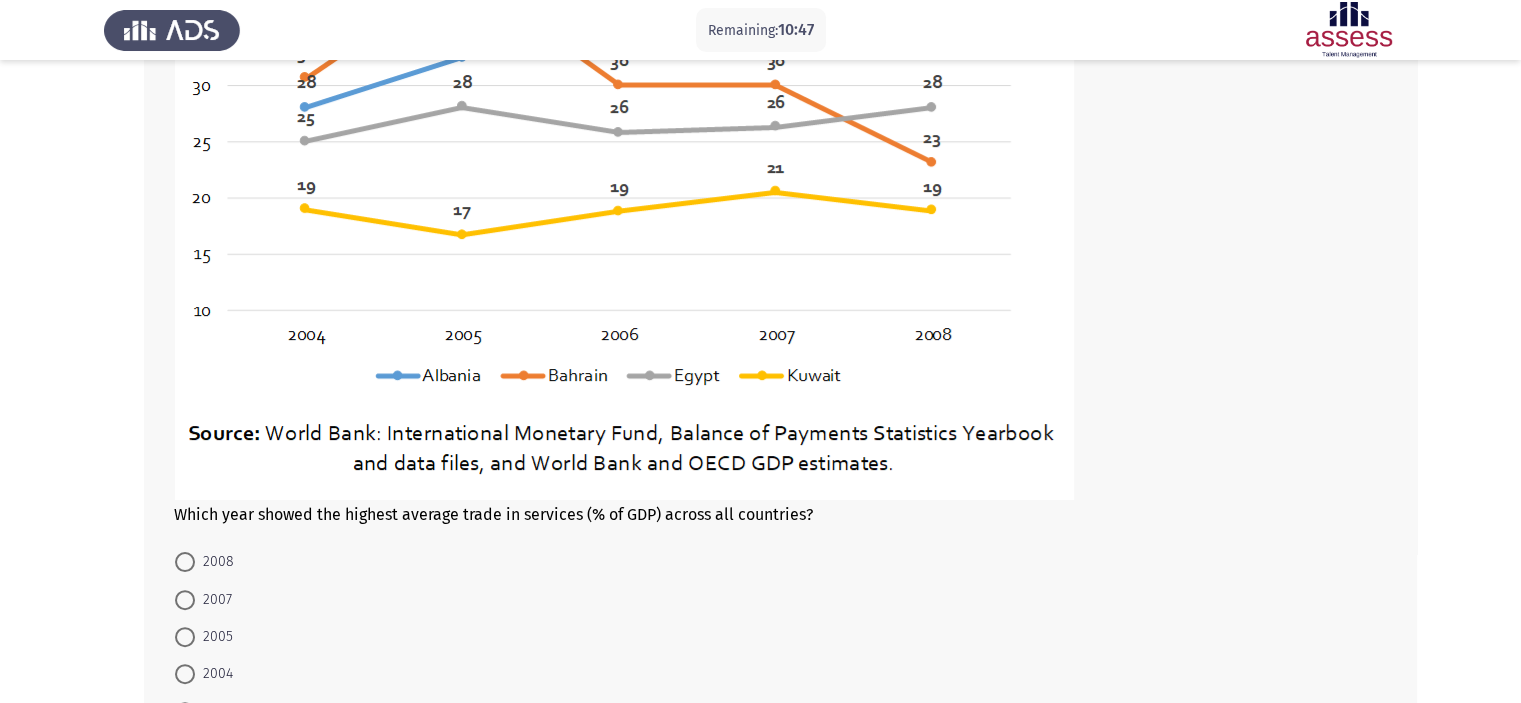 scroll, scrollTop: 468, scrollLeft: 0, axis: vertical 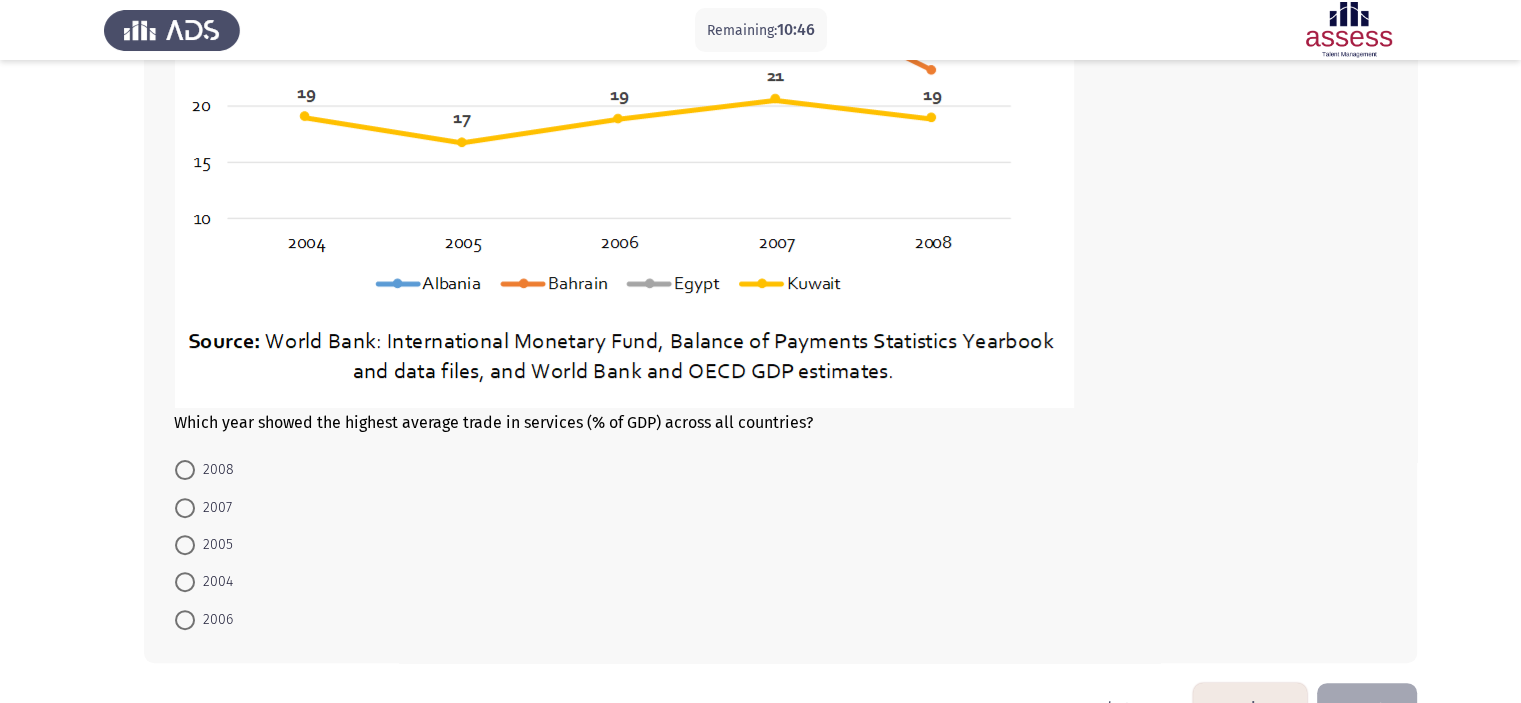click at bounding box center (185, 508) 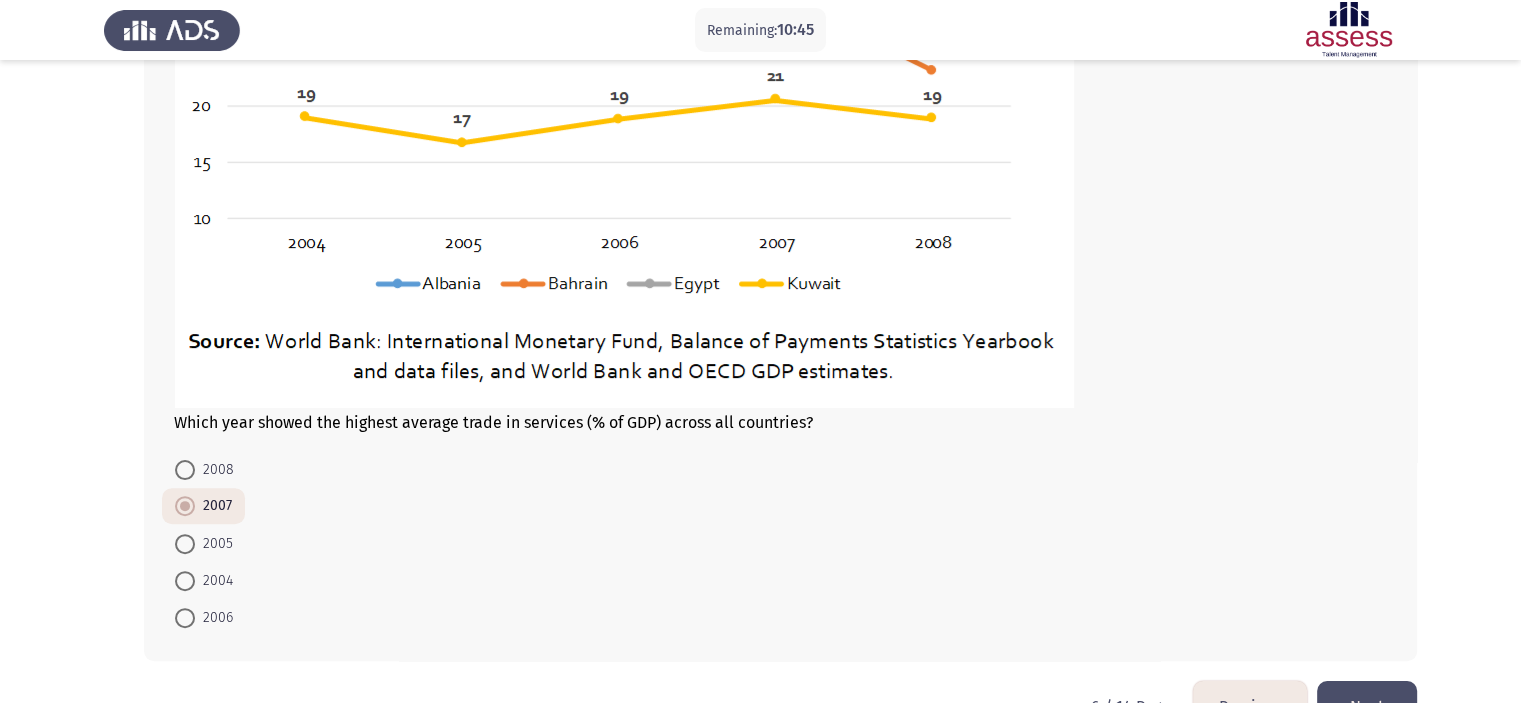 scroll, scrollTop: 525, scrollLeft: 0, axis: vertical 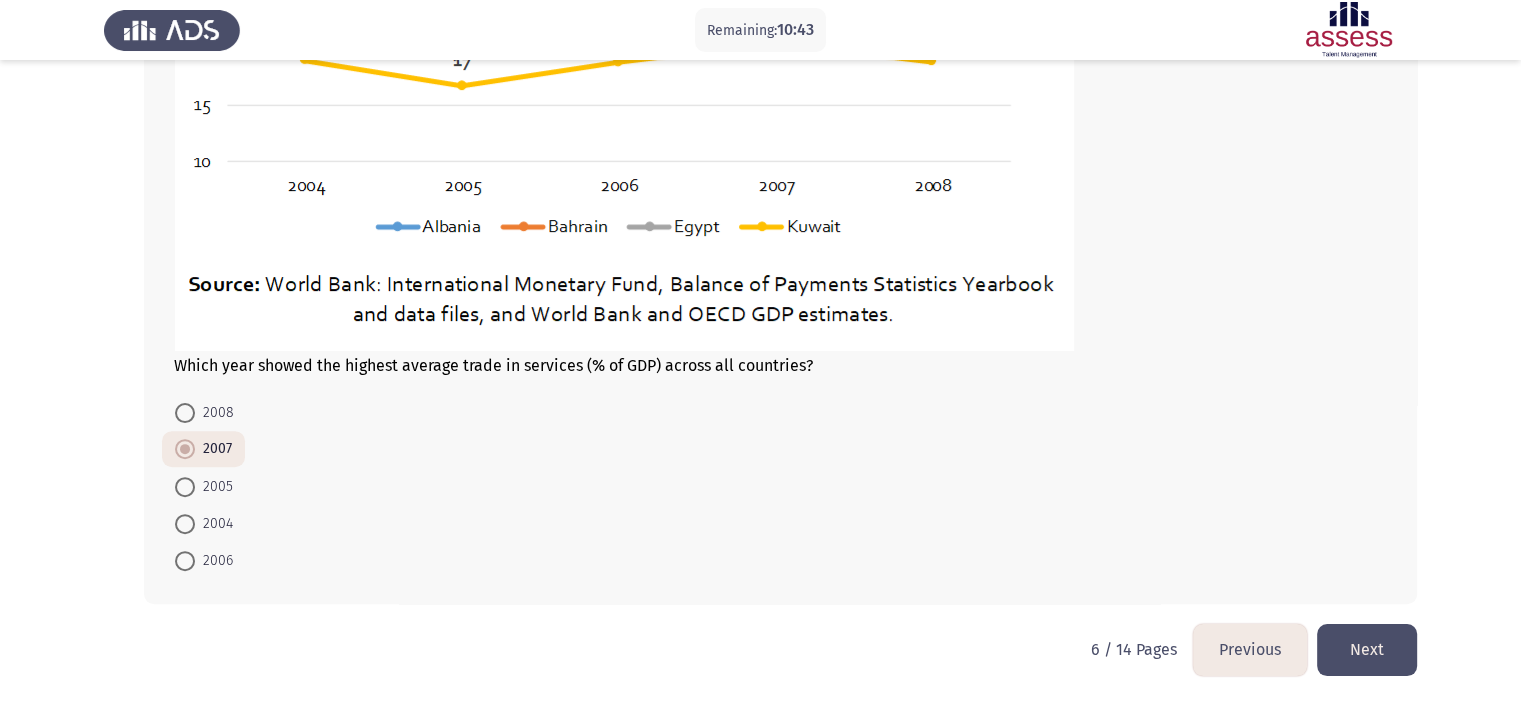 click on "Next" 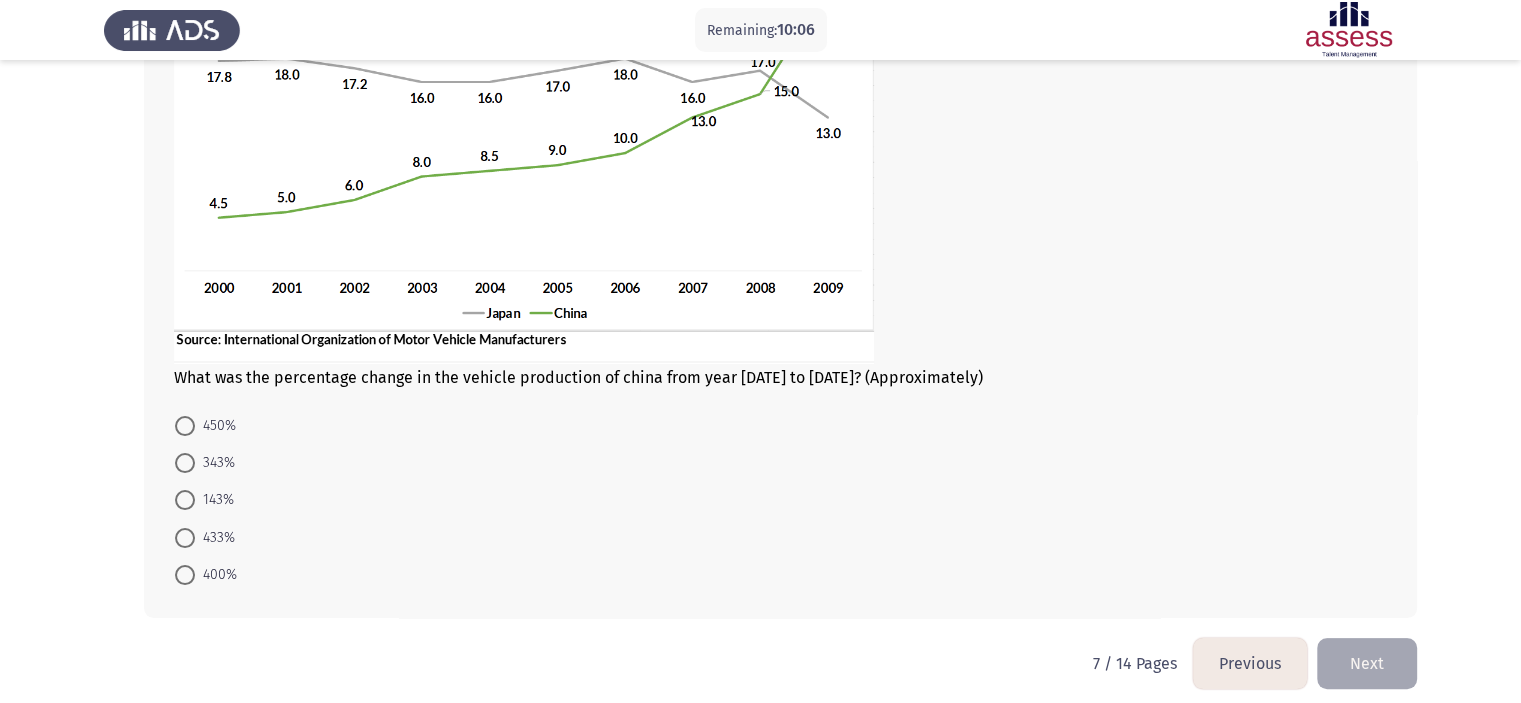 scroll, scrollTop: 276, scrollLeft: 0, axis: vertical 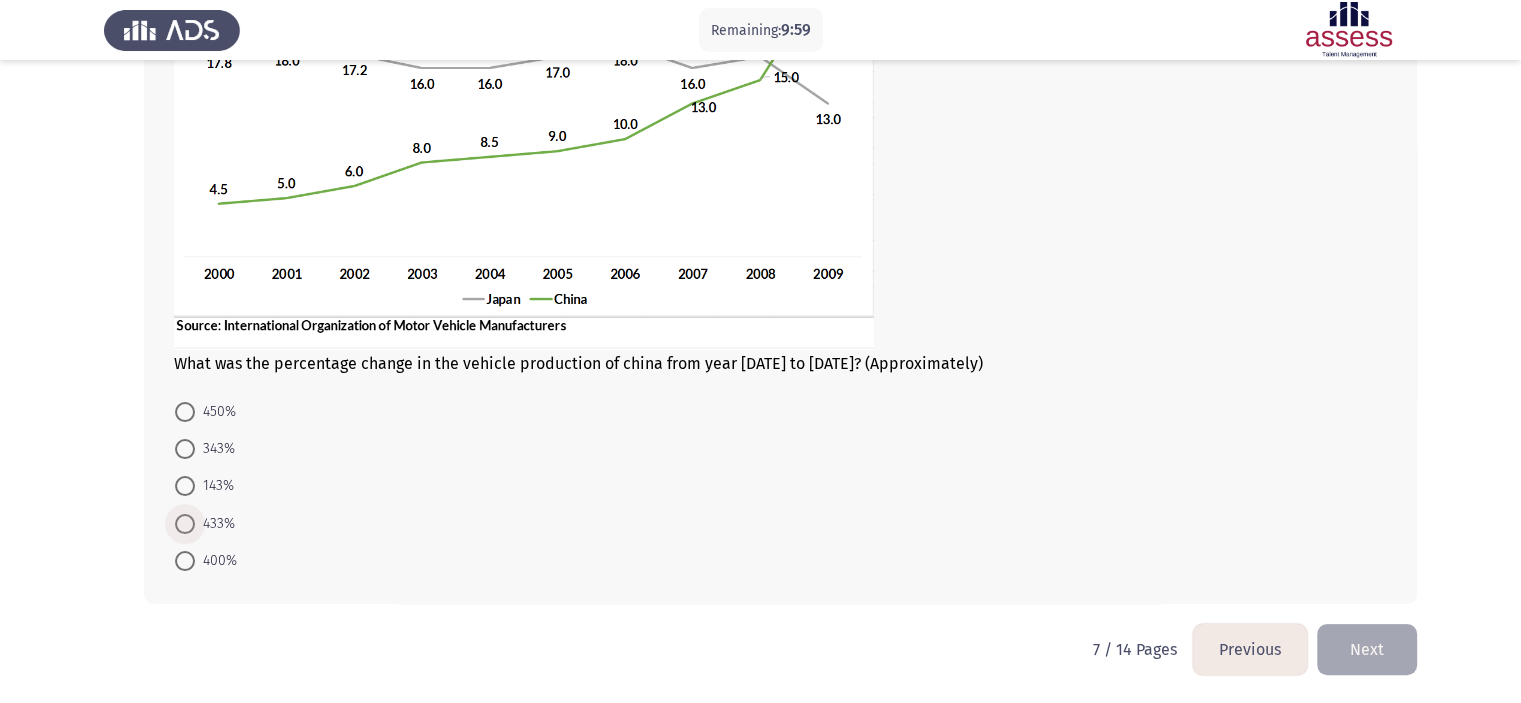 click at bounding box center (185, 524) 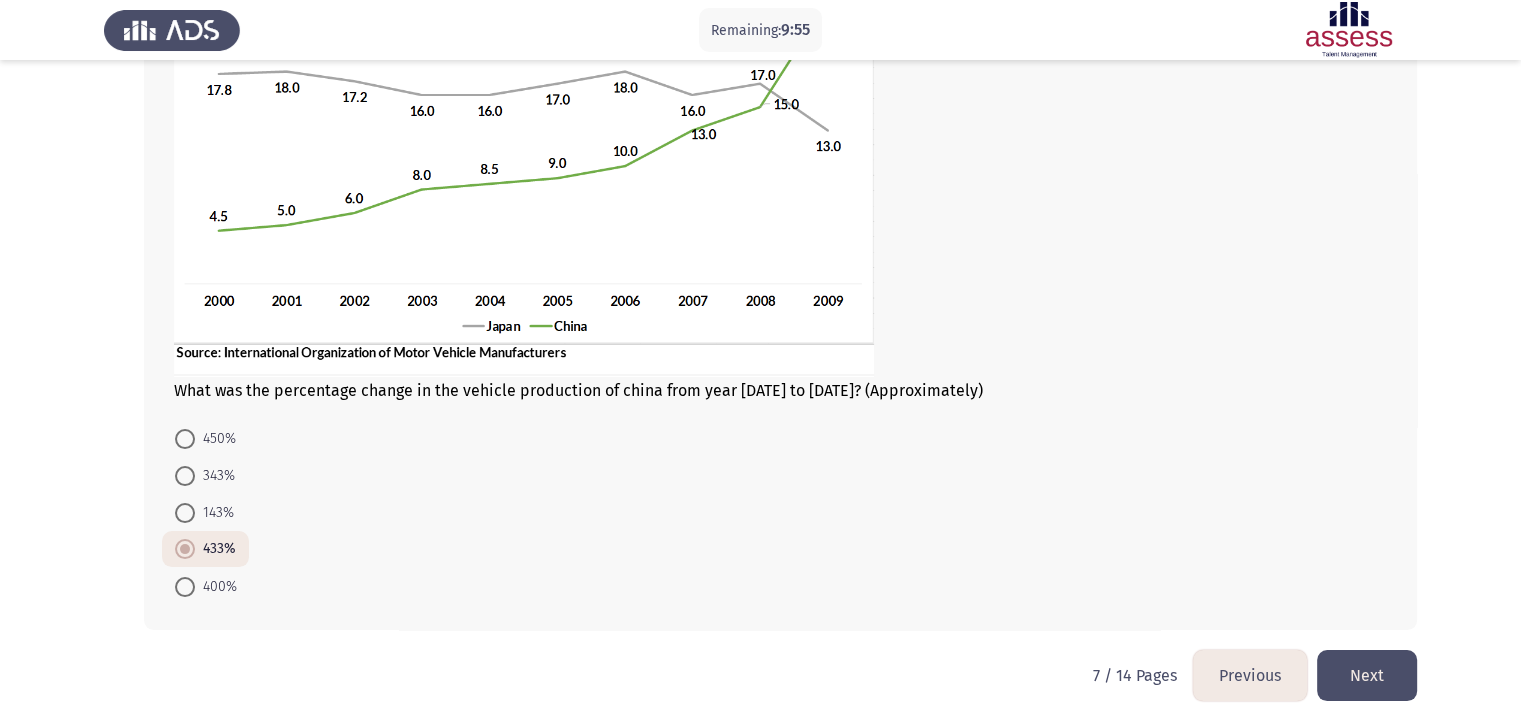 scroll, scrollTop: 275, scrollLeft: 0, axis: vertical 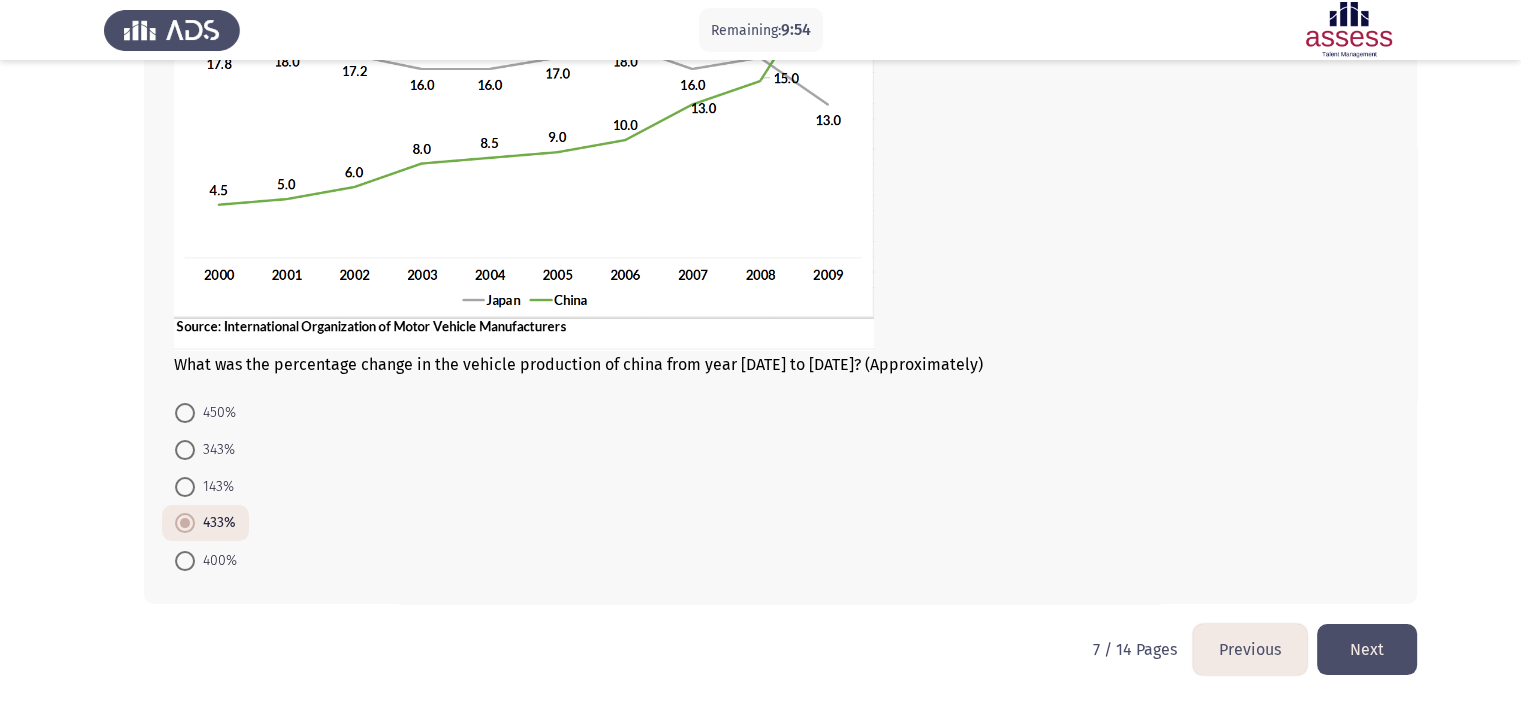 click on "Next" 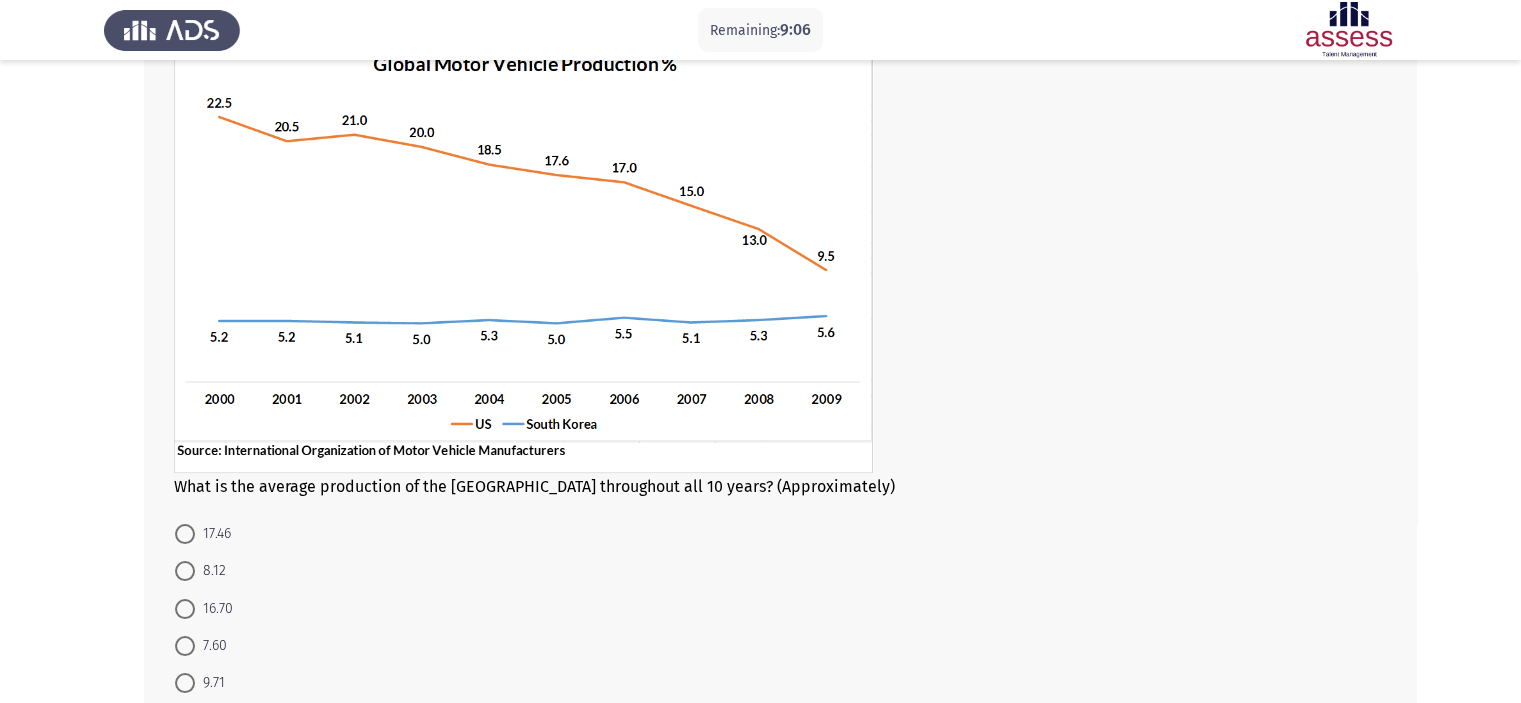 scroll, scrollTop: 230, scrollLeft: 0, axis: vertical 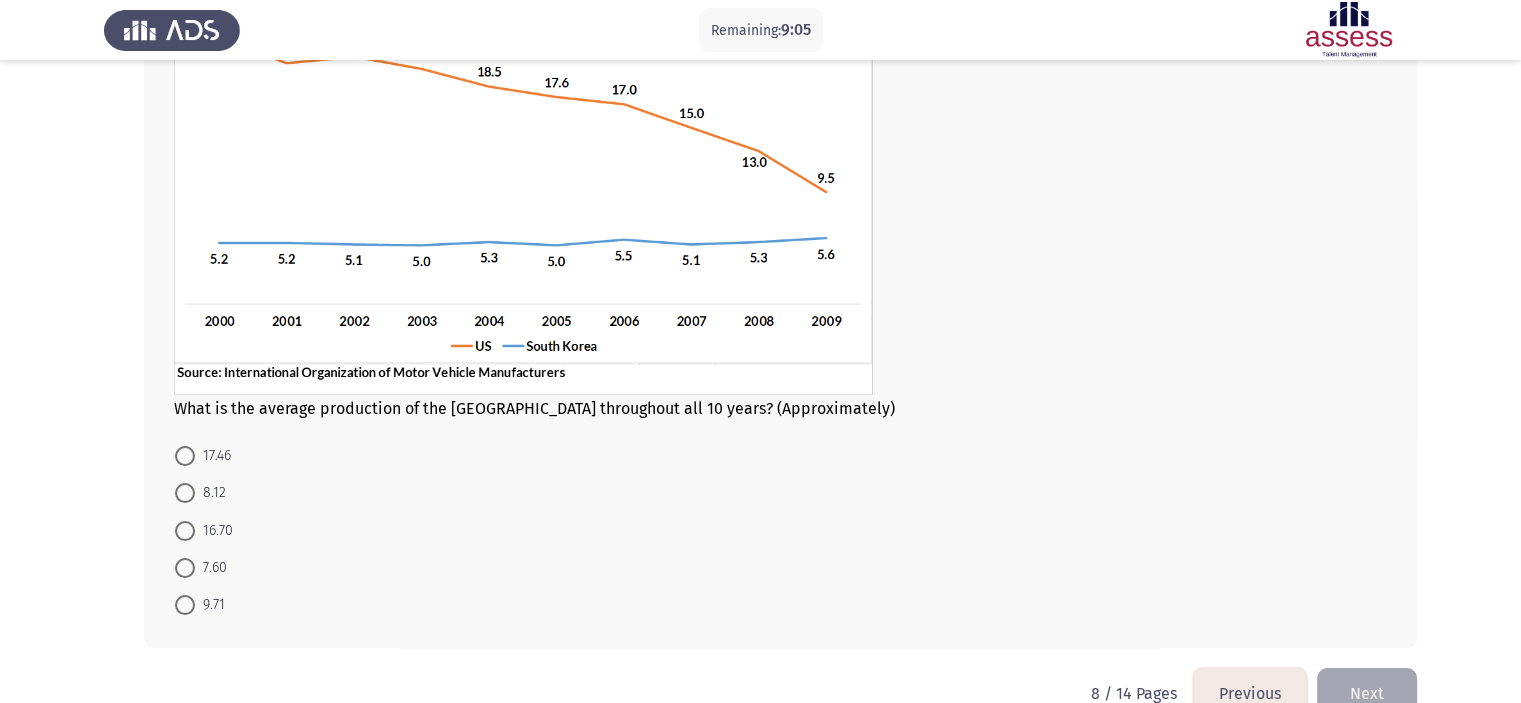click on "17.46" at bounding box center [203, 455] 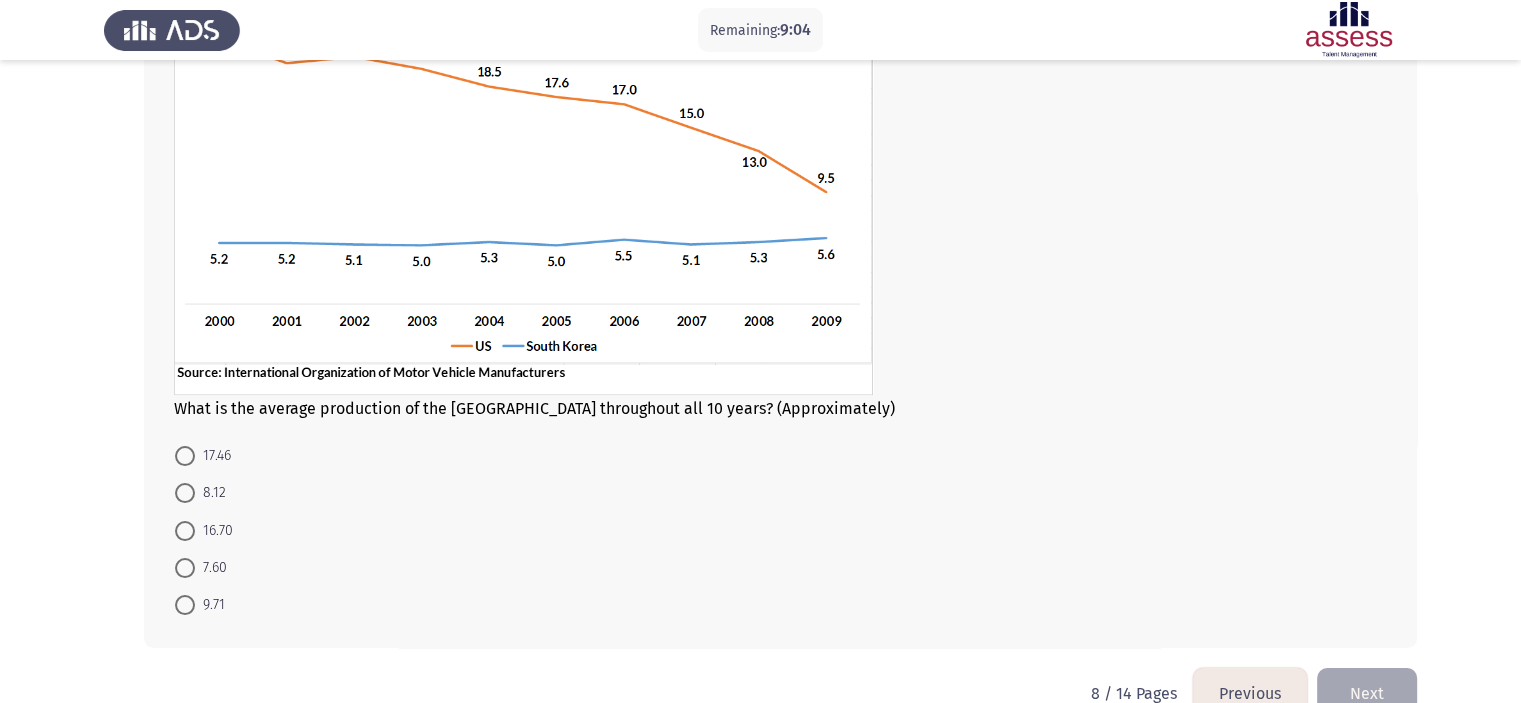click at bounding box center [185, 456] 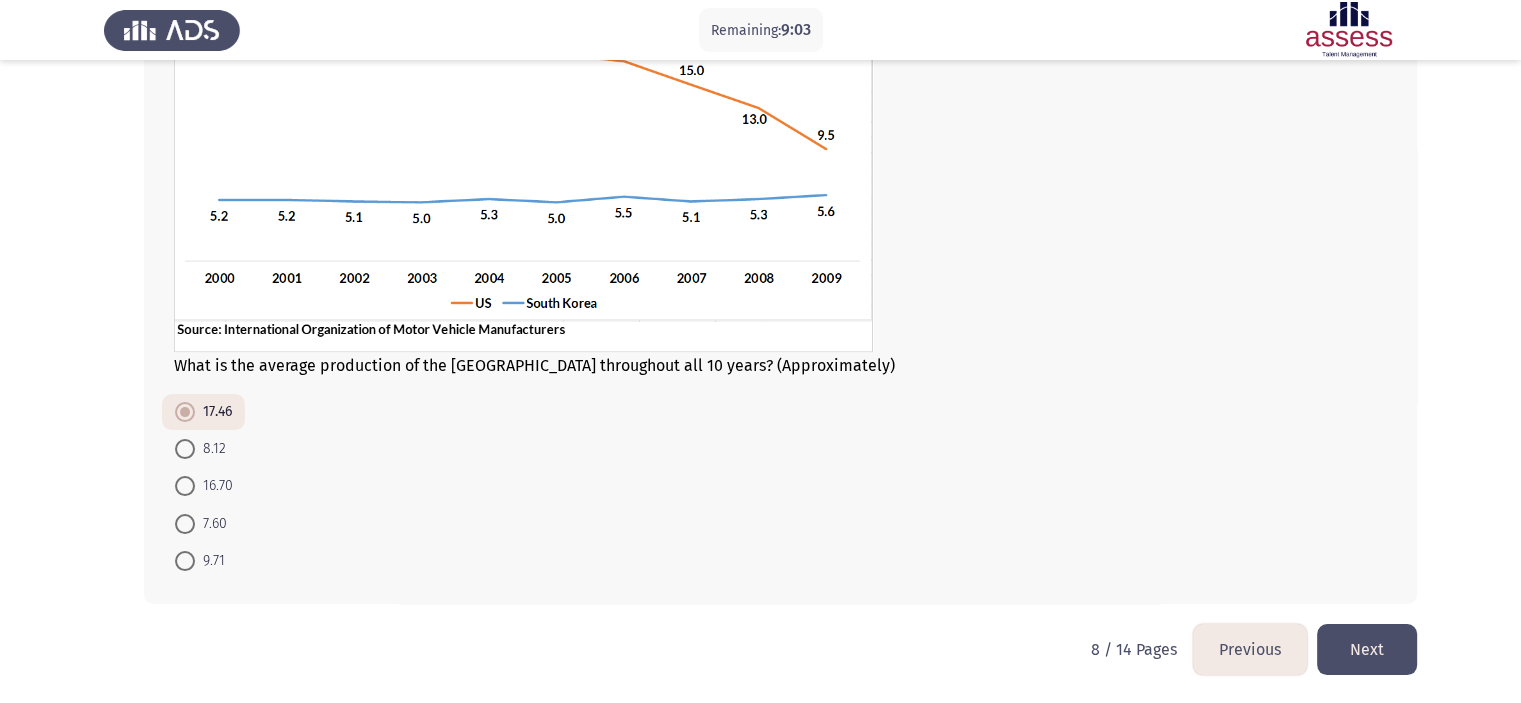scroll, scrollTop: 272, scrollLeft: 0, axis: vertical 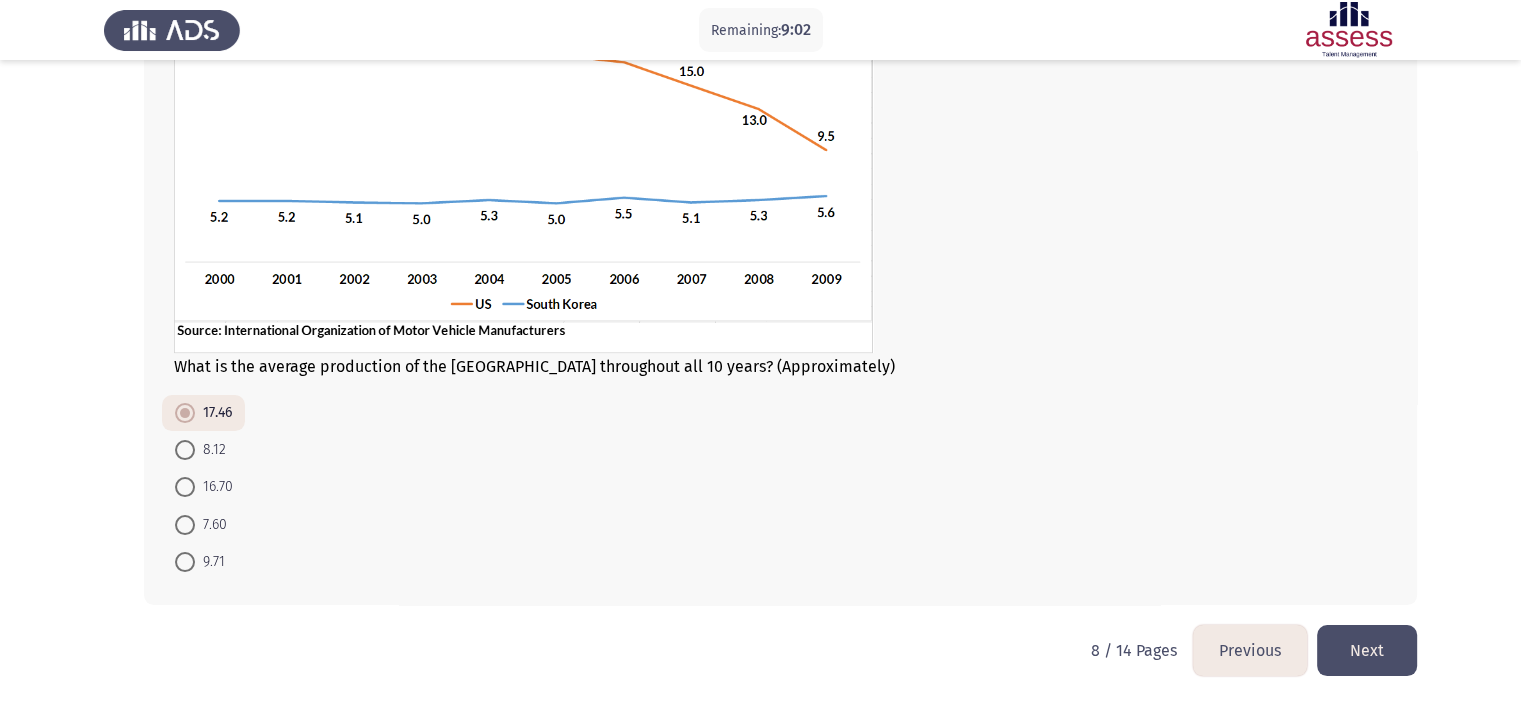 click on "Next" 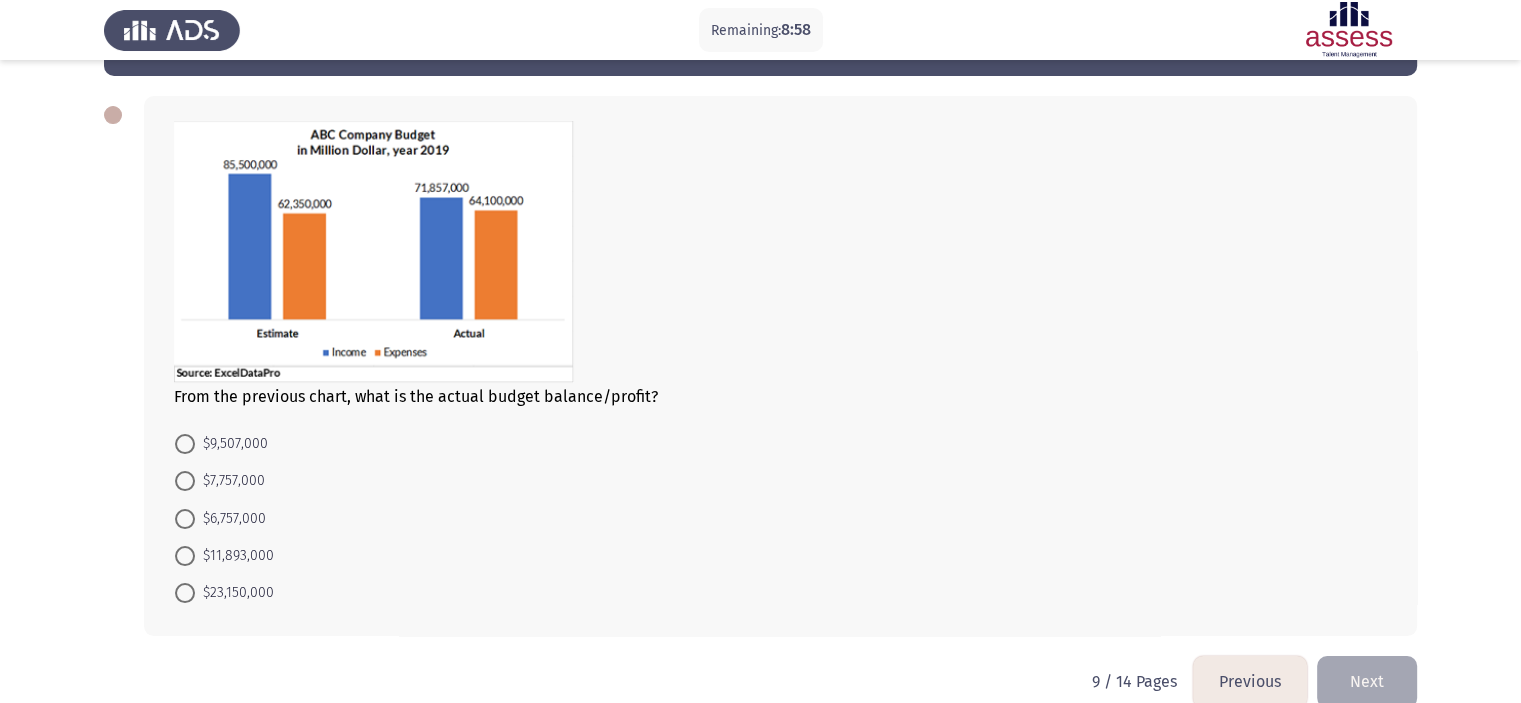 scroll, scrollTop: 72, scrollLeft: 0, axis: vertical 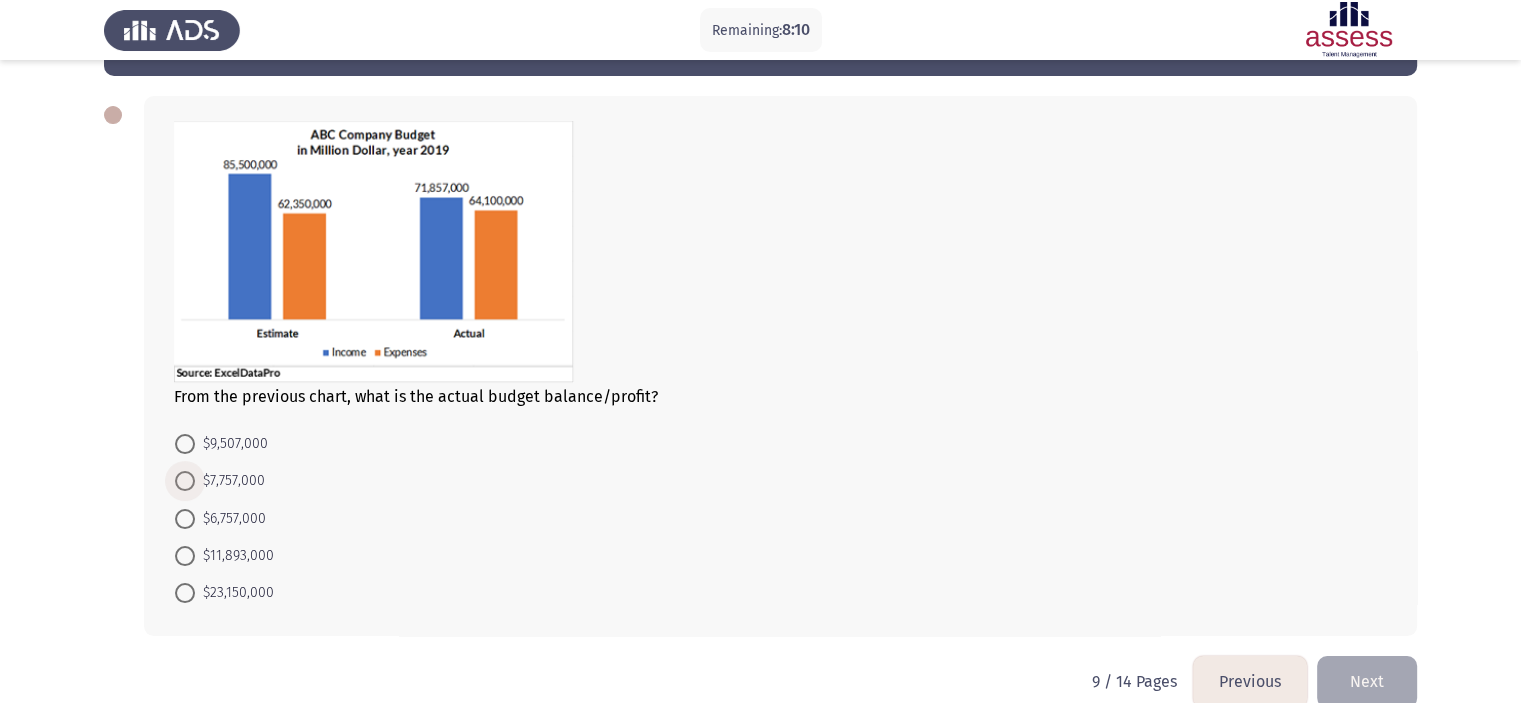 click at bounding box center (185, 481) 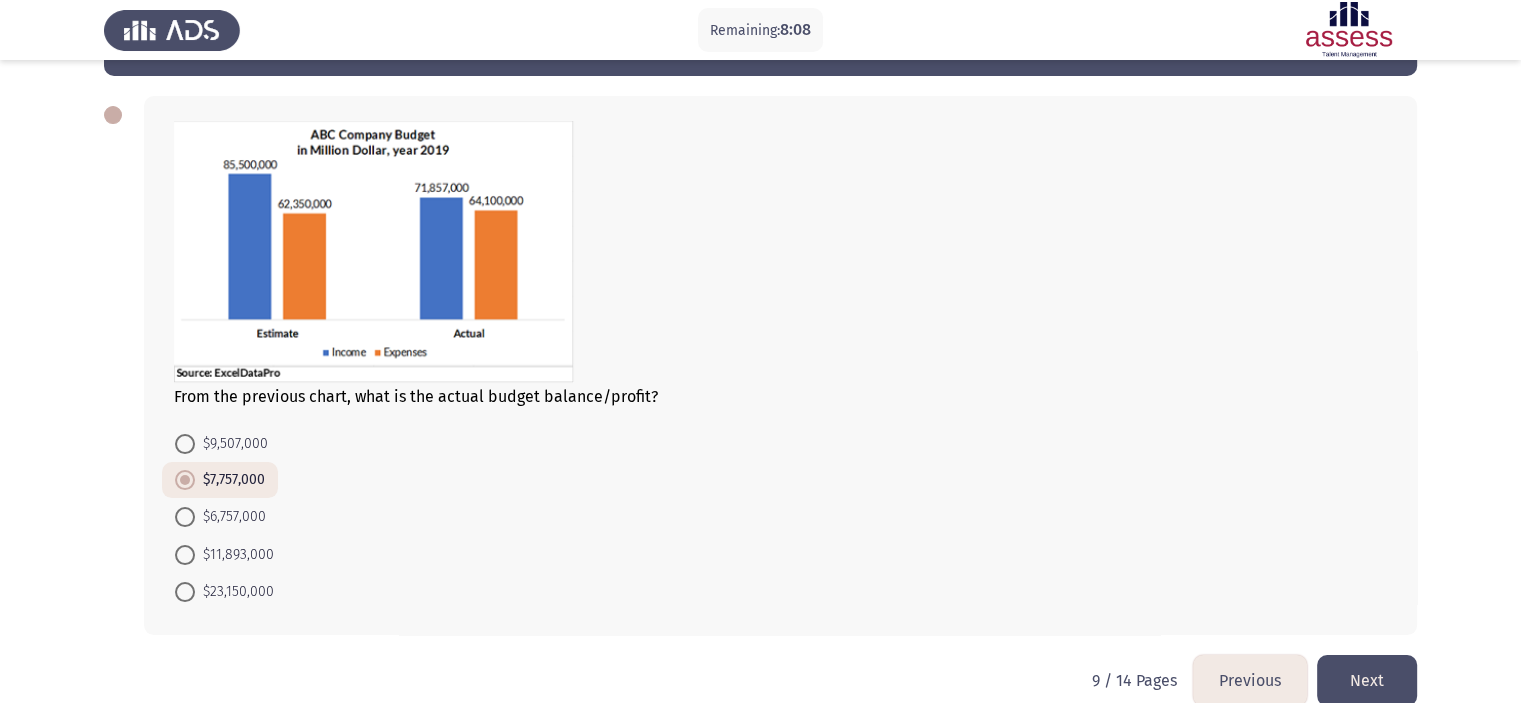 click on "Next" 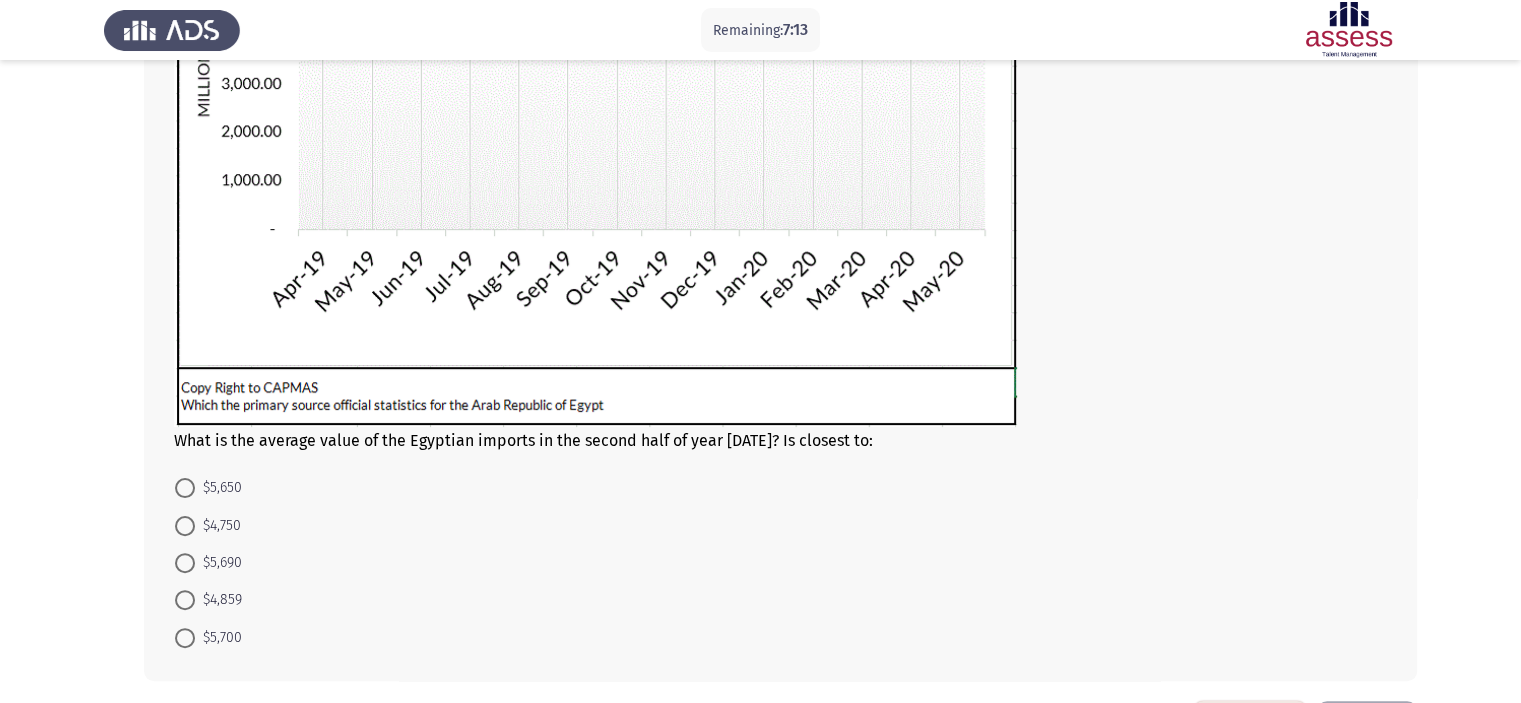 scroll, scrollTop: 434, scrollLeft: 0, axis: vertical 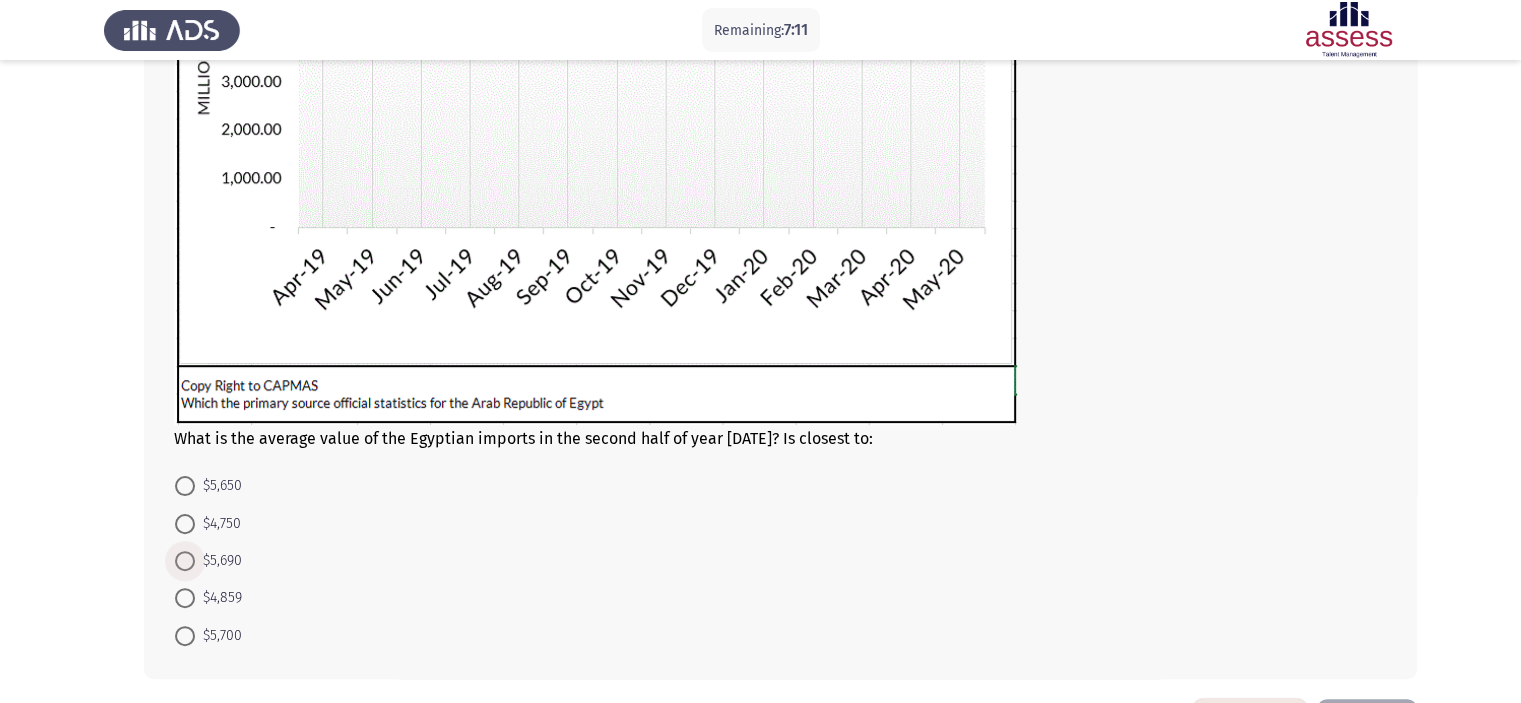 click on "$5,690" at bounding box center (218, 561) 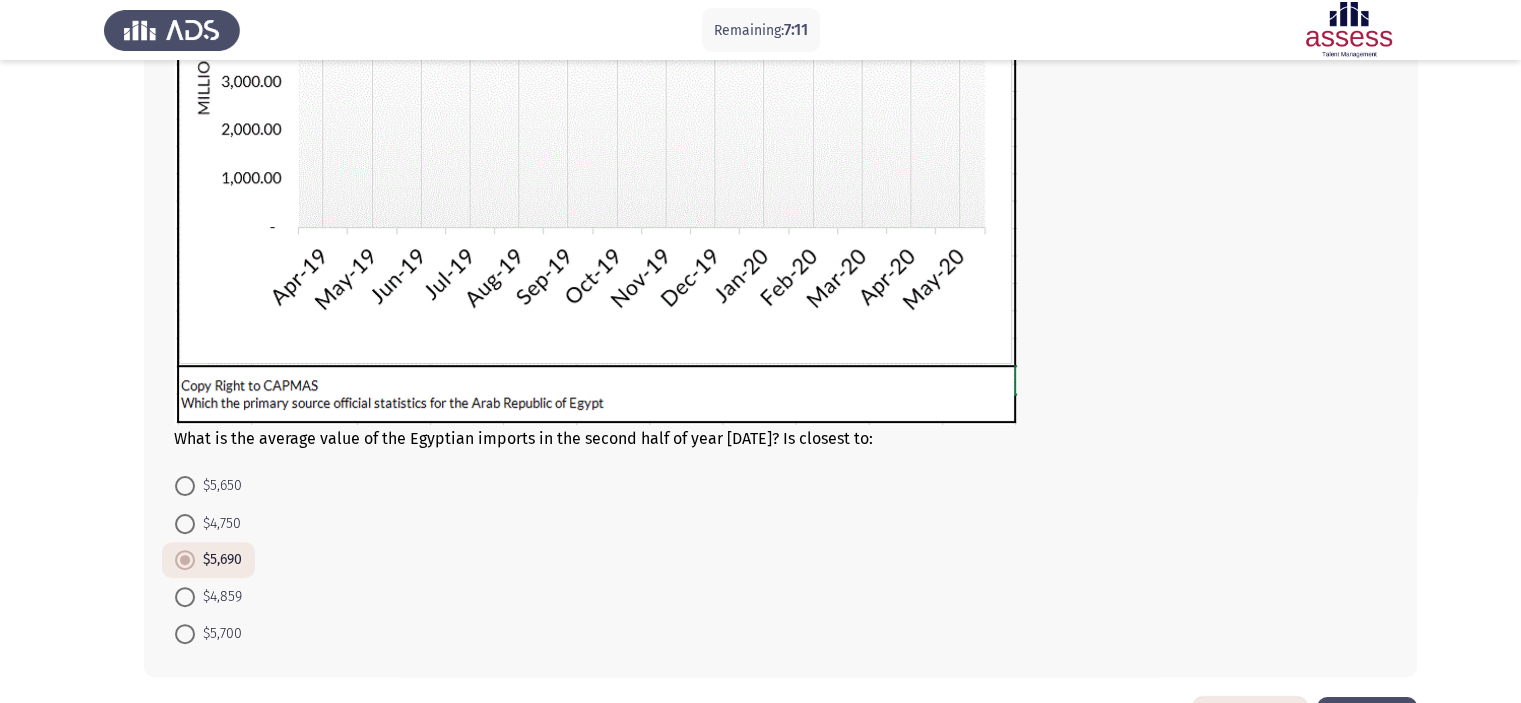 scroll, scrollTop: 508, scrollLeft: 0, axis: vertical 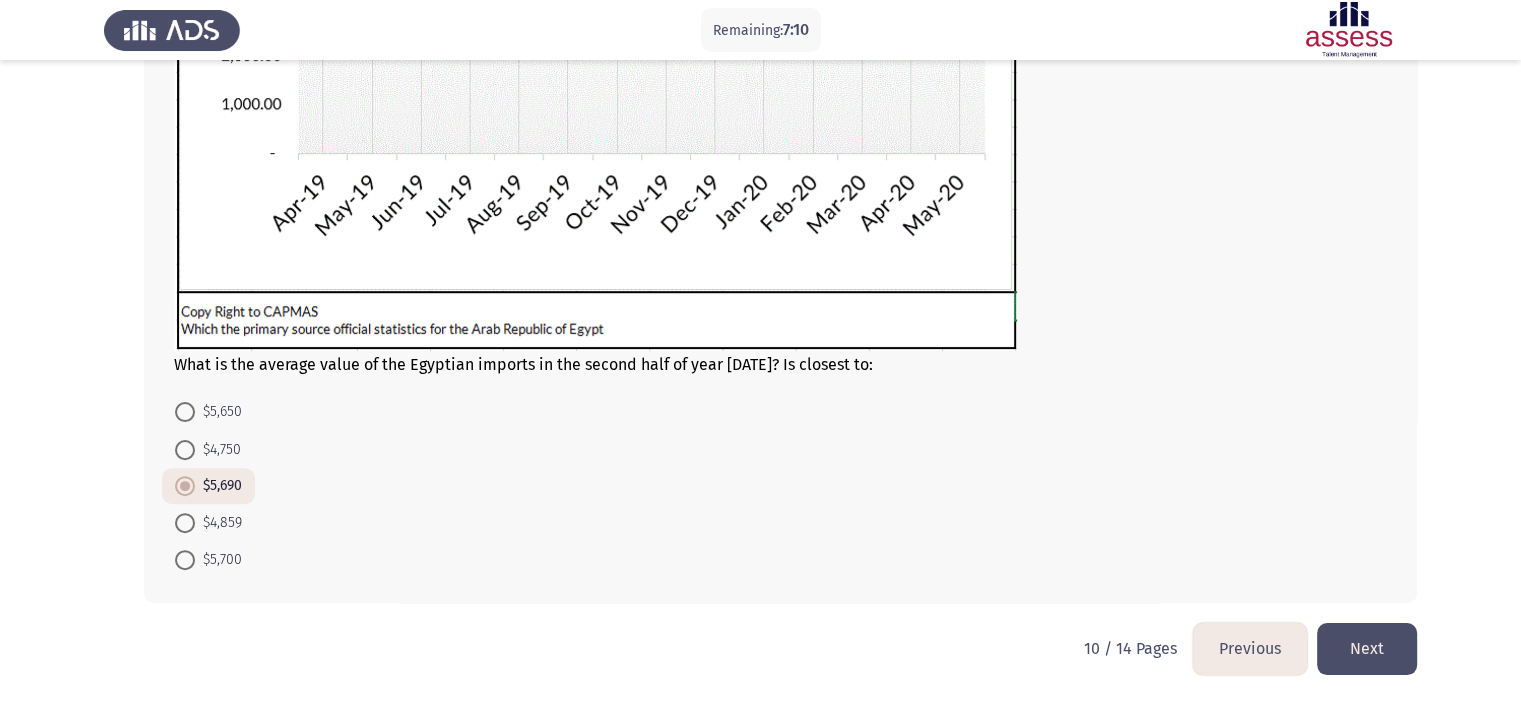 click on "Next" 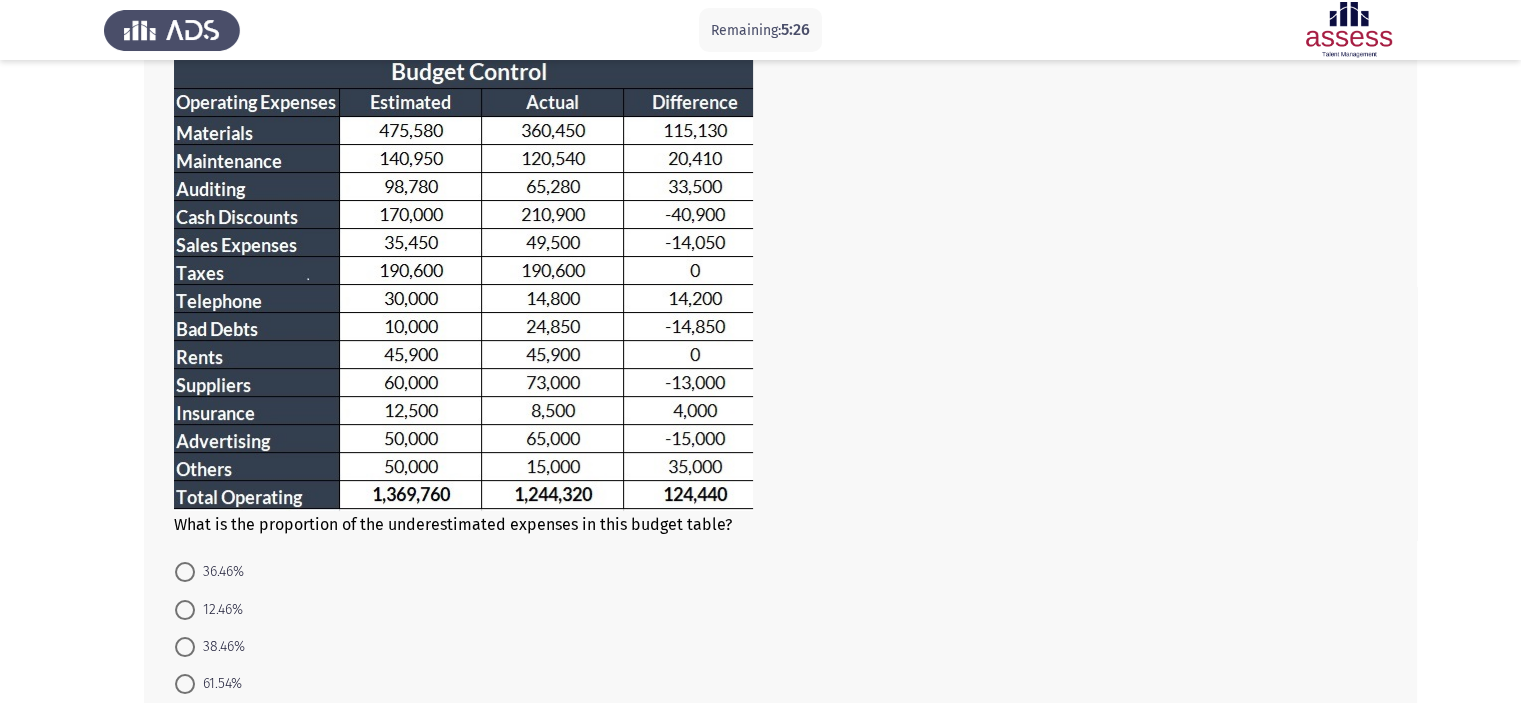 scroll, scrollTop: 296, scrollLeft: 0, axis: vertical 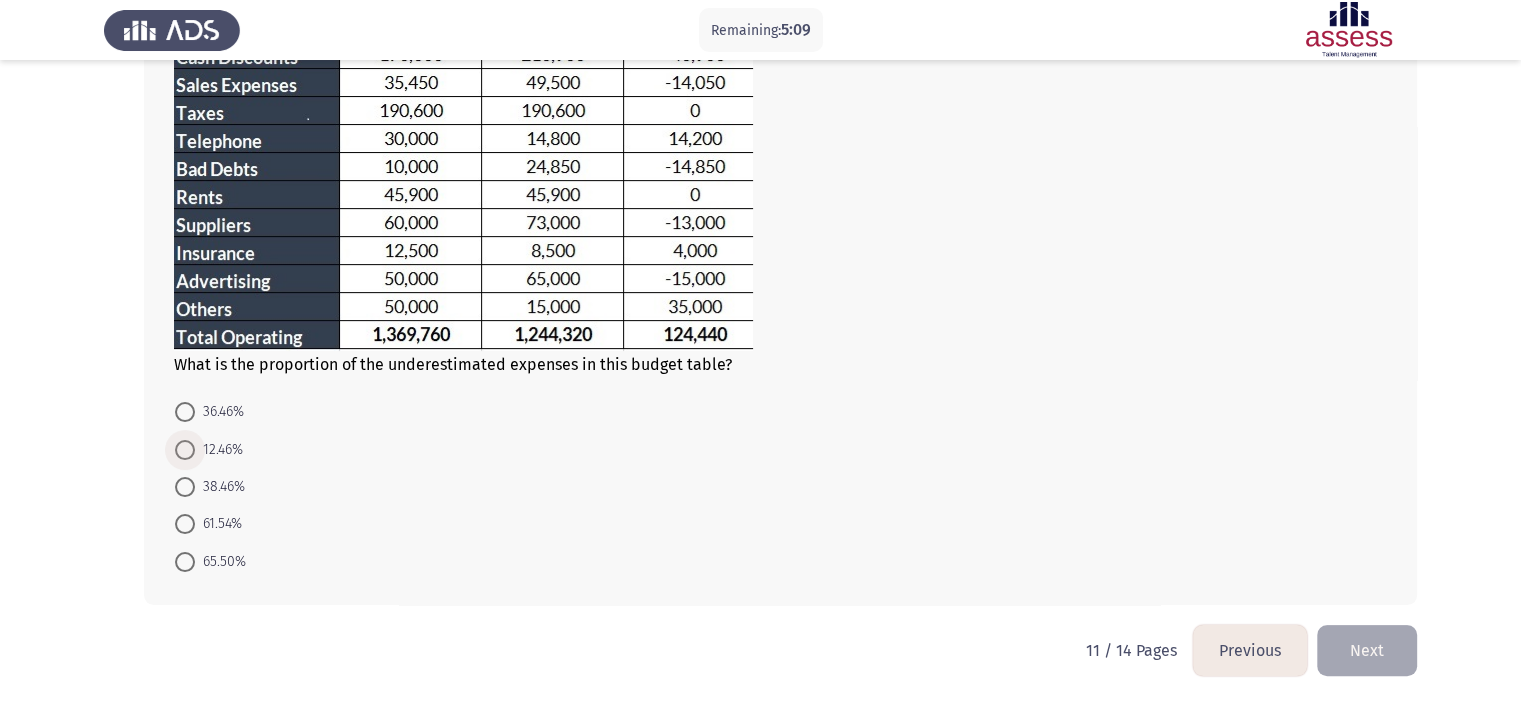 click on "12.46%" at bounding box center (219, 450) 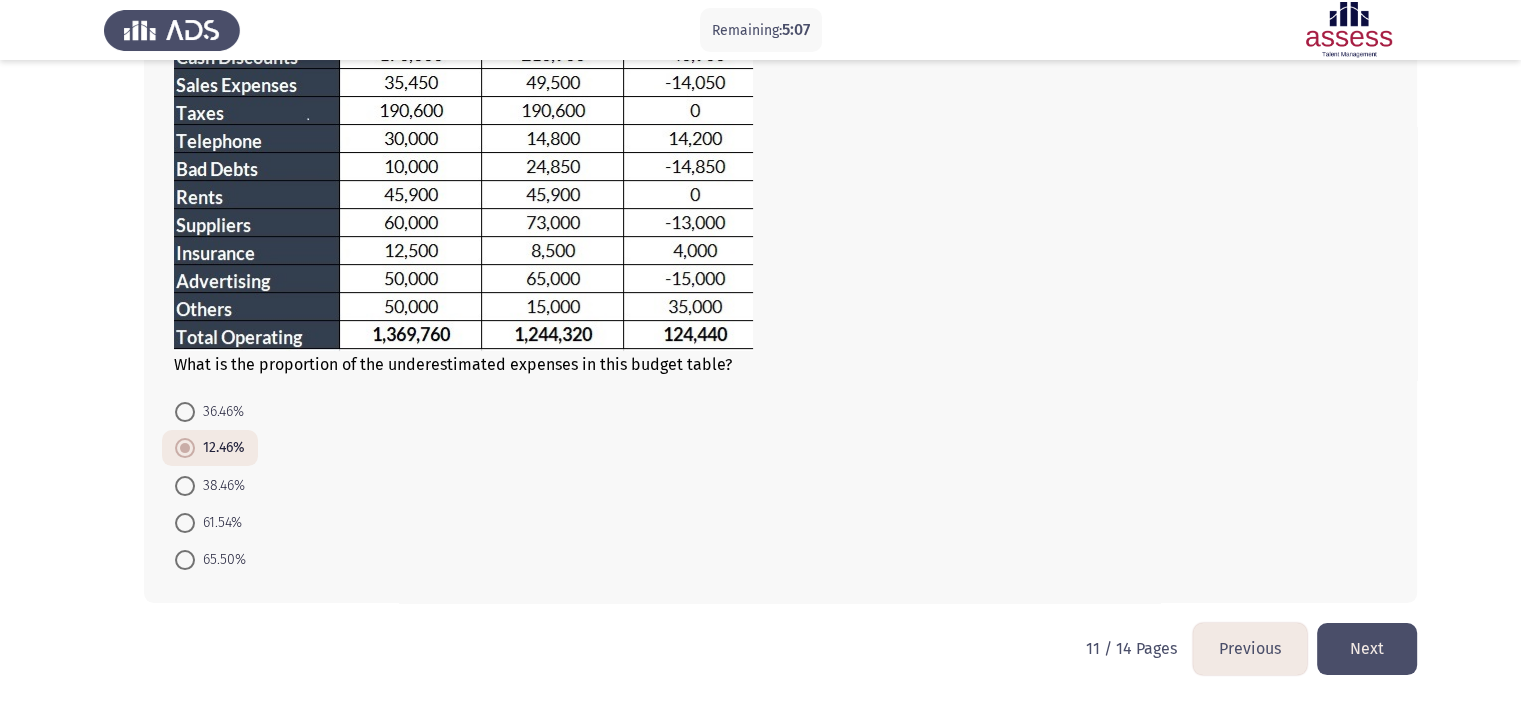 click on "Next" 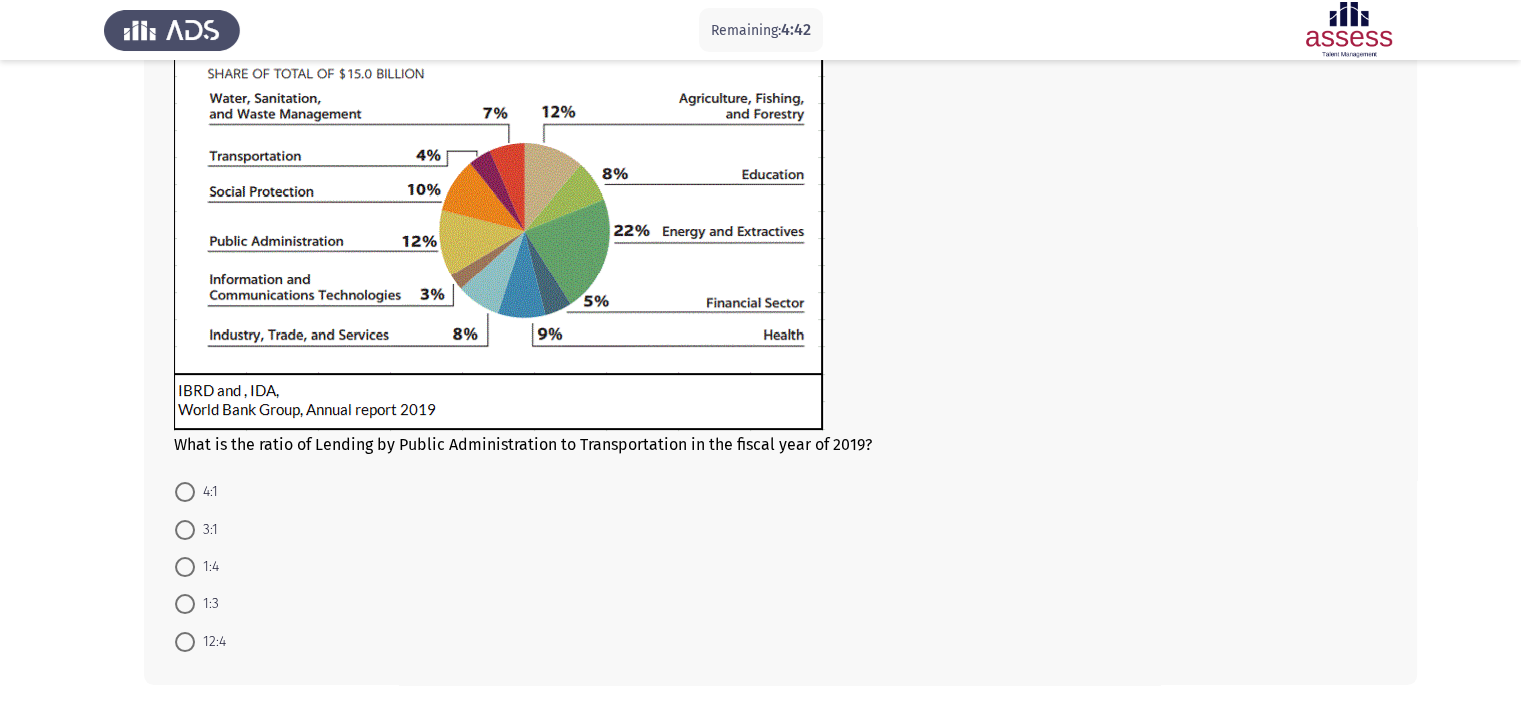 scroll, scrollTop: 232, scrollLeft: 0, axis: vertical 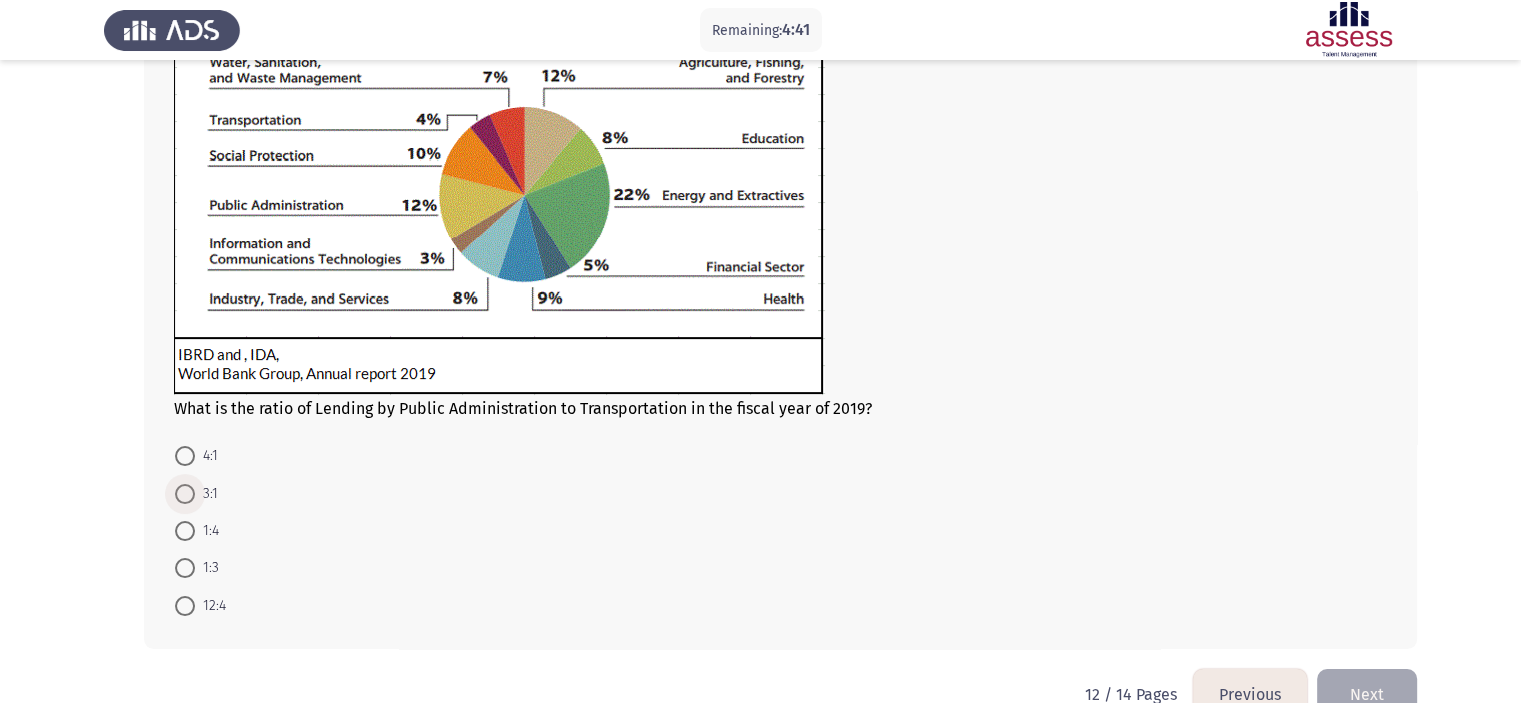 click at bounding box center [185, 494] 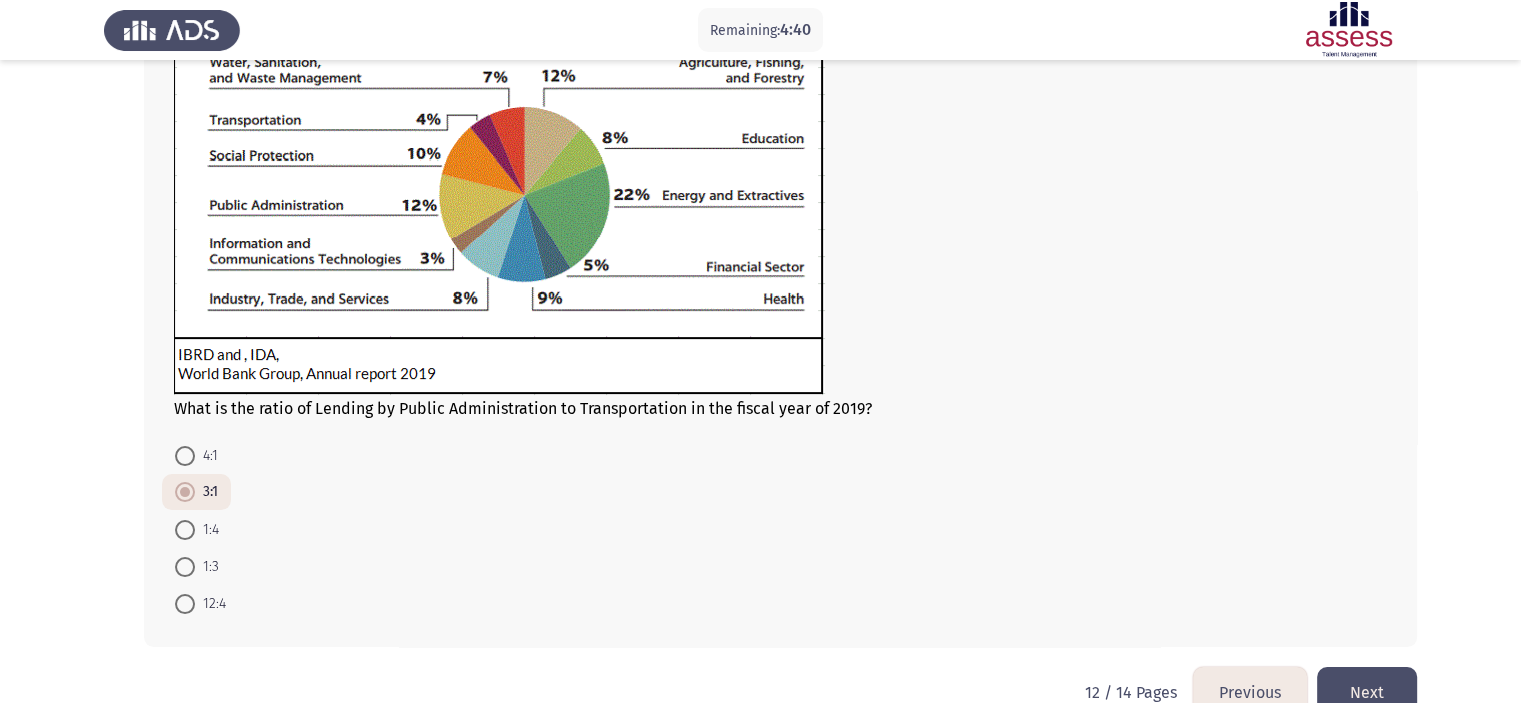 scroll, scrollTop: 262, scrollLeft: 0, axis: vertical 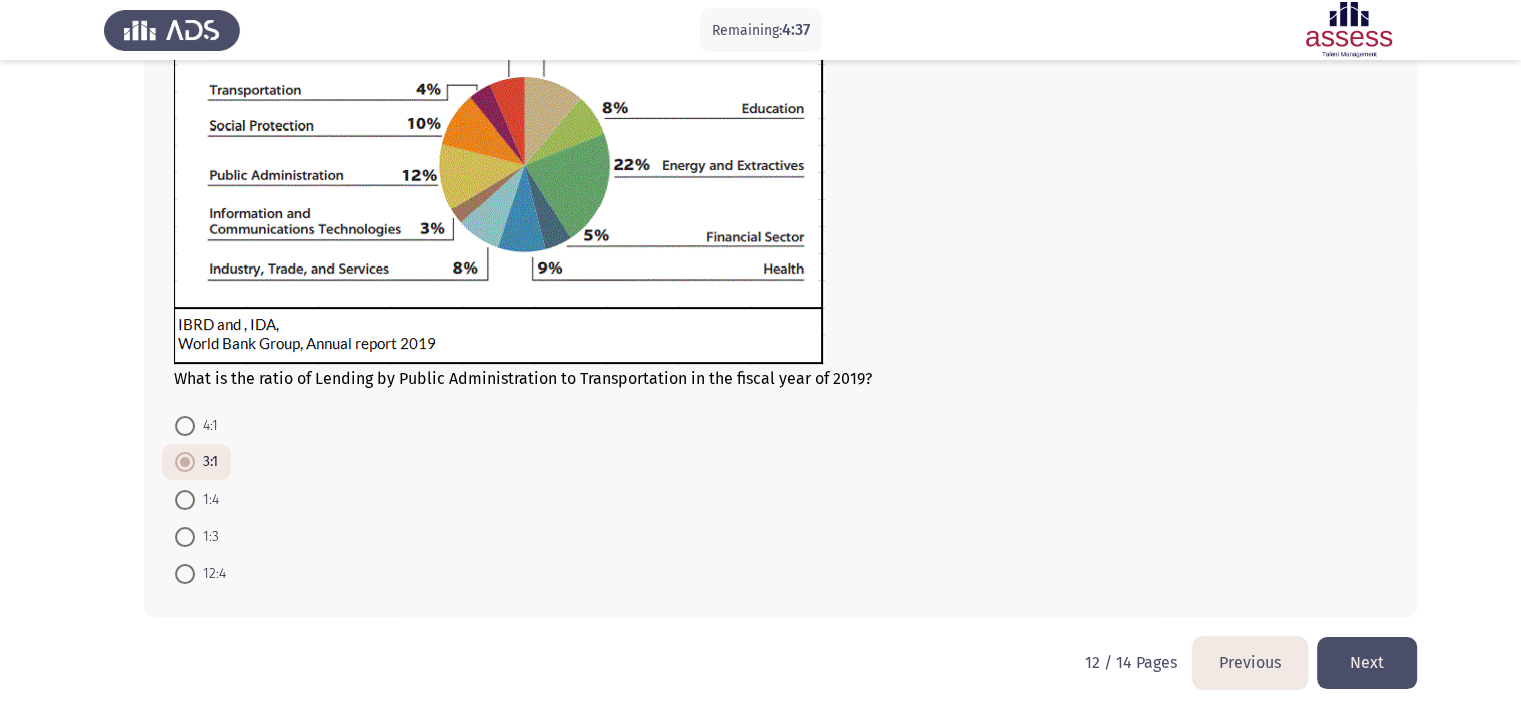 click on "Next" 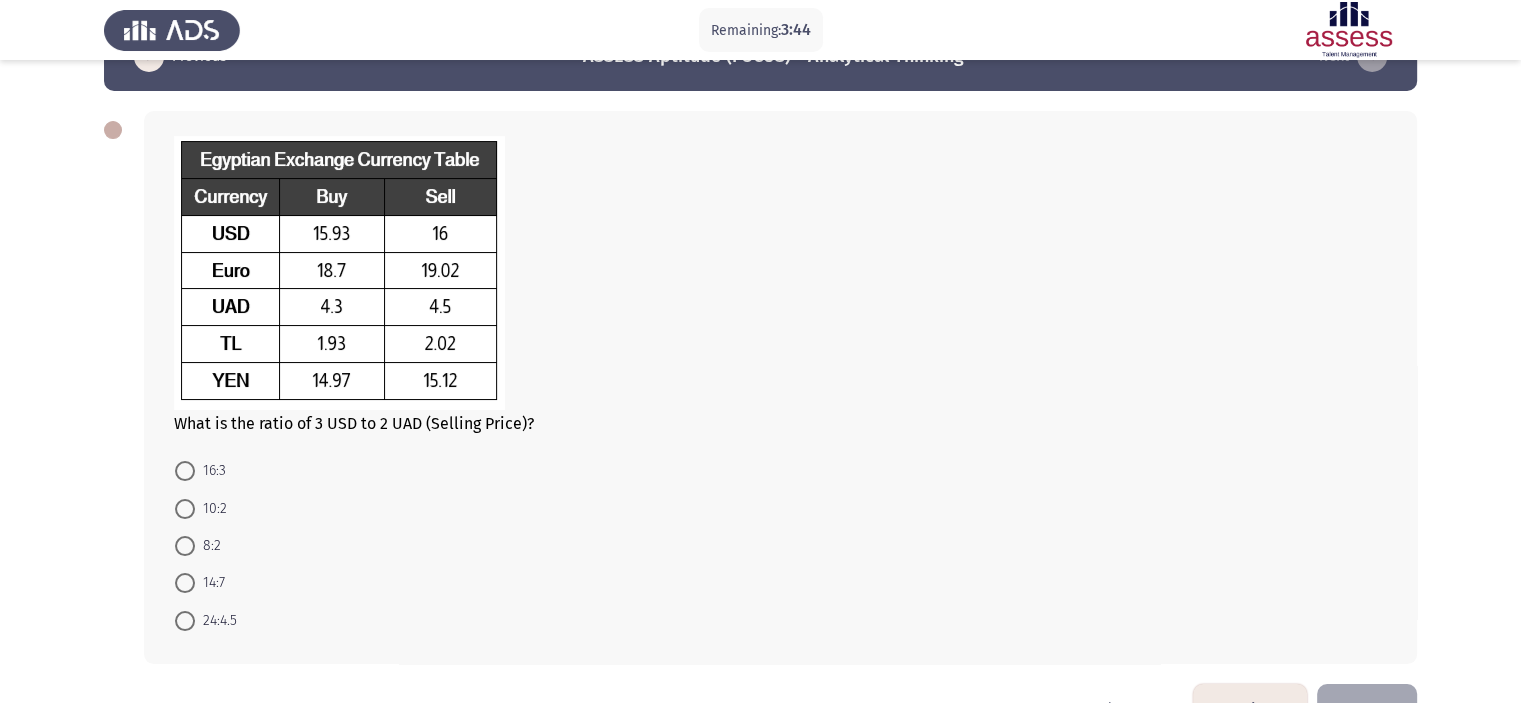 scroll, scrollTop: 59, scrollLeft: 0, axis: vertical 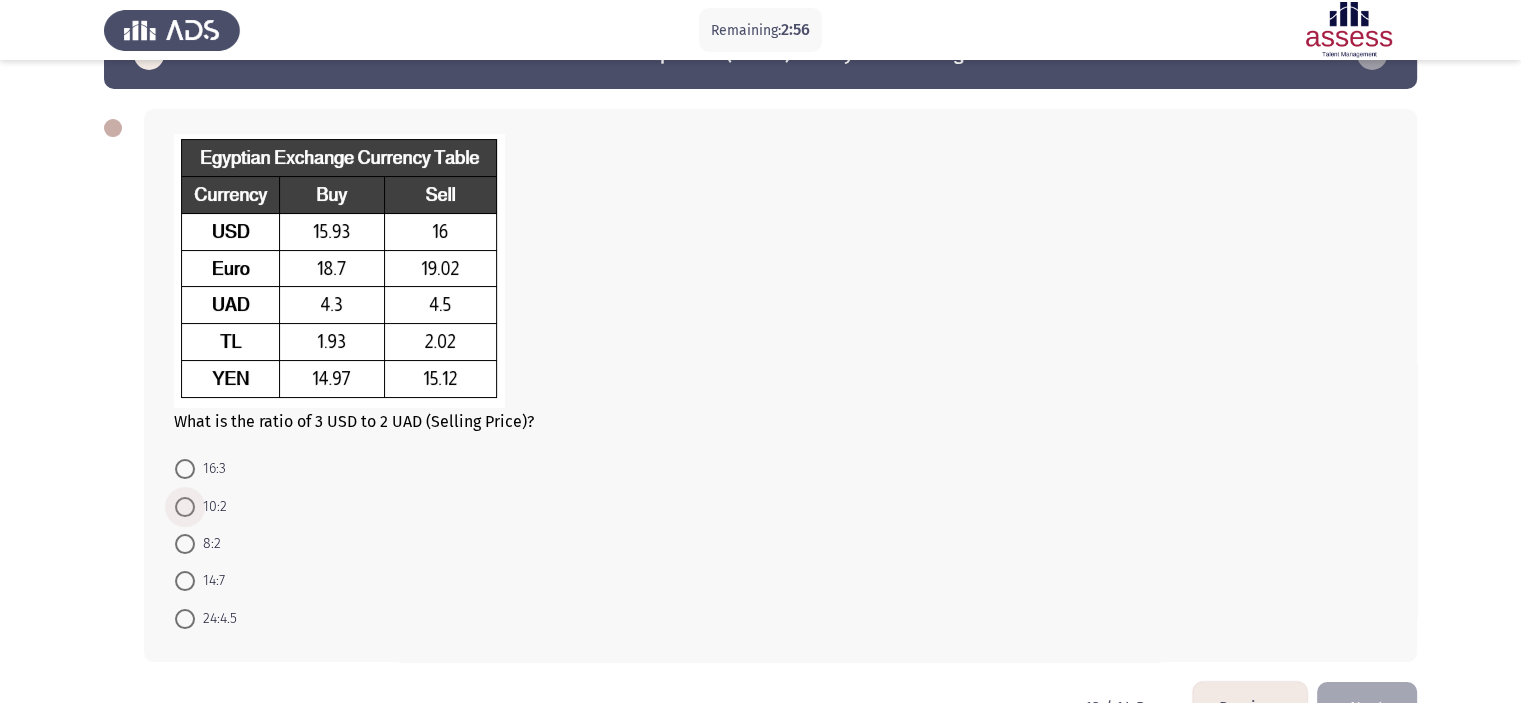 click on "10:2" at bounding box center (211, 507) 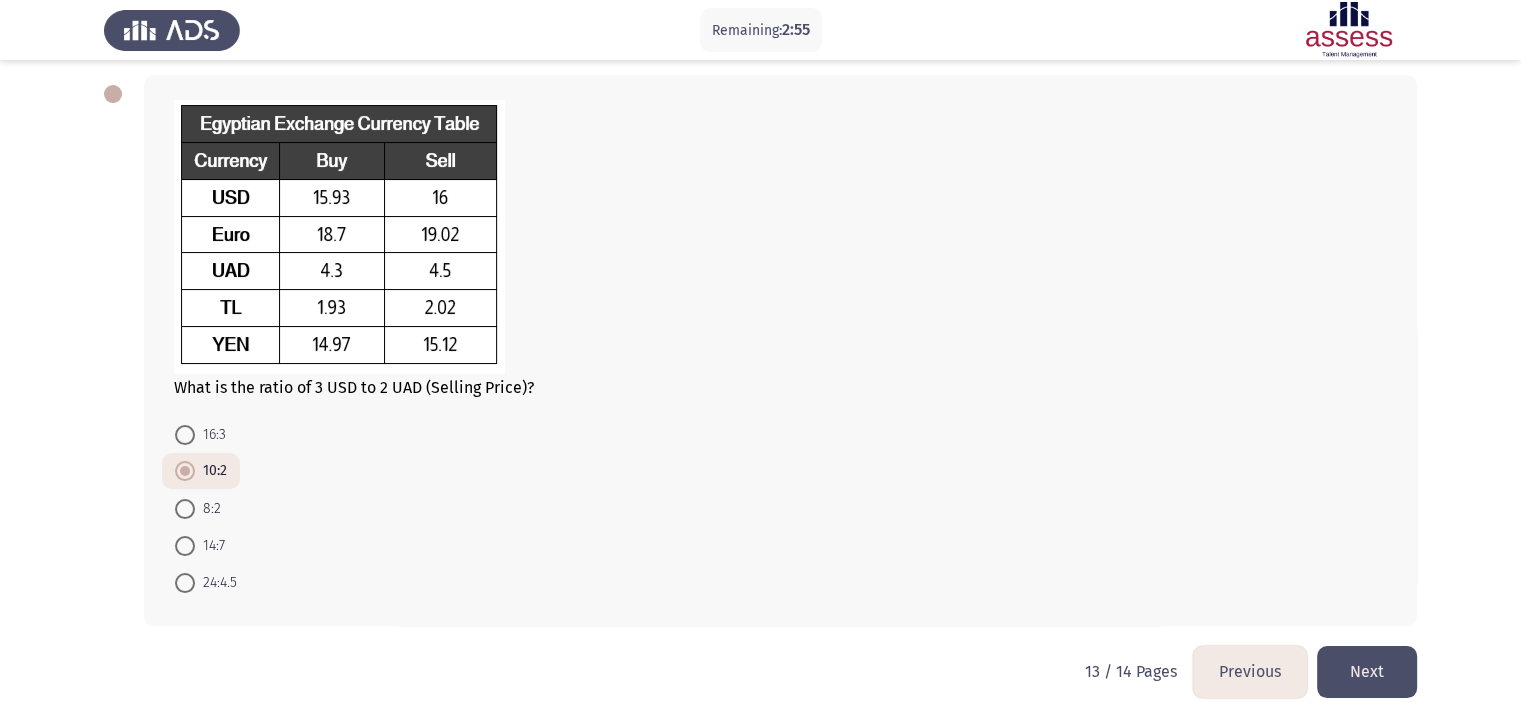 scroll, scrollTop: 95, scrollLeft: 0, axis: vertical 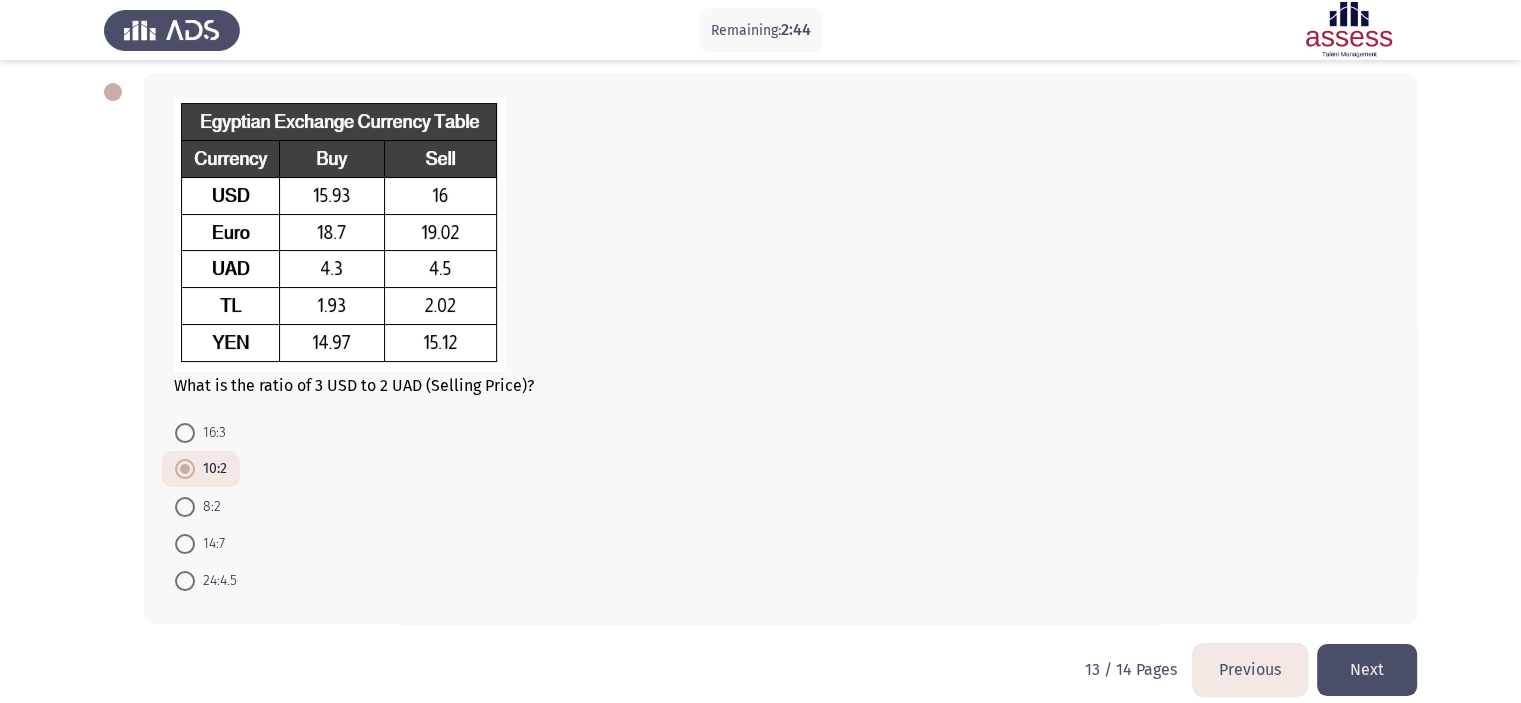 click on "Next" 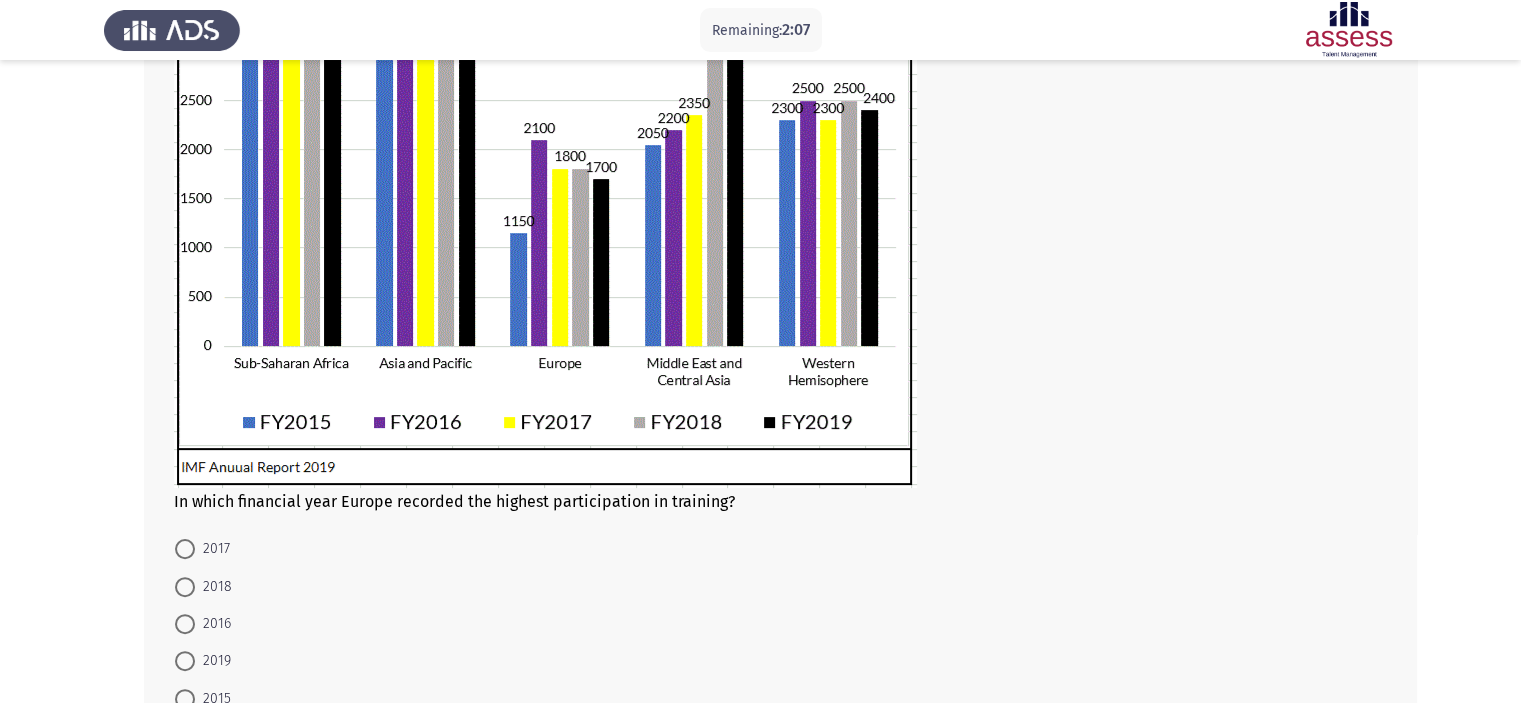 scroll, scrollTop: 398, scrollLeft: 0, axis: vertical 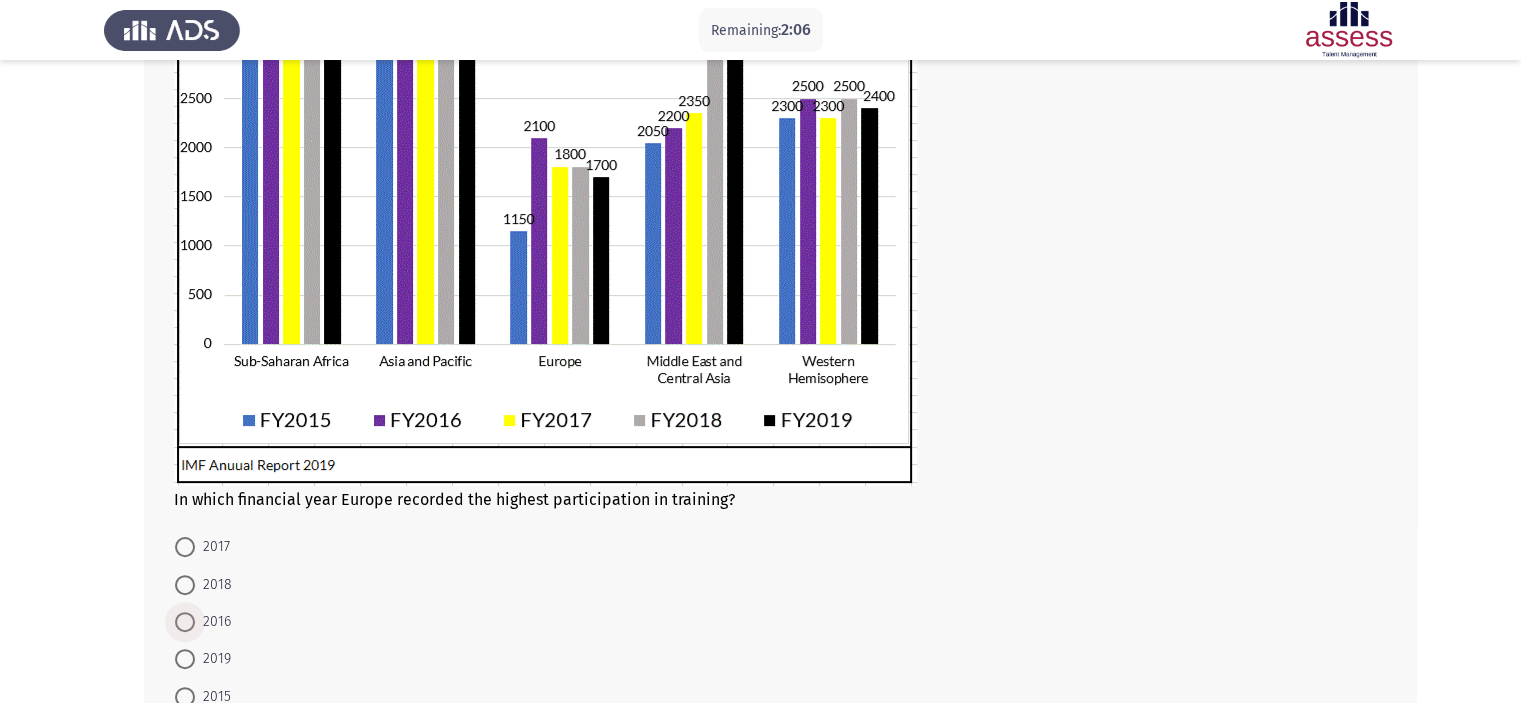 click at bounding box center (185, 622) 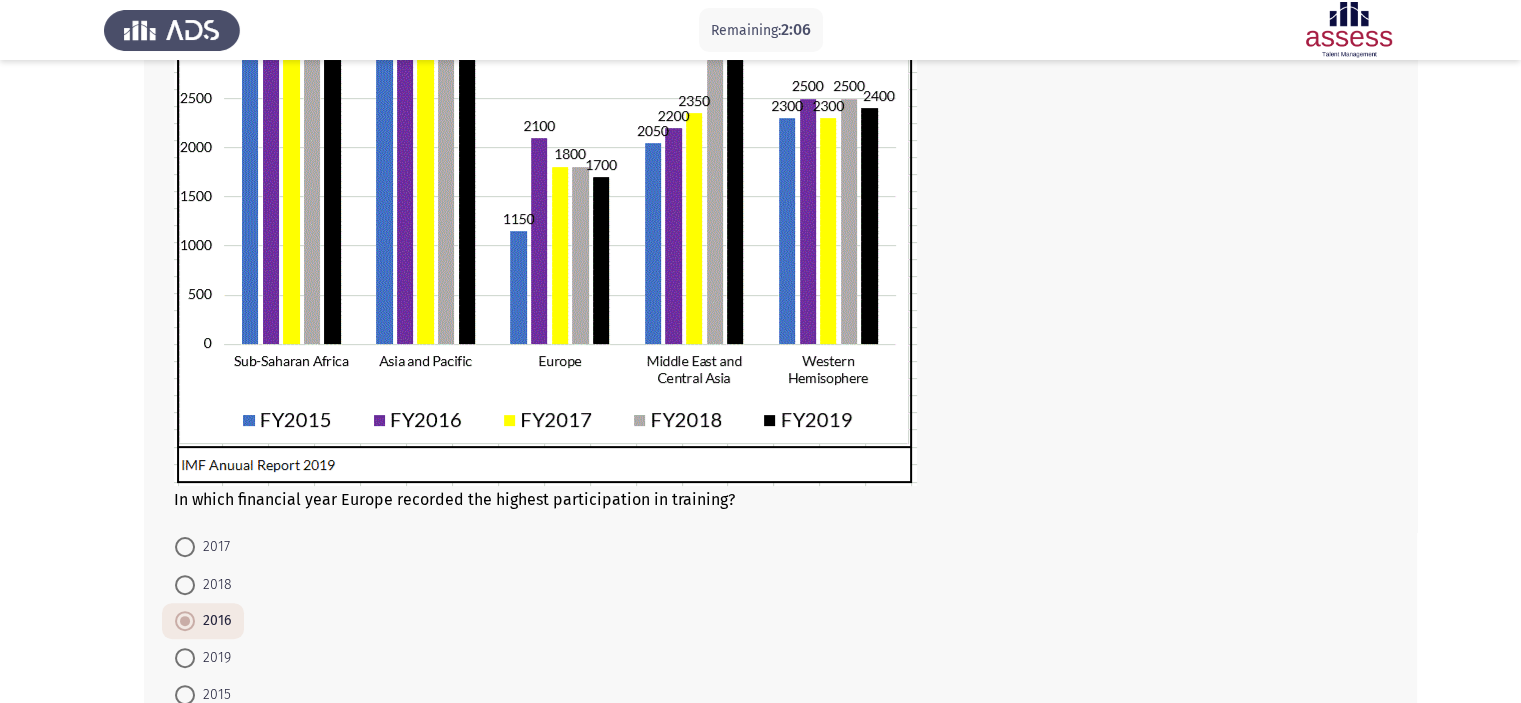 scroll, scrollTop: 532, scrollLeft: 0, axis: vertical 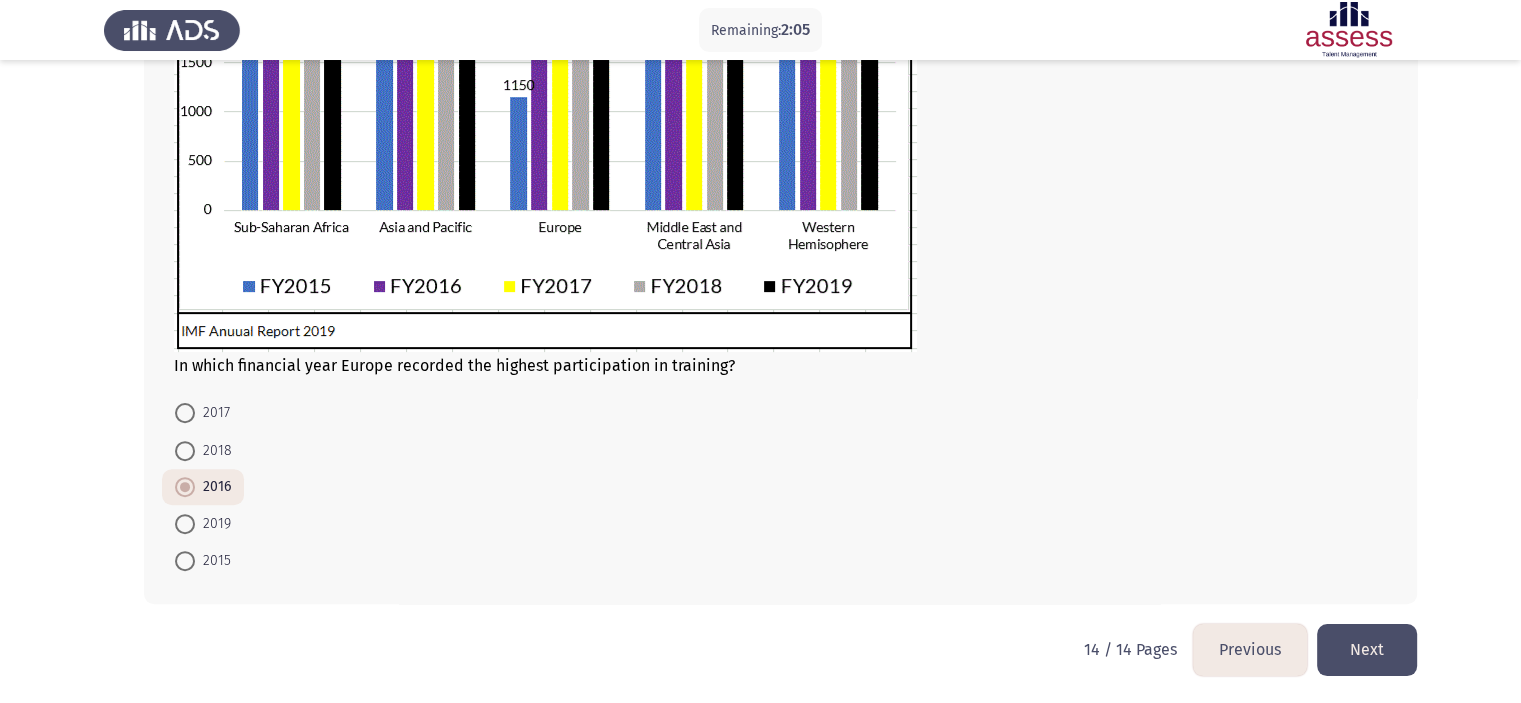 click on "Next" 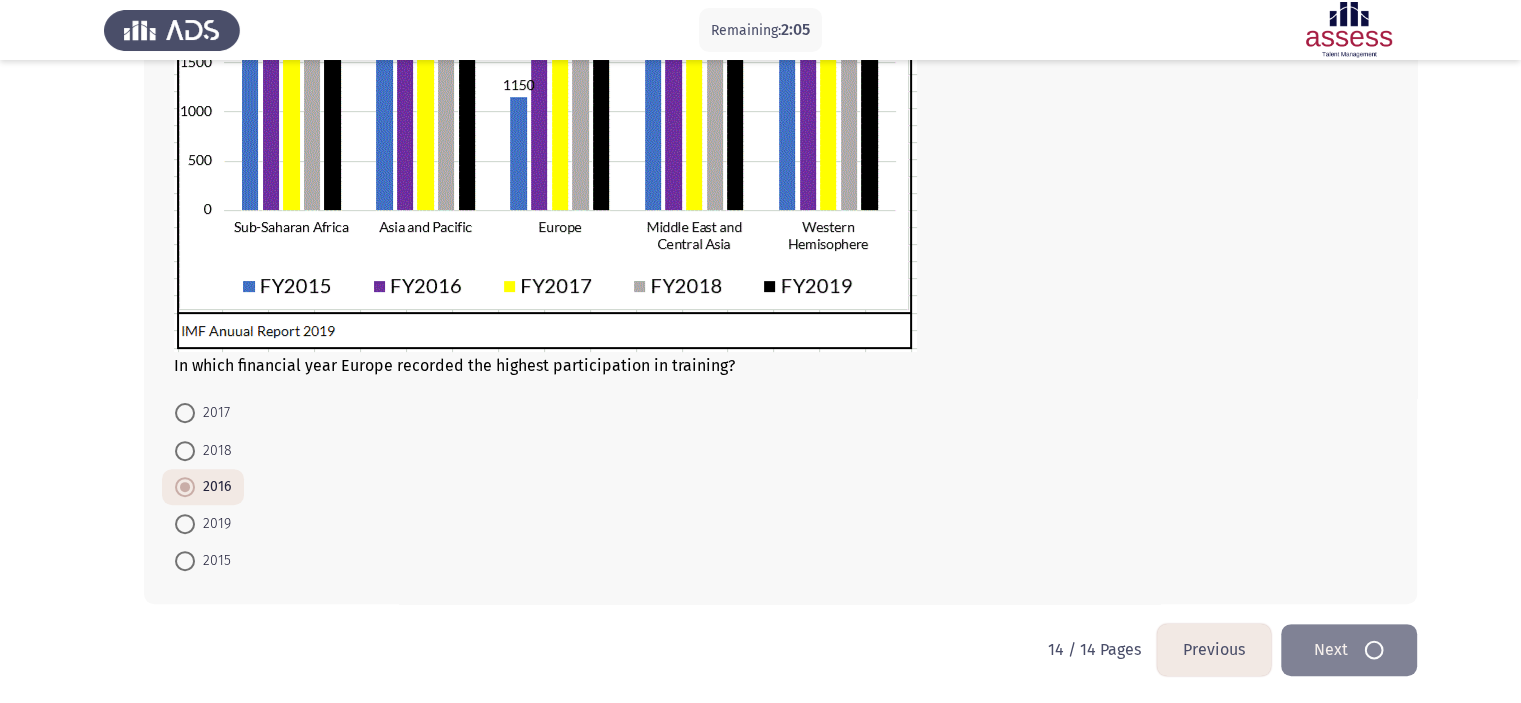 scroll, scrollTop: 0, scrollLeft: 0, axis: both 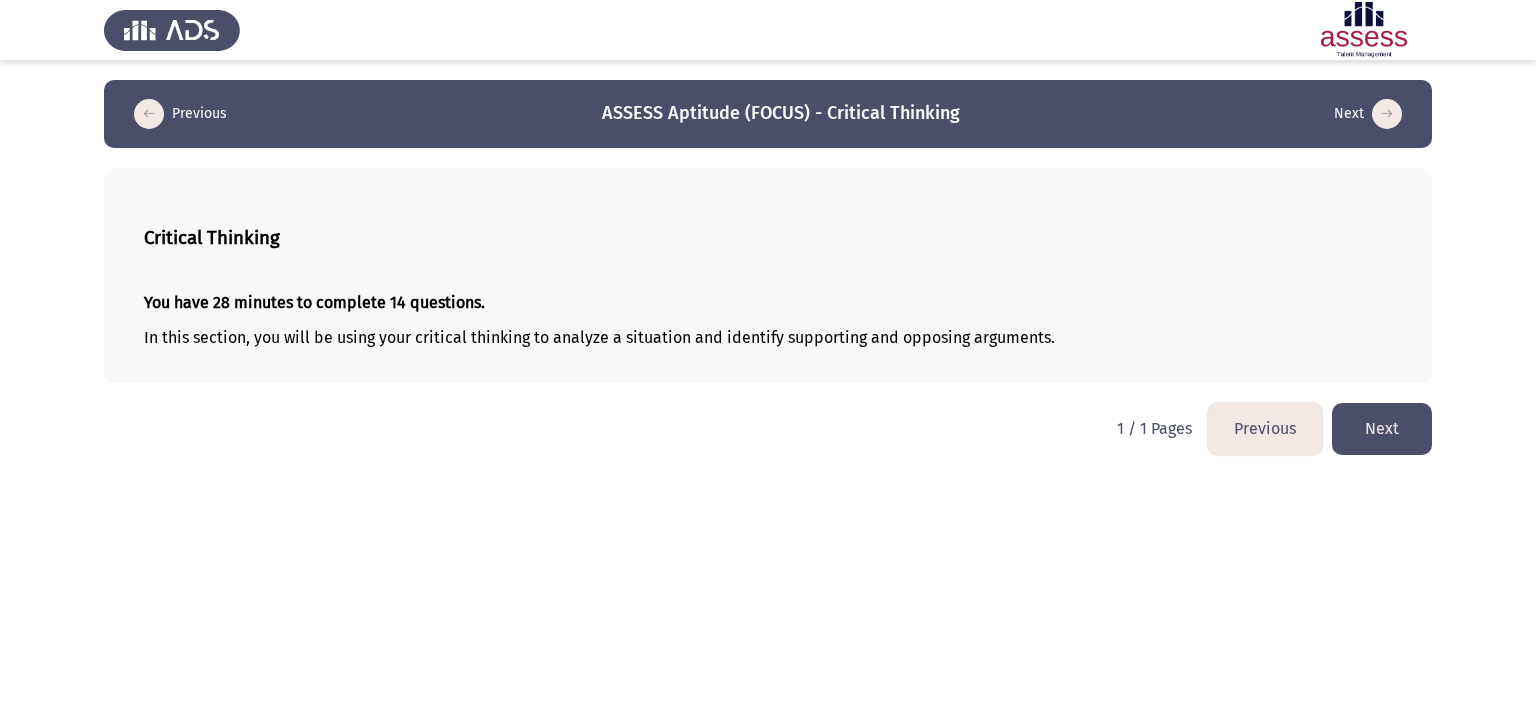 click on "Previous   ASSESS Aptitude (FOCUS) - Critical Thinking   Next  Critical Thinking You have 28 minutes to complete 14 questions. In this section, you will be using your critical thinking to analyze a situation and identify supporting and opposing arguments.   1 / 1 Pages   Previous   Next" at bounding box center (768, 237) 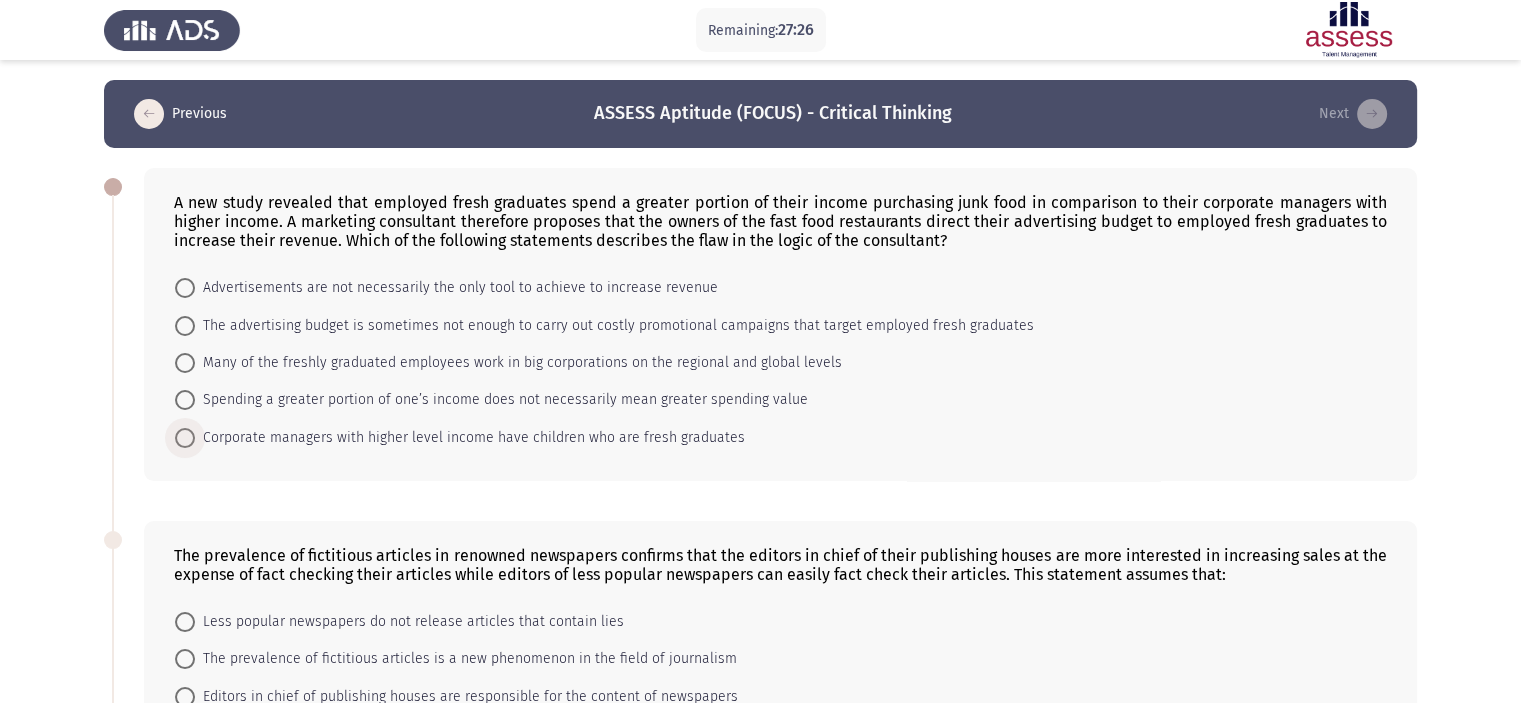 click on "Corporate managers with higher level income have children who are fresh graduates" at bounding box center [470, 438] 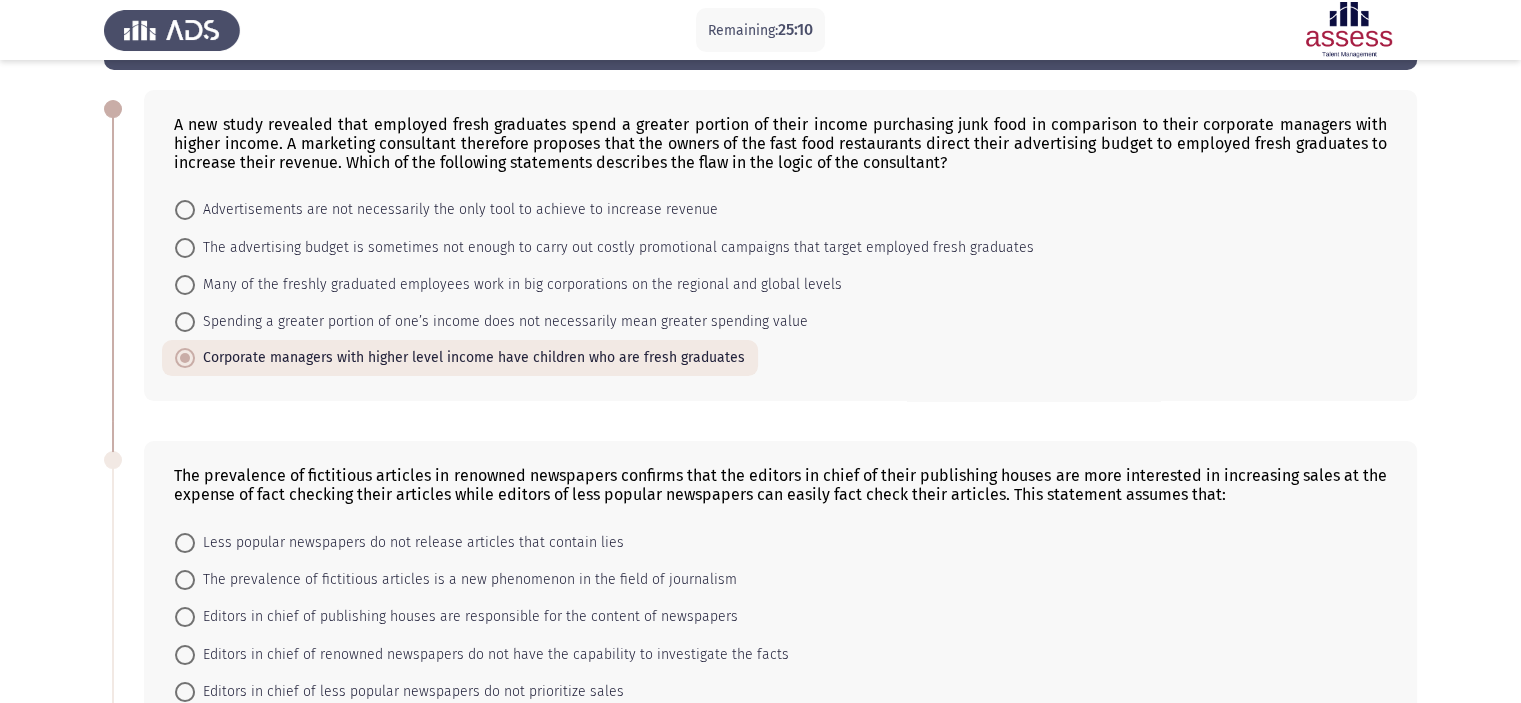 scroll, scrollTop: 76, scrollLeft: 0, axis: vertical 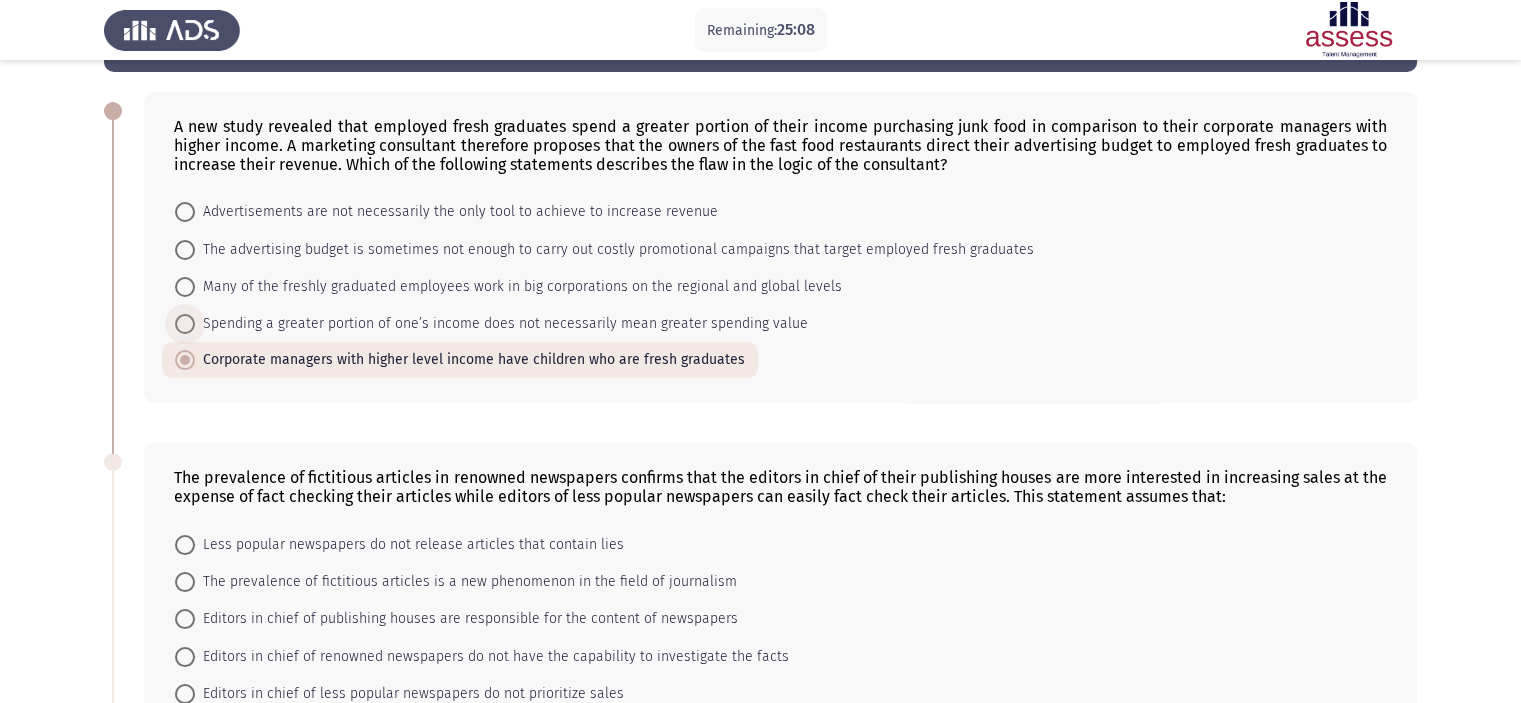 click on "Spending a greater portion of one’s income does not necessarily mean greater spending value" at bounding box center [501, 324] 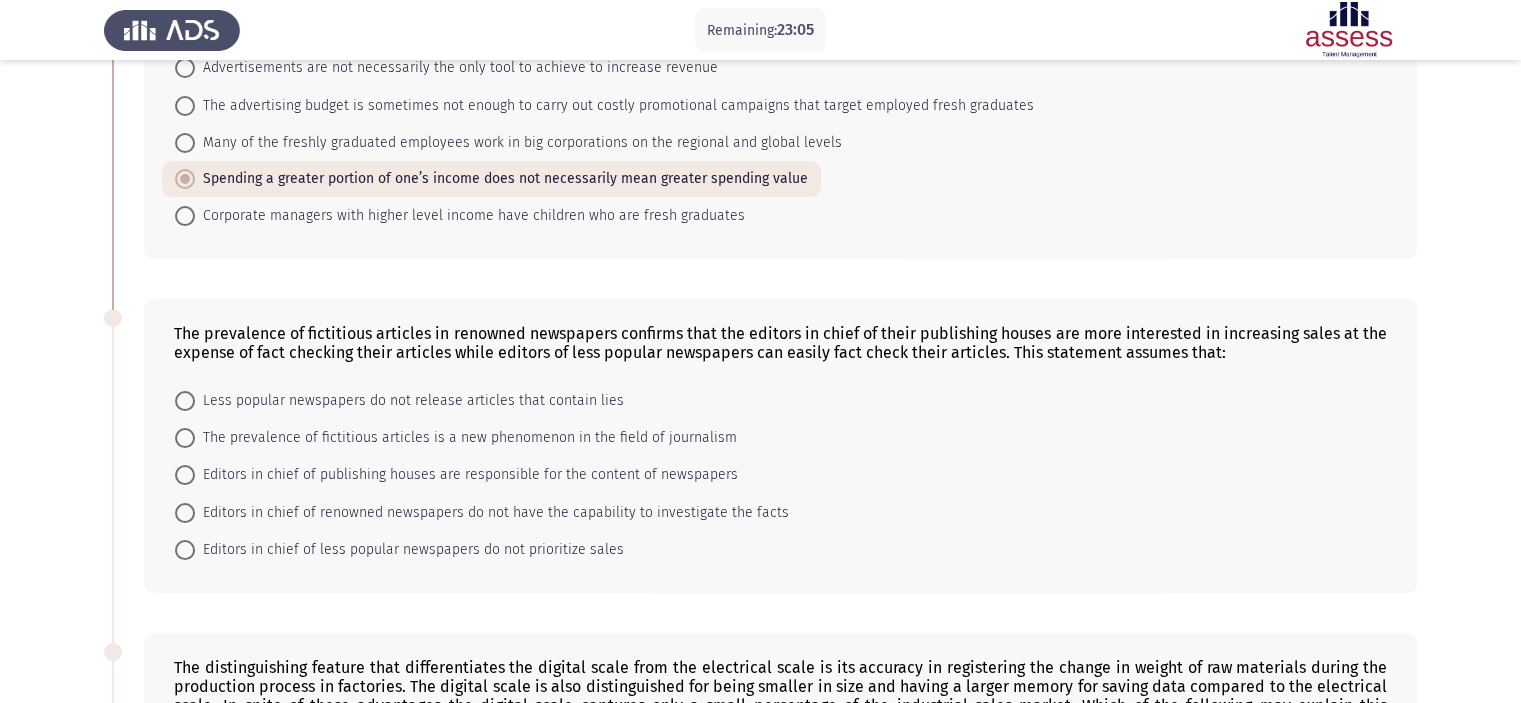 scroll, scrollTop: 221, scrollLeft: 0, axis: vertical 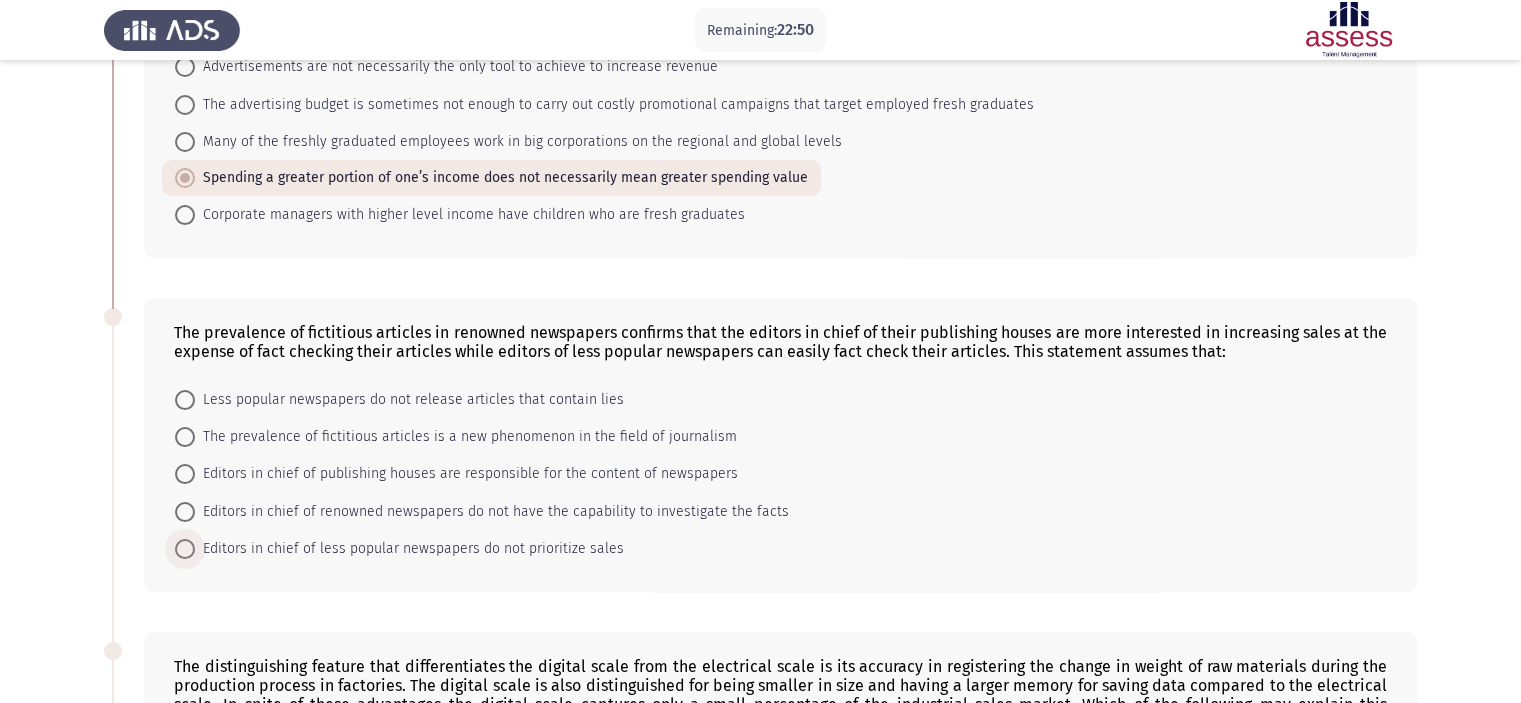 click on "Editors in chief of less popular newspapers do not prioritize sales" at bounding box center [409, 549] 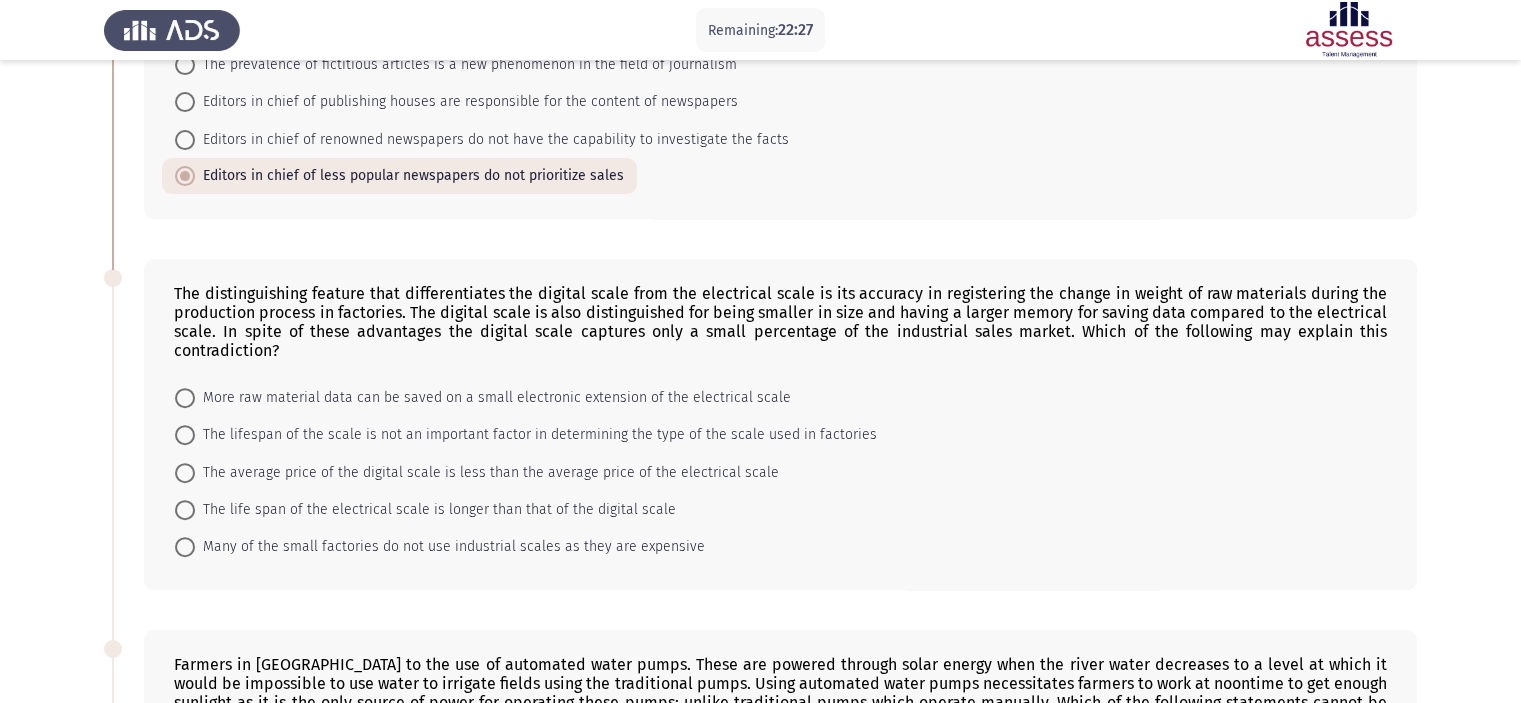 scroll, scrollTop: 600, scrollLeft: 0, axis: vertical 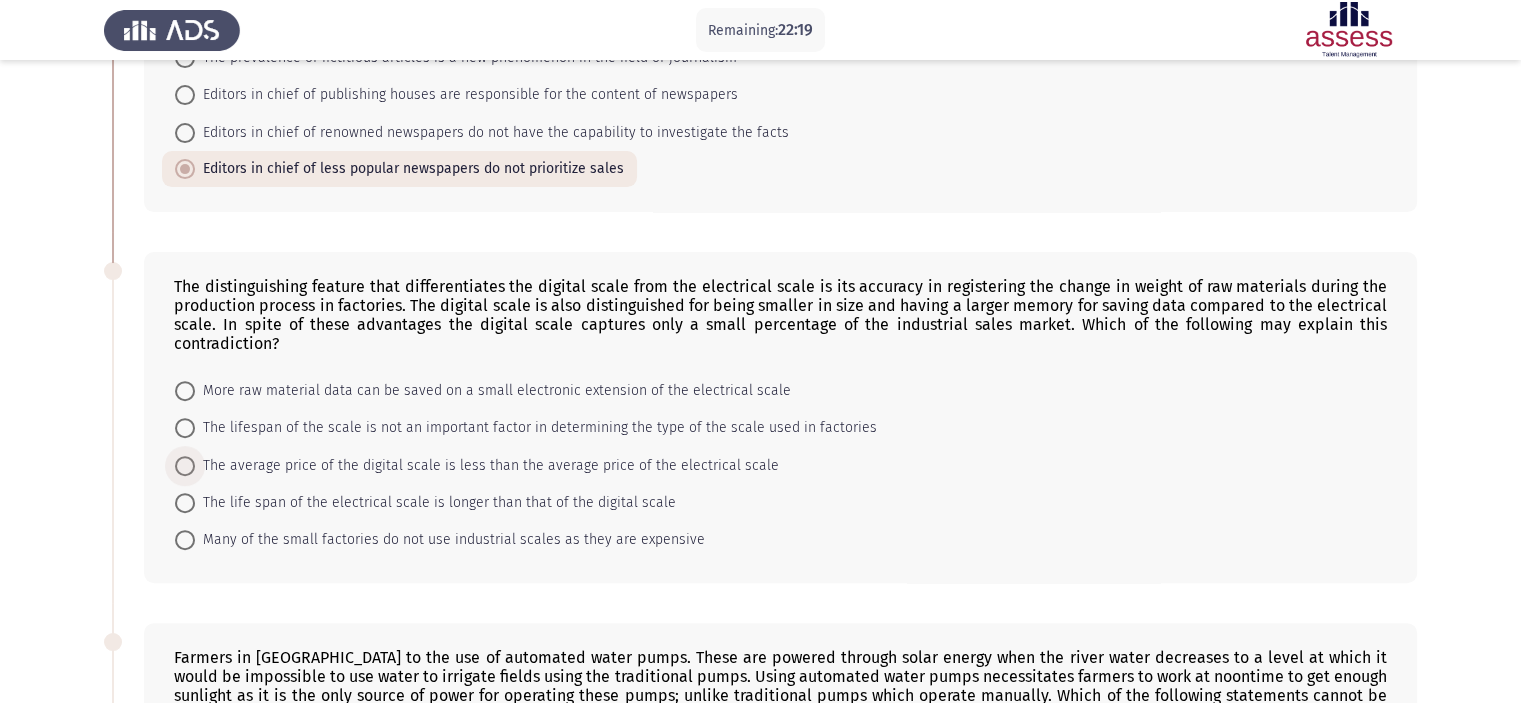 click on "The average price of the digital scale is less than the average price of the electrical scale" at bounding box center [487, 466] 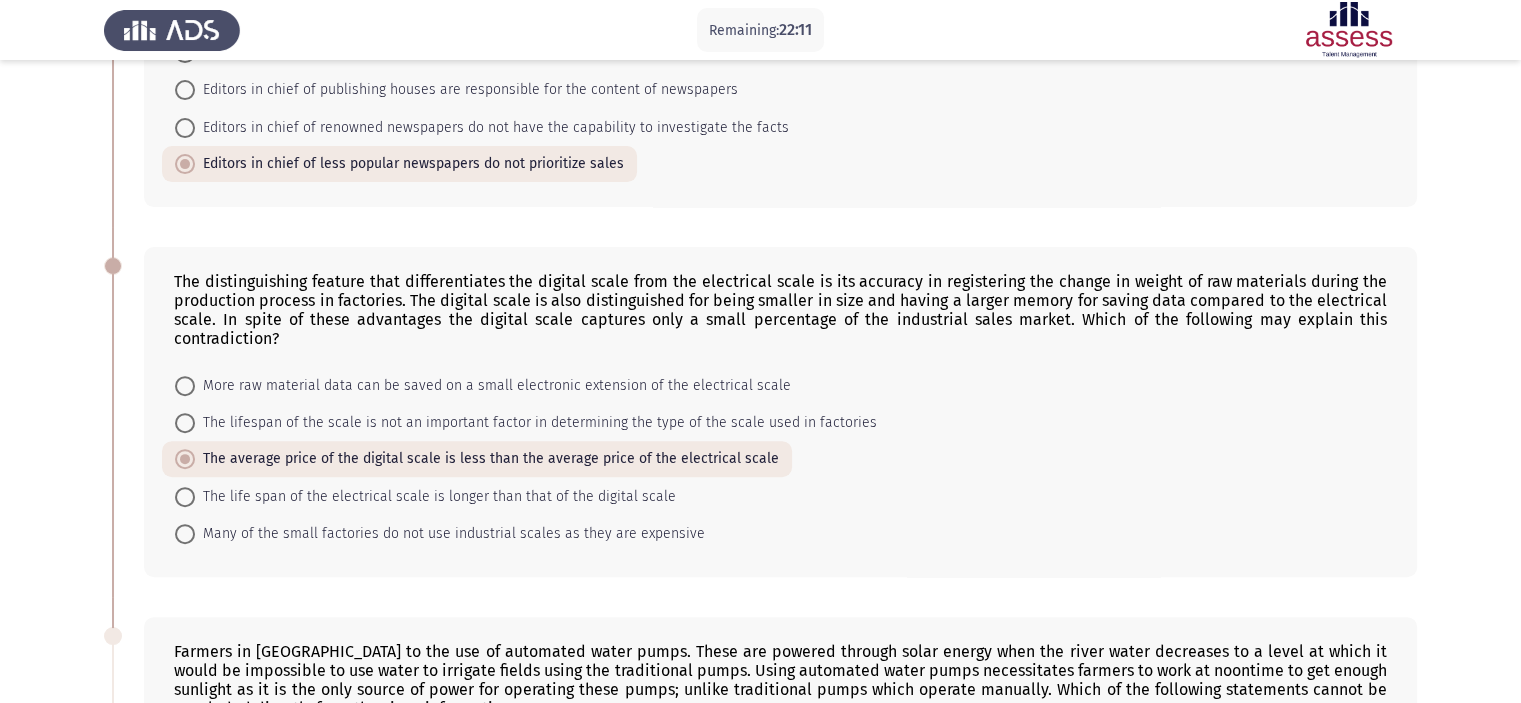 scroll, scrollTop: 608, scrollLeft: 0, axis: vertical 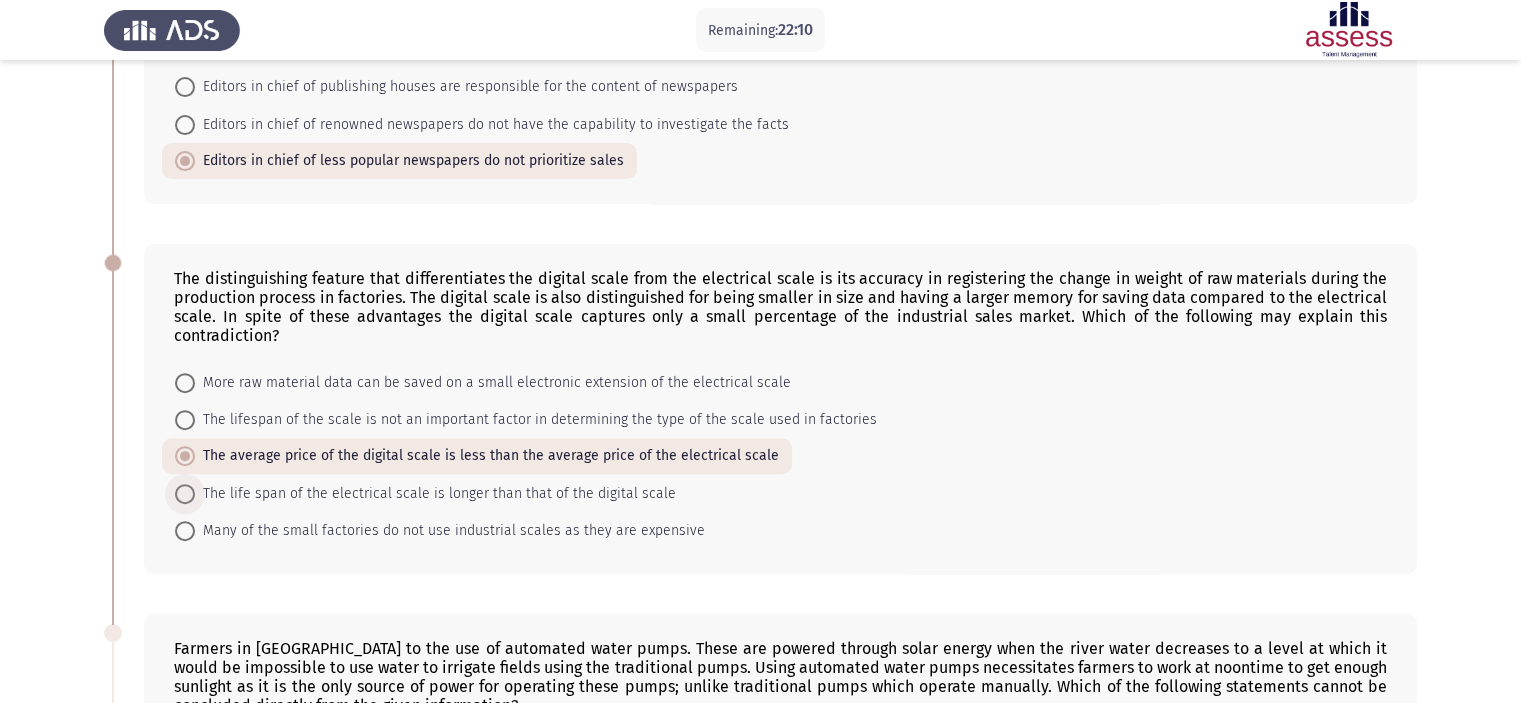 click on "The life span of the electrical scale is longer than that of the digital scale" at bounding box center [435, 494] 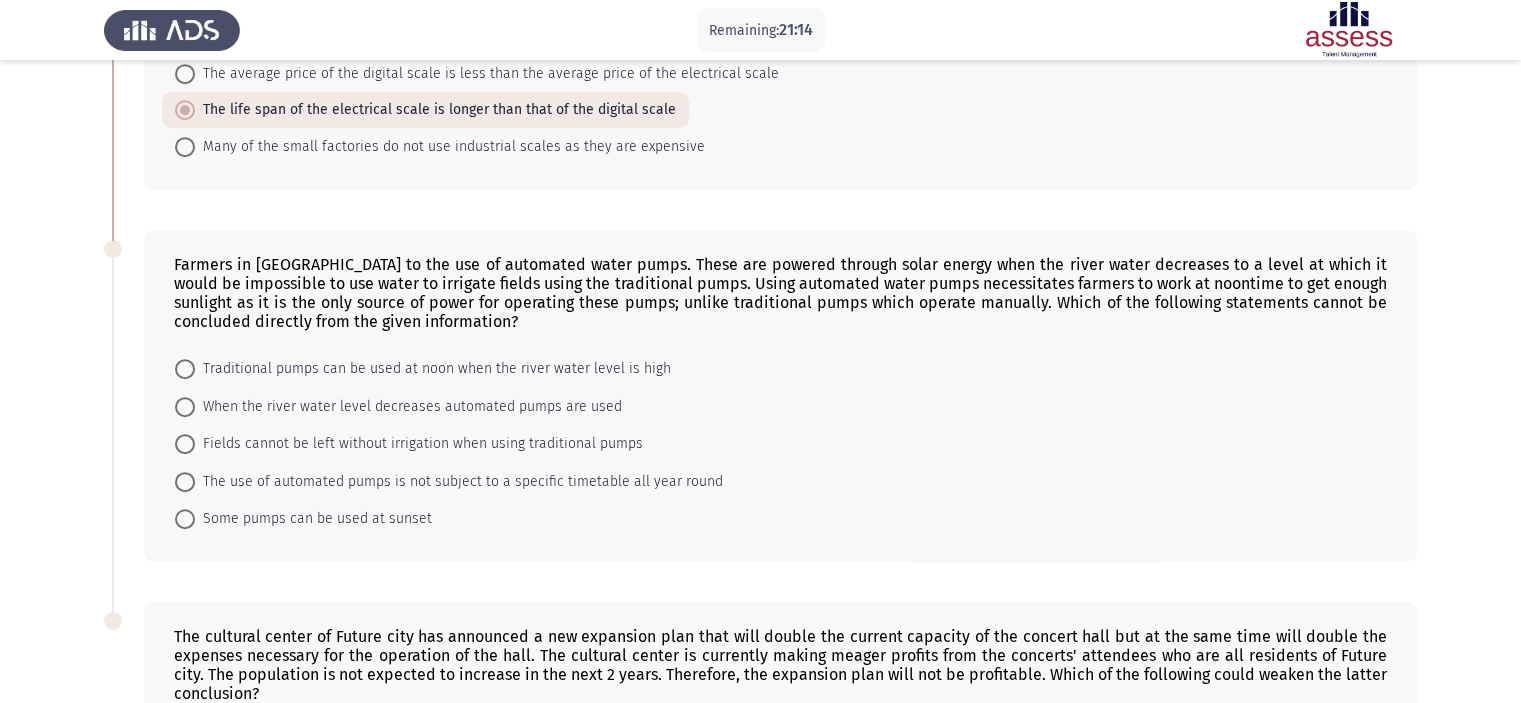 scroll, scrollTop: 993, scrollLeft: 0, axis: vertical 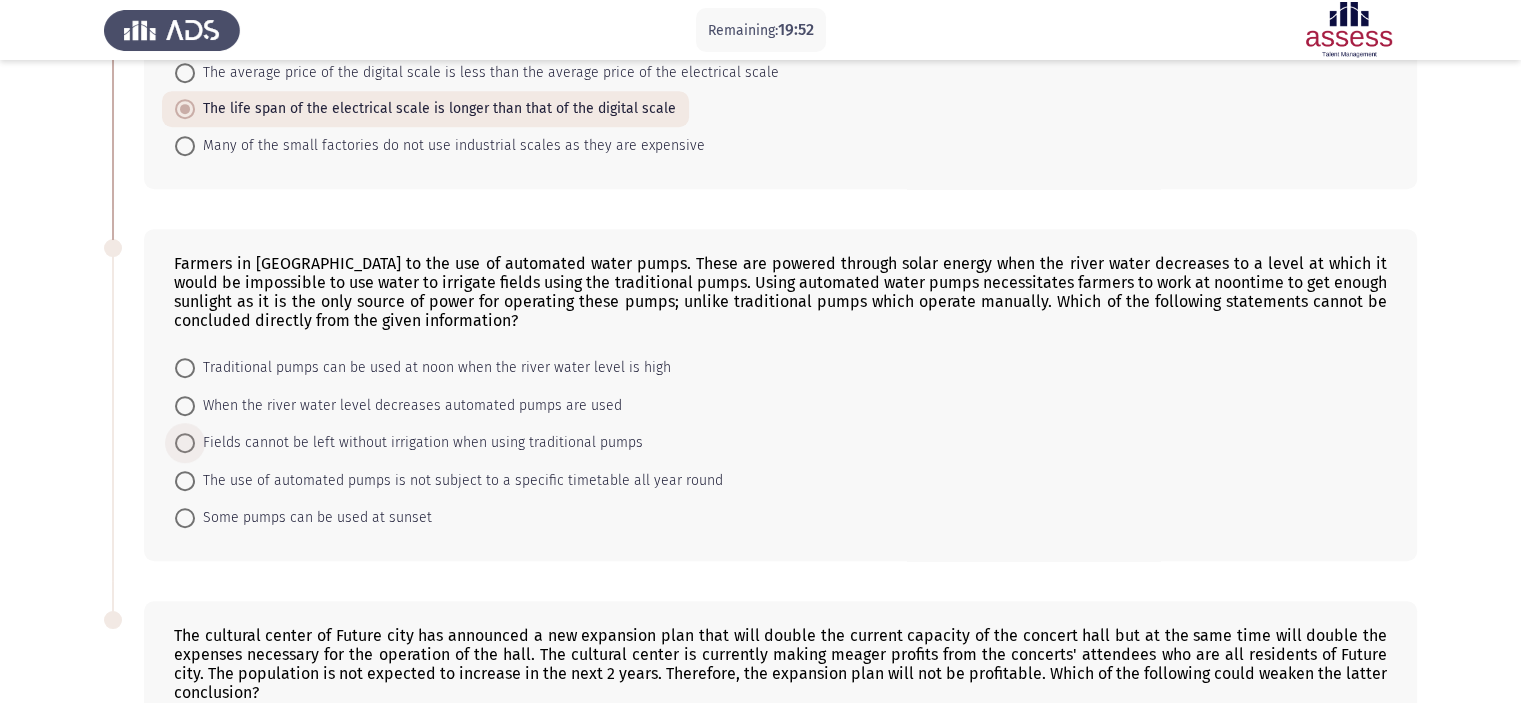 click on "Fields cannot be left without irrigation when using traditional pumps" at bounding box center (419, 443) 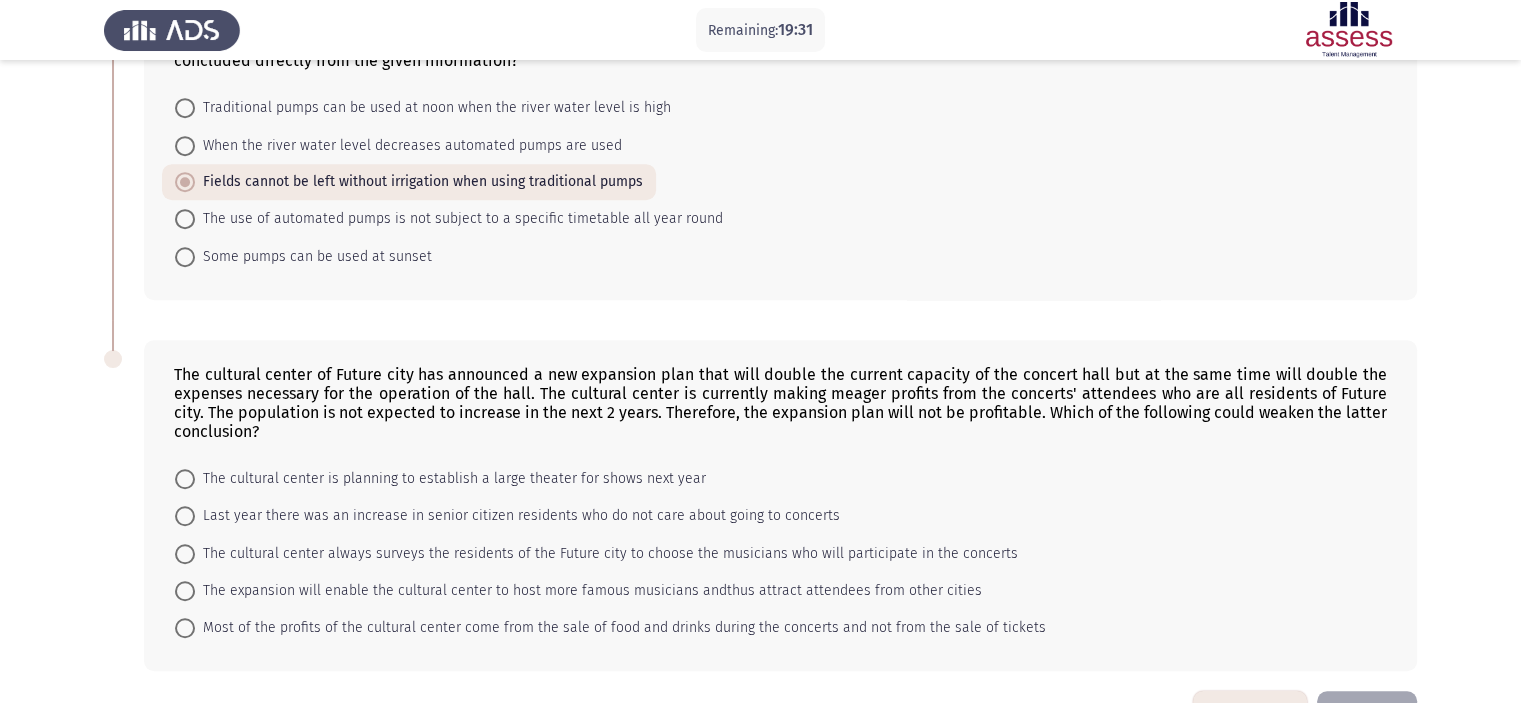 scroll, scrollTop: 1320, scrollLeft: 0, axis: vertical 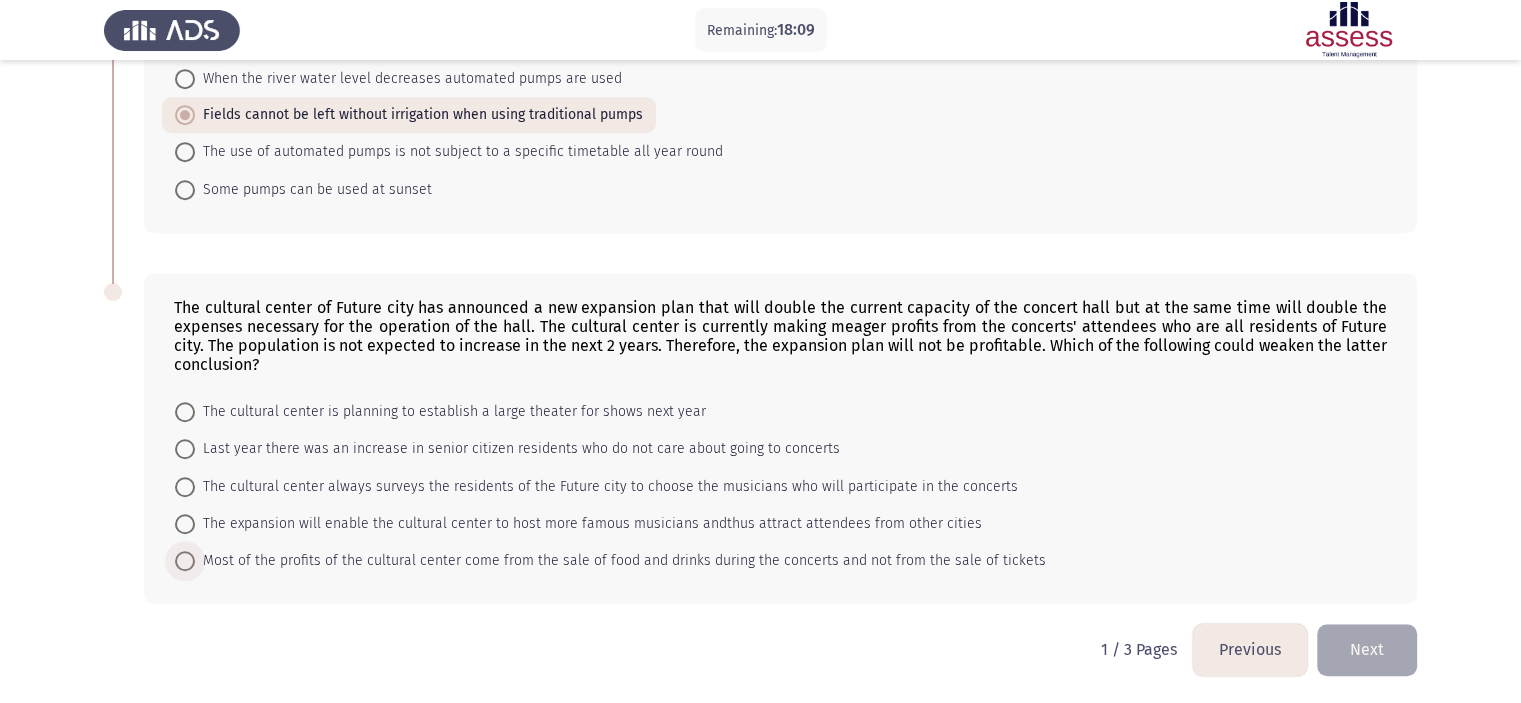 click on "Most of the profits of the cultural center come from the sale of food and drinks during the concerts and not from the sale of tickets" at bounding box center [620, 561] 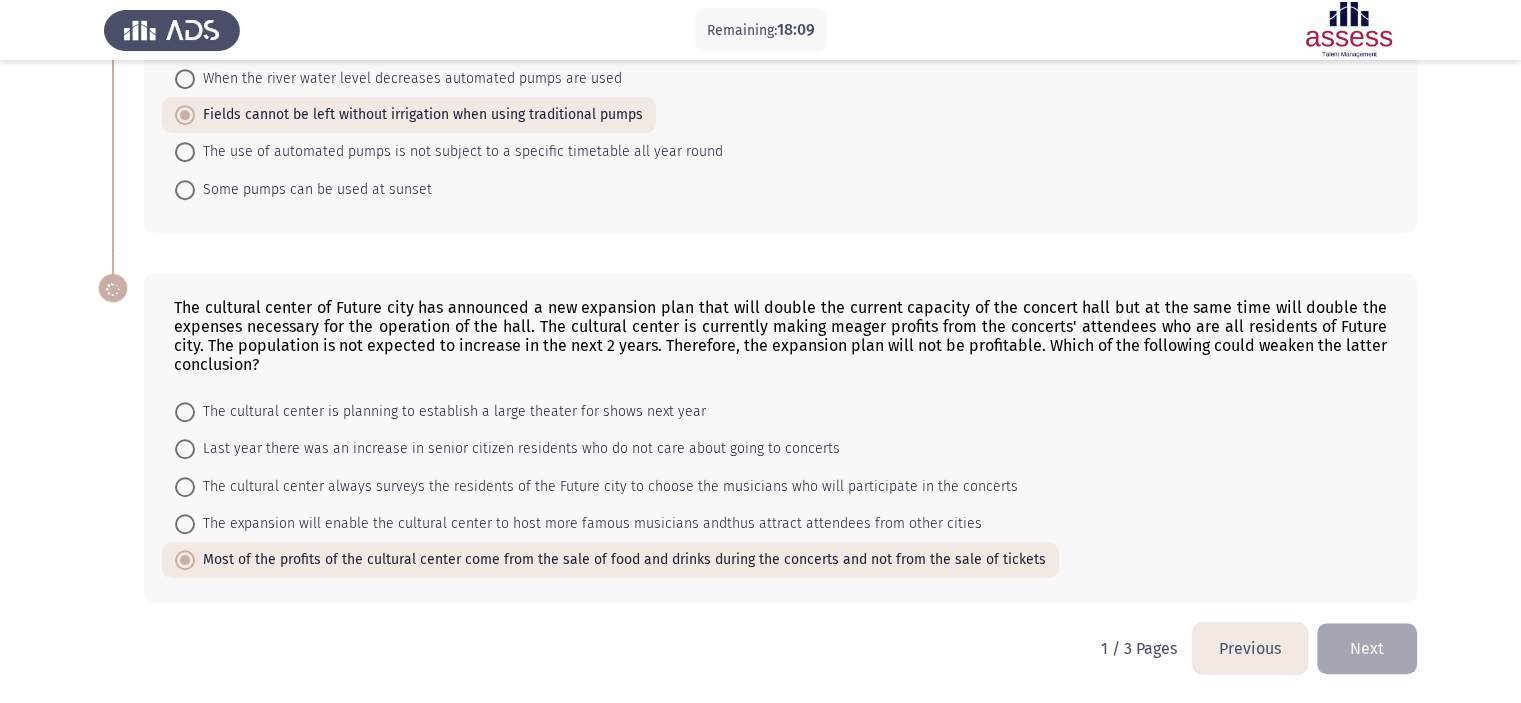 scroll, scrollTop: 1320, scrollLeft: 0, axis: vertical 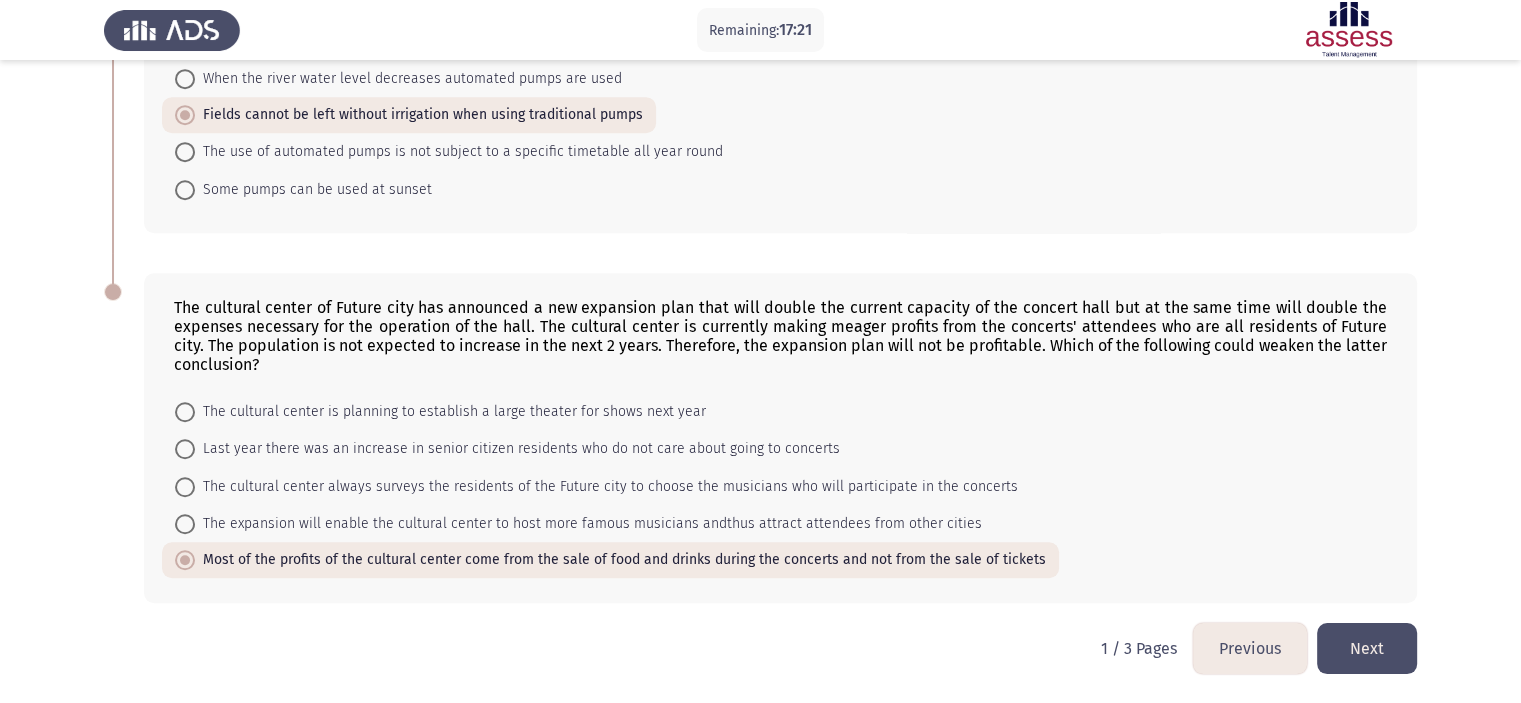click on "The cultural center always surveys the residents of the Future city to choose the musicians who will participate in the concerts" at bounding box center [606, 487] 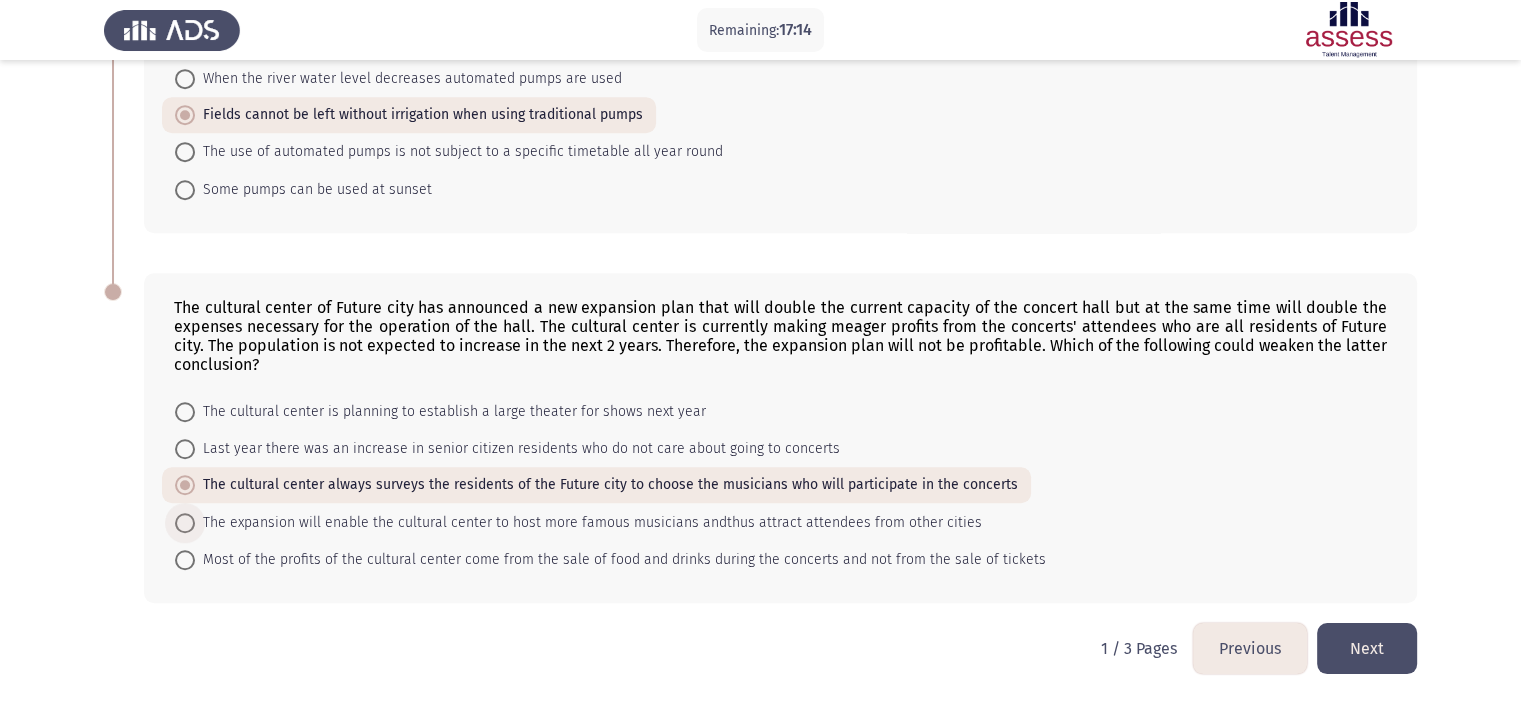 click on "The expansion will enable the cultural center to host more famous musicians andthus attract attendees from other cities" at bounding box center (588, 523) 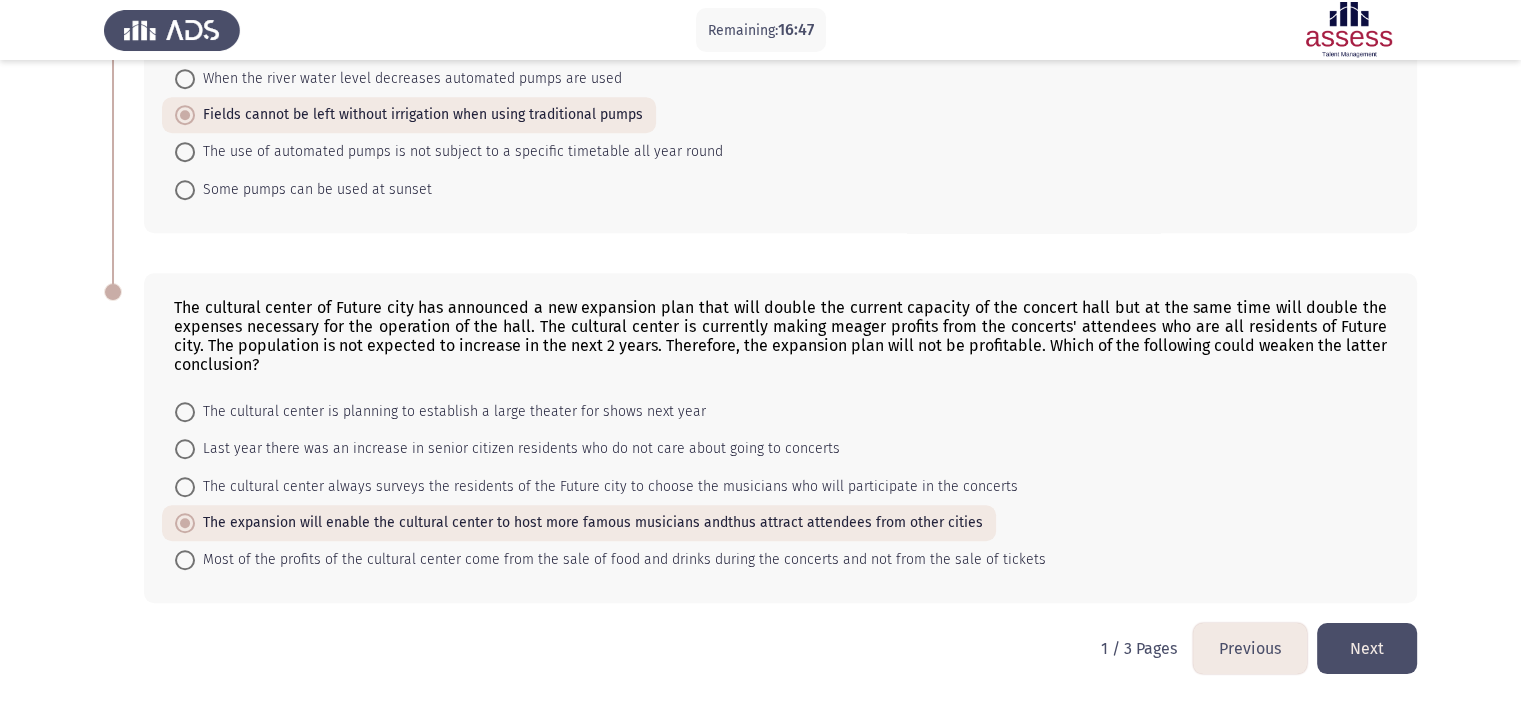 click on "Next" 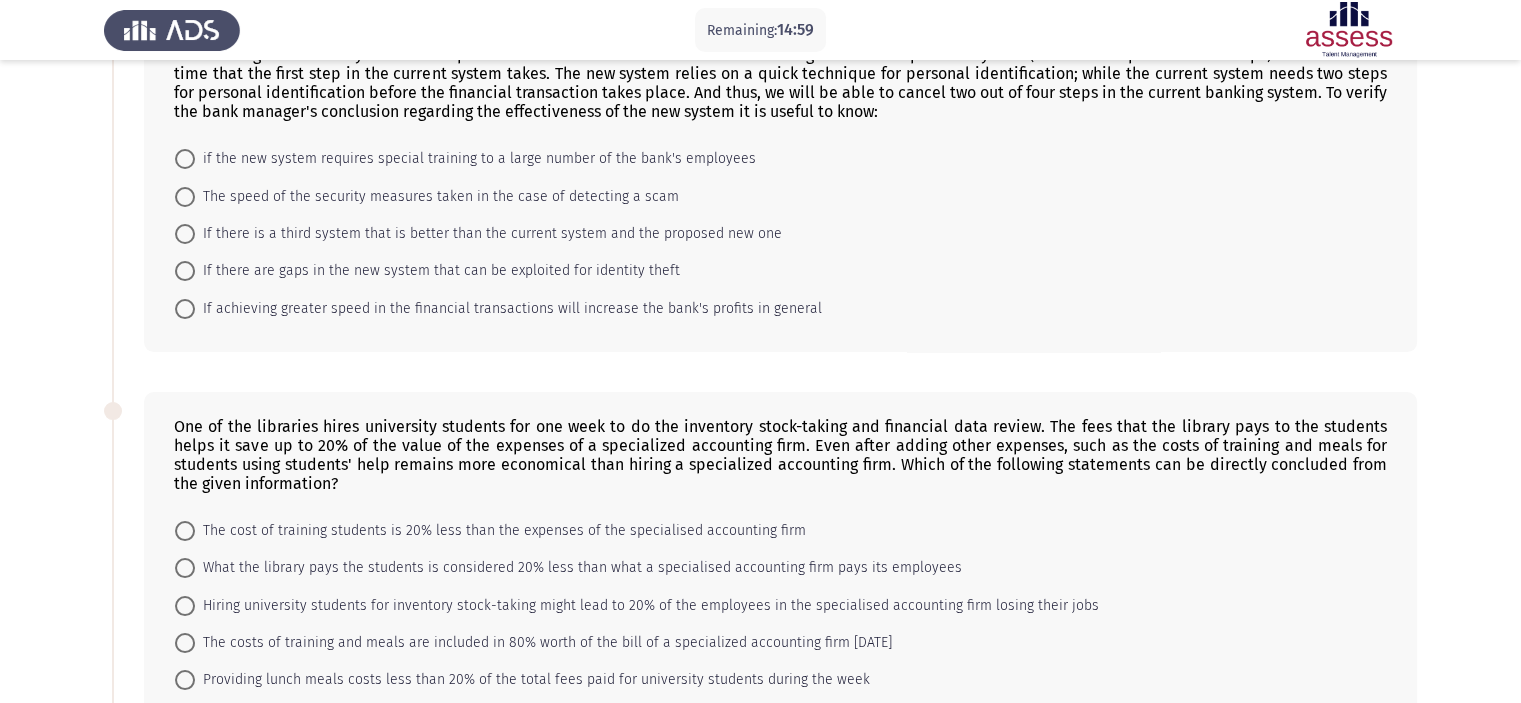 scroll, scrollTop: 150, scrollLeft: 0, axis: vertical 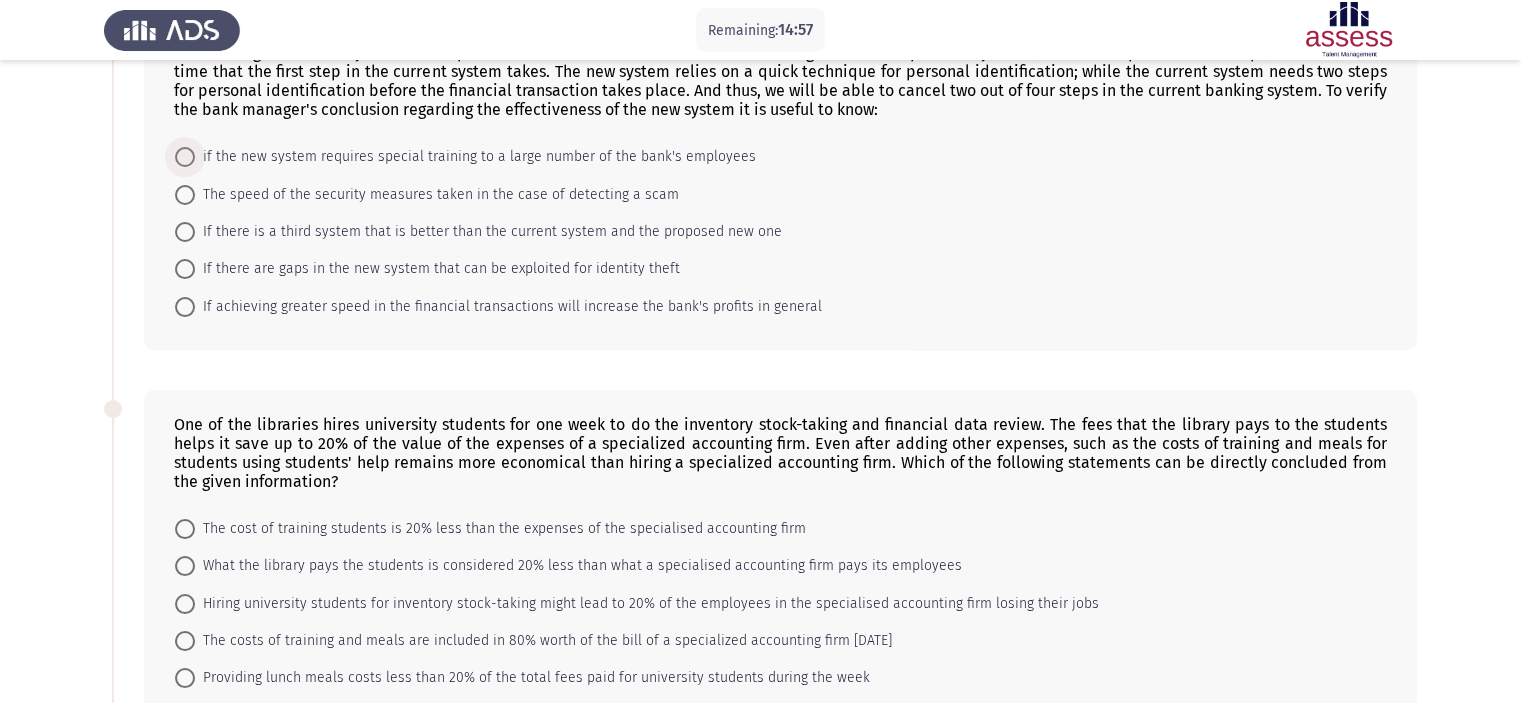 click at bounding box center [185, 157] 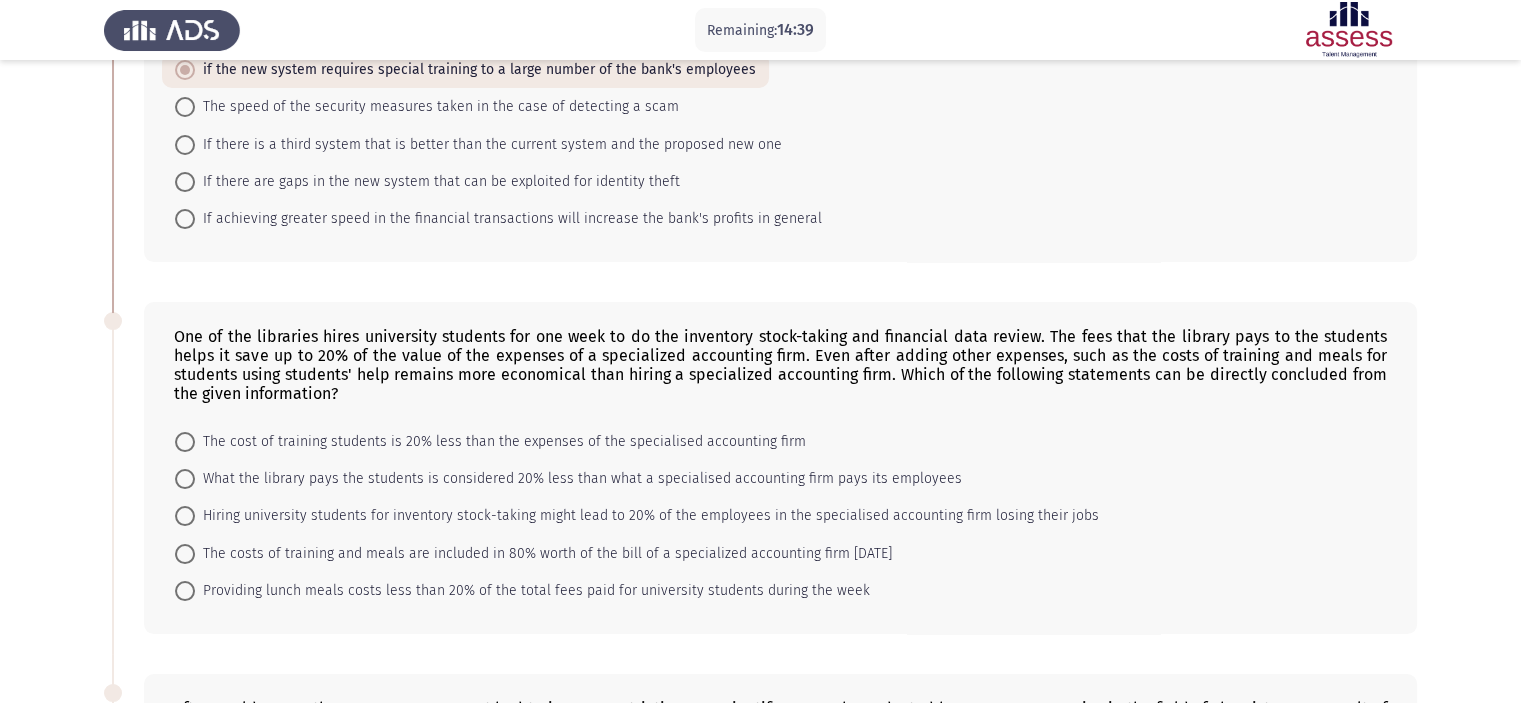 scroll, scrollTop: 231, scrollLeft: 0, axis: vertical 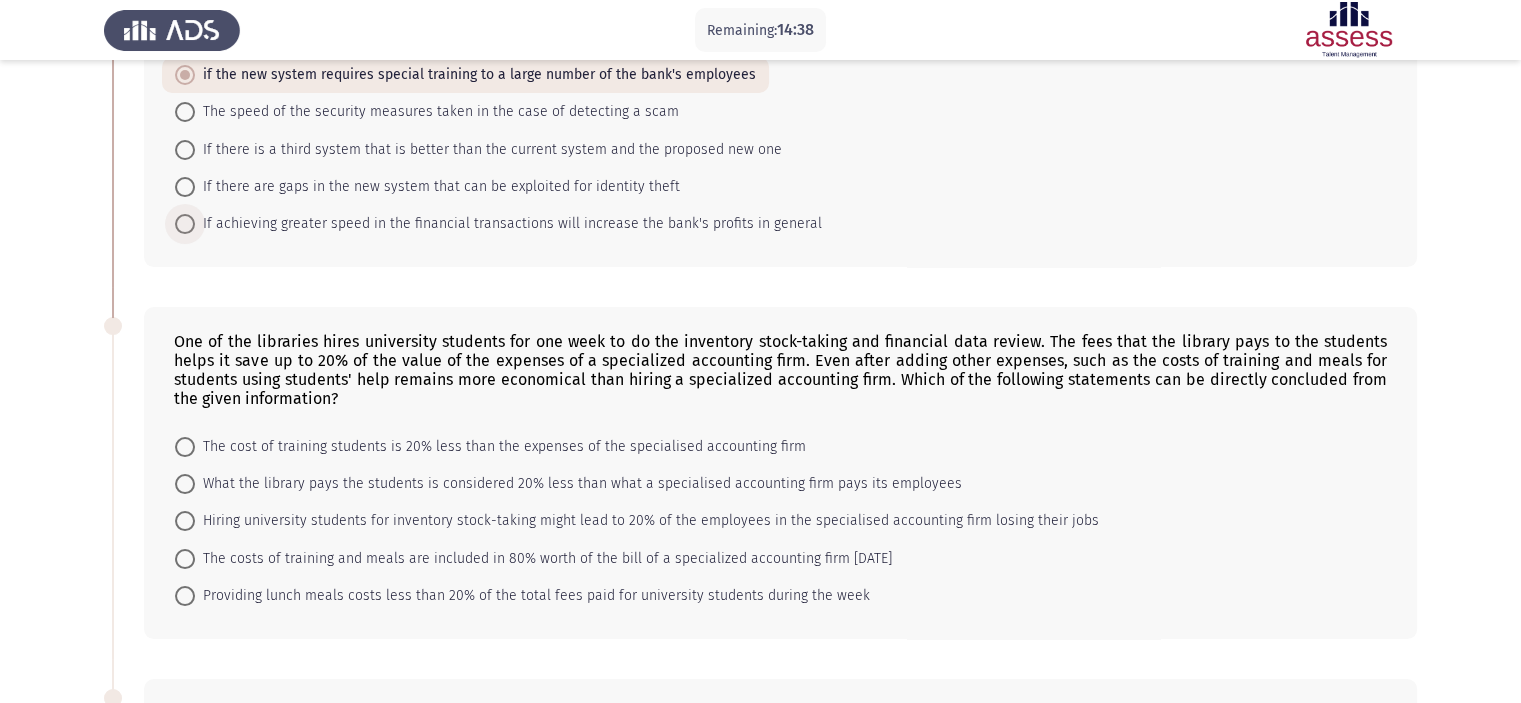 click on "If achieving greater speed in the financial transactions will increase the bank's profits in general" at bounding box center [508, 224] 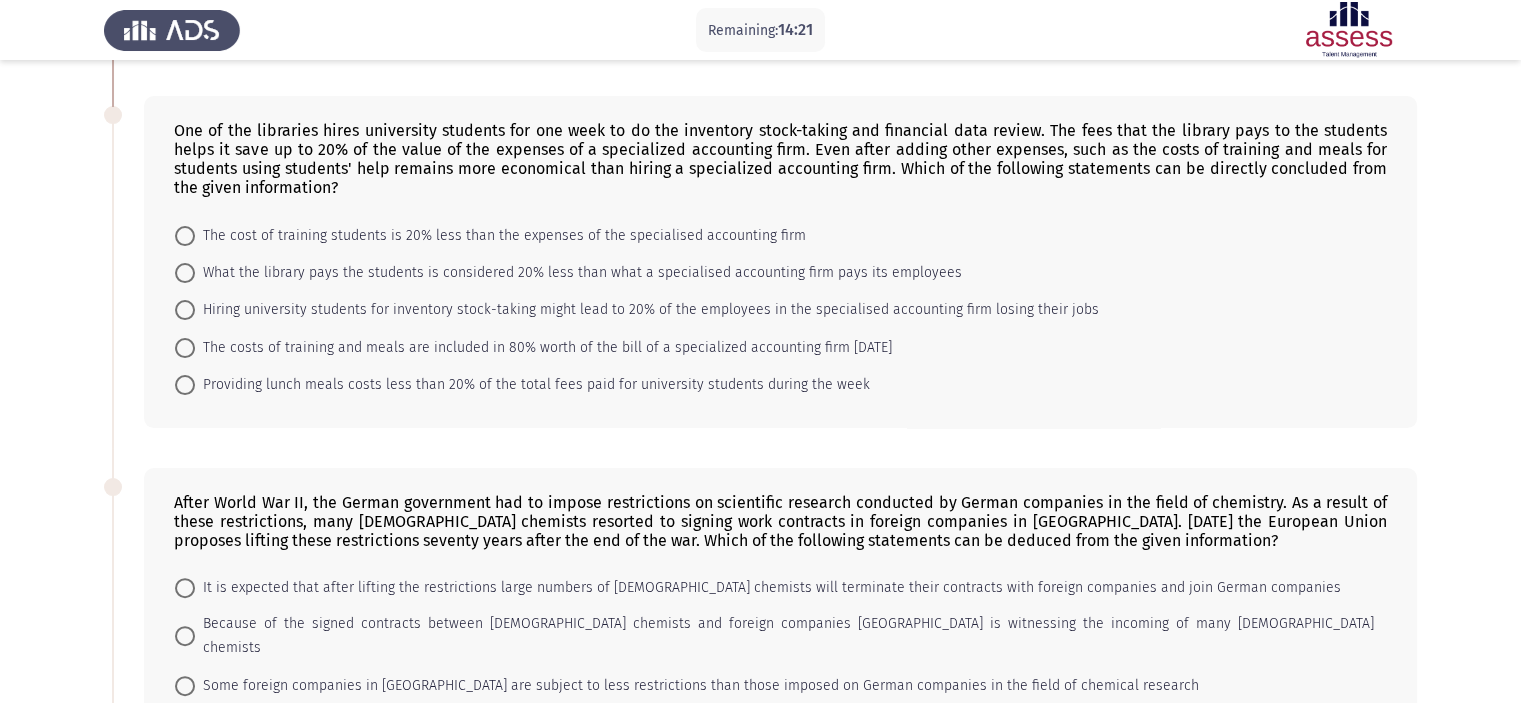 scroll, scrollTop: 443, scrollLeft: 0, axis: vertical 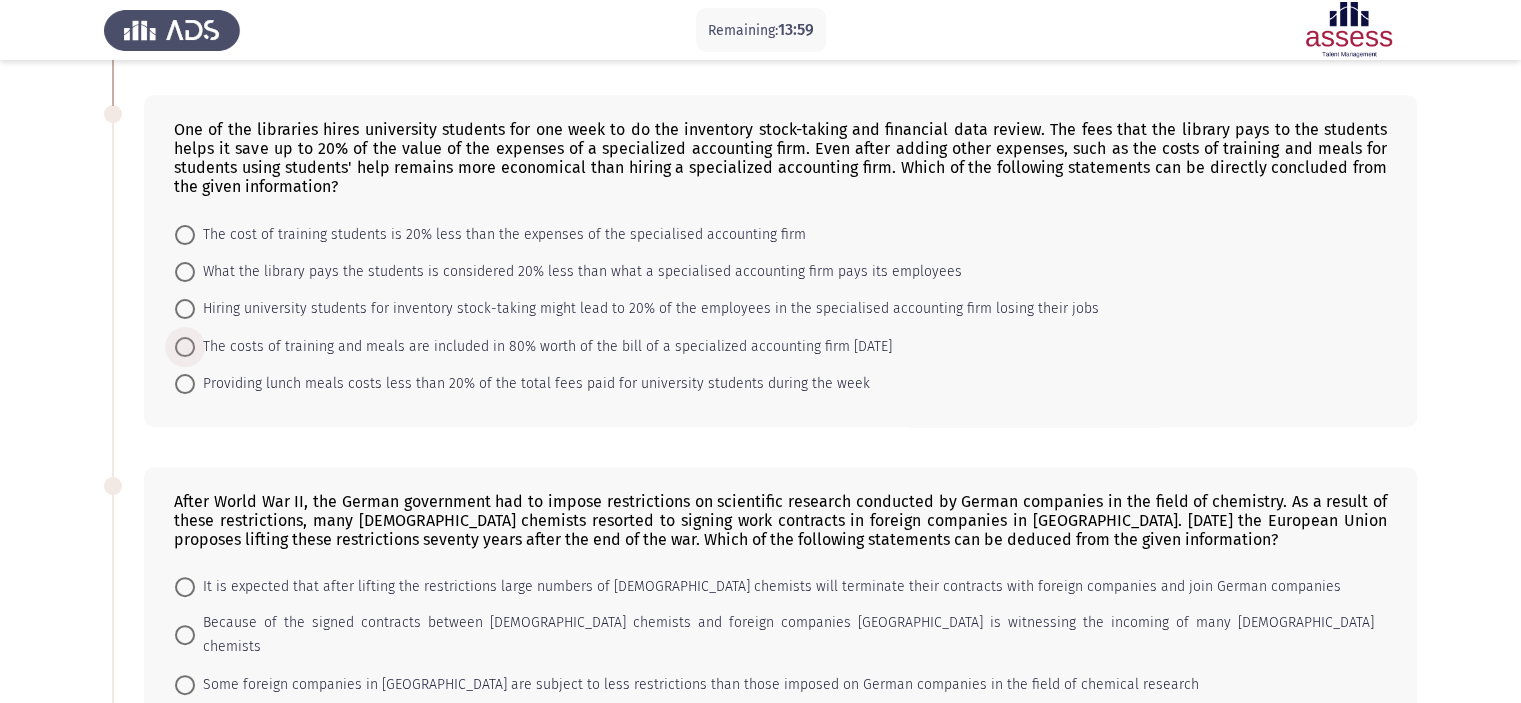 click on "The costs of training and meals are included in 80% worth of the bill of a specialized accounting firm [DATE]" at bounding box center (543, 347) 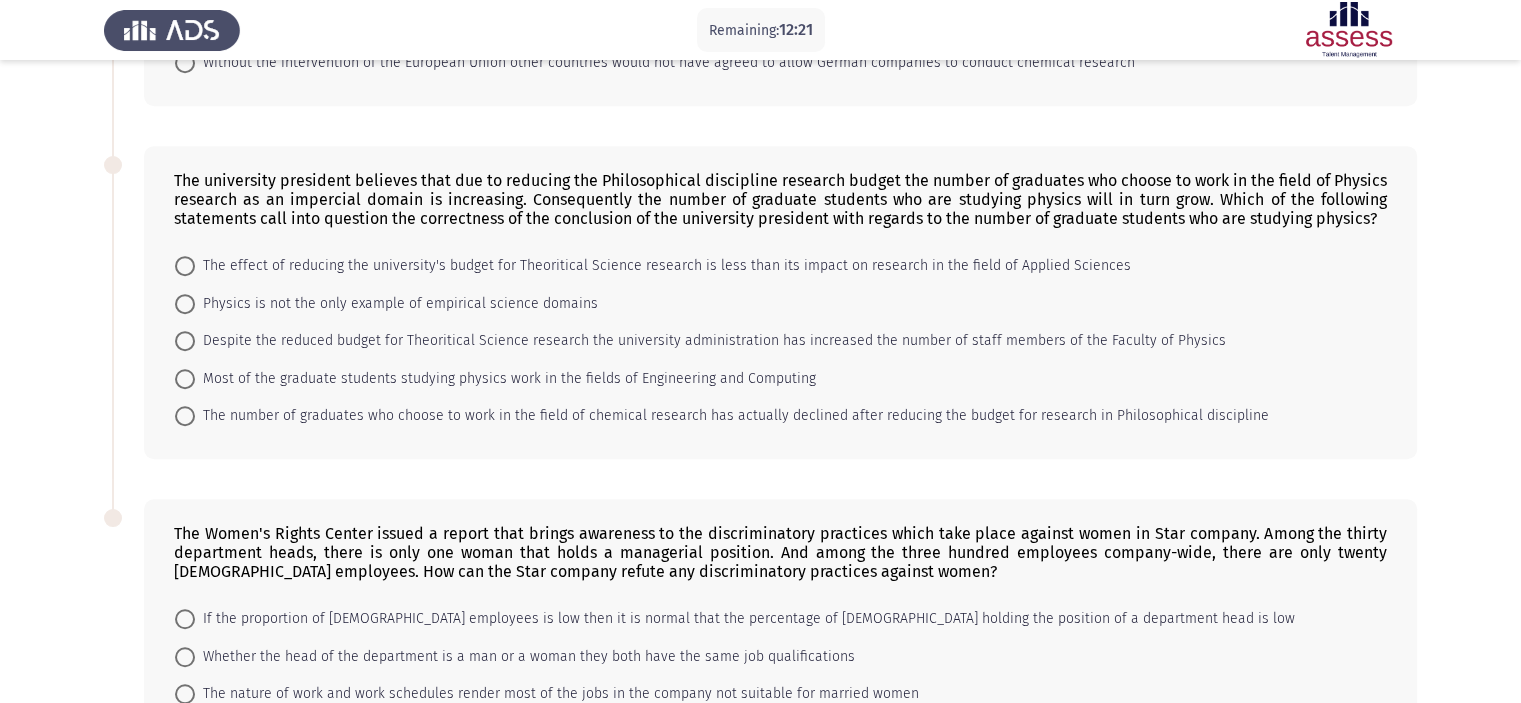 scroll, scrollTop: 1139, scrollLeft: 0, axis: vertical 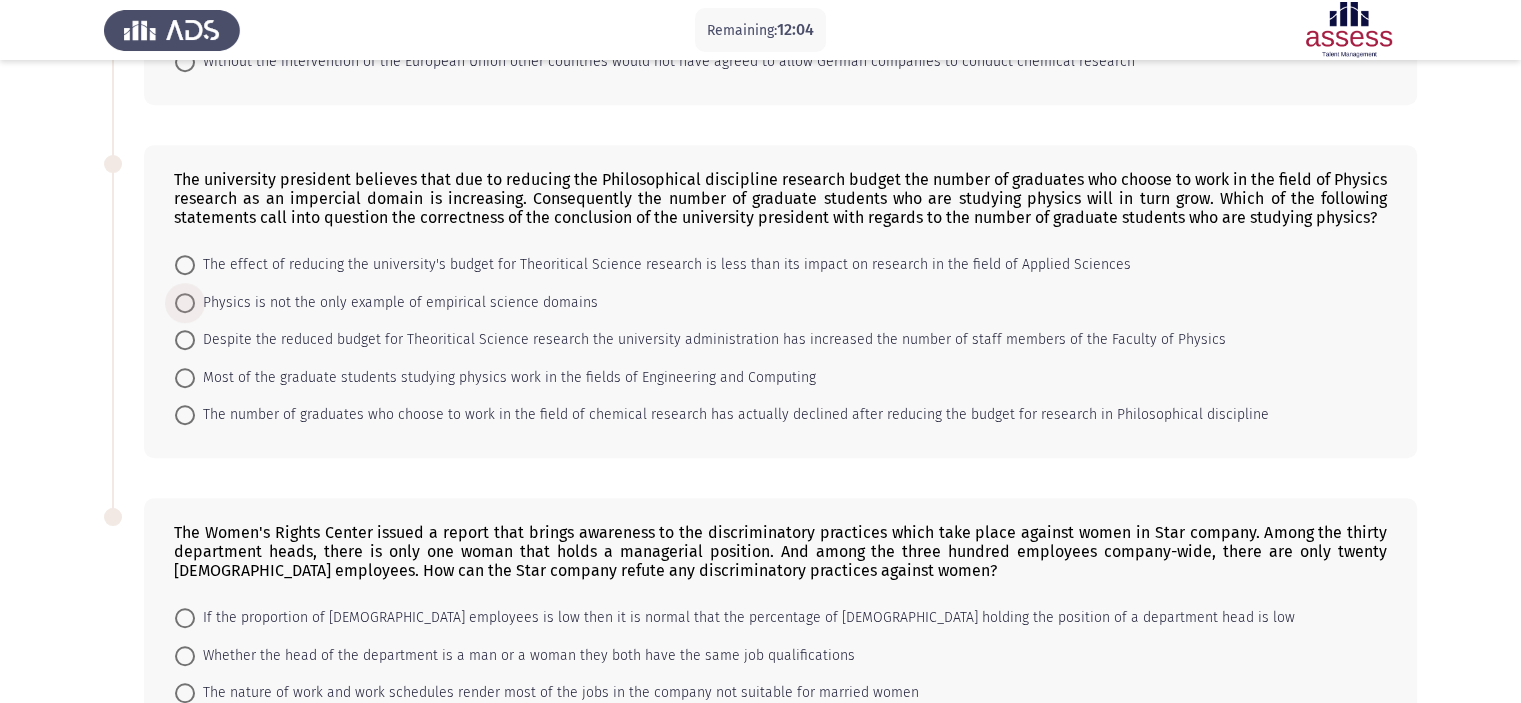 click on "Physics is not the only example of empirical science domains" at bounding box center (396, 303) 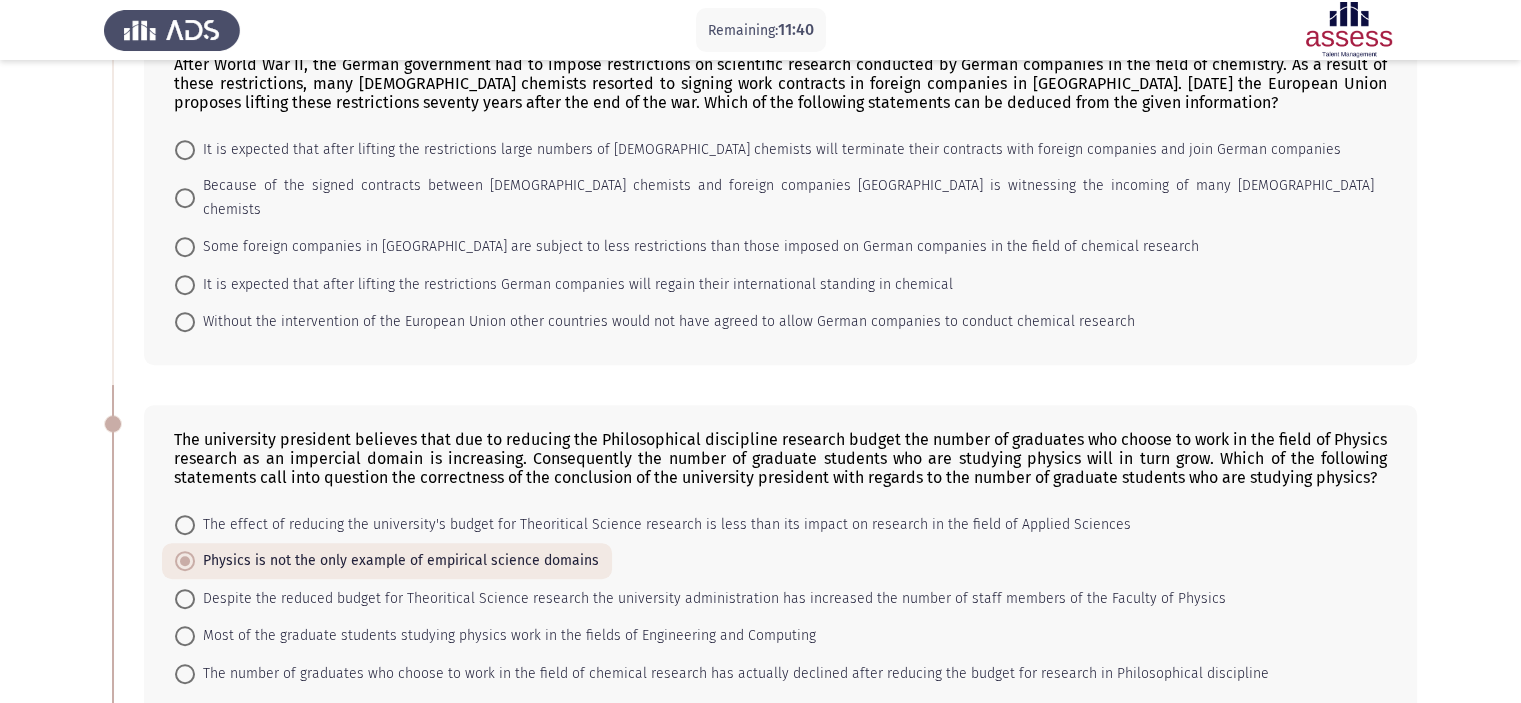scroll, scrollTop: 876, scrollLeft: 0, axis: vertical 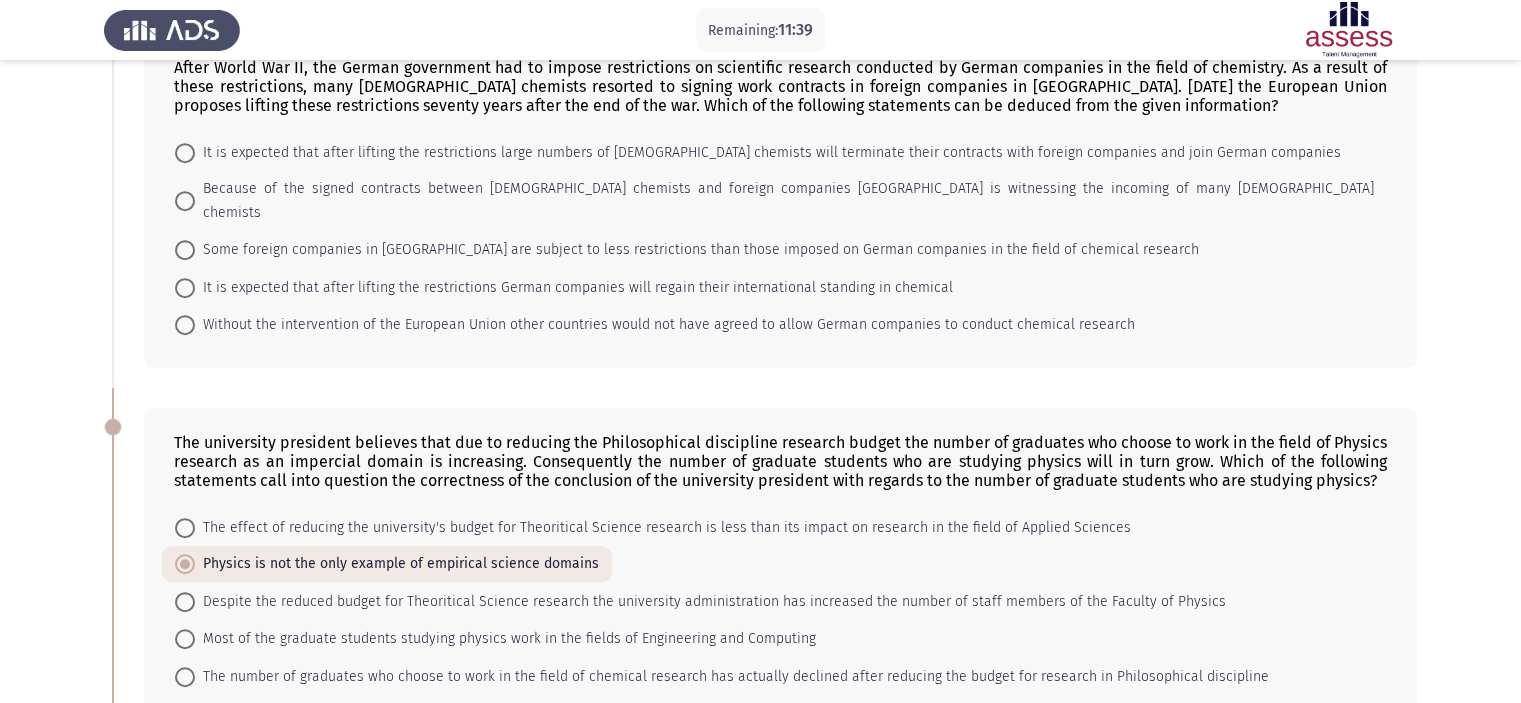 click on "Some foreign companies in [GEOGRAPHIC_DATA] are subject to less restrictions than those imposed on German companies in the field of chemical research" at bounding box center (697, 250) 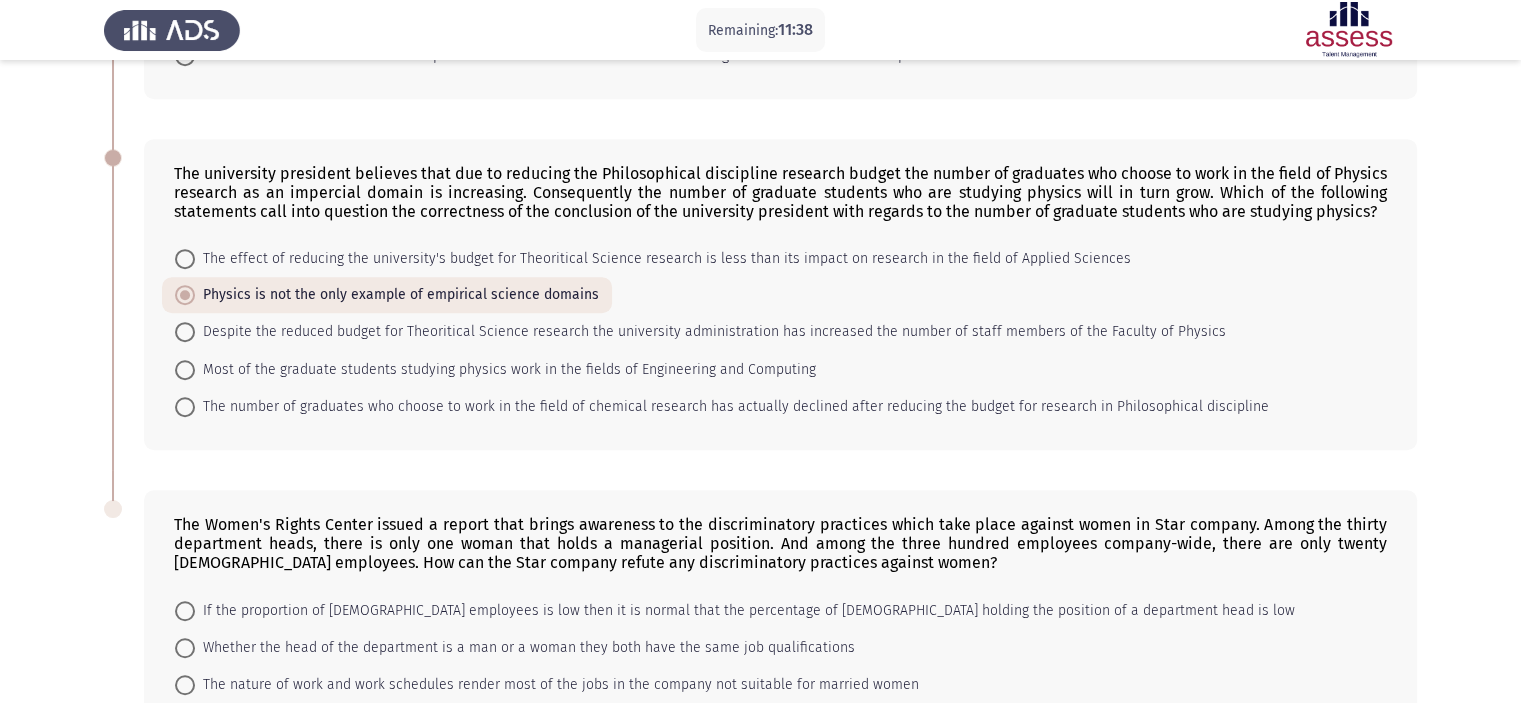 scroll, scrollTop: 1320, scrollLeft: 0, axis: vertical 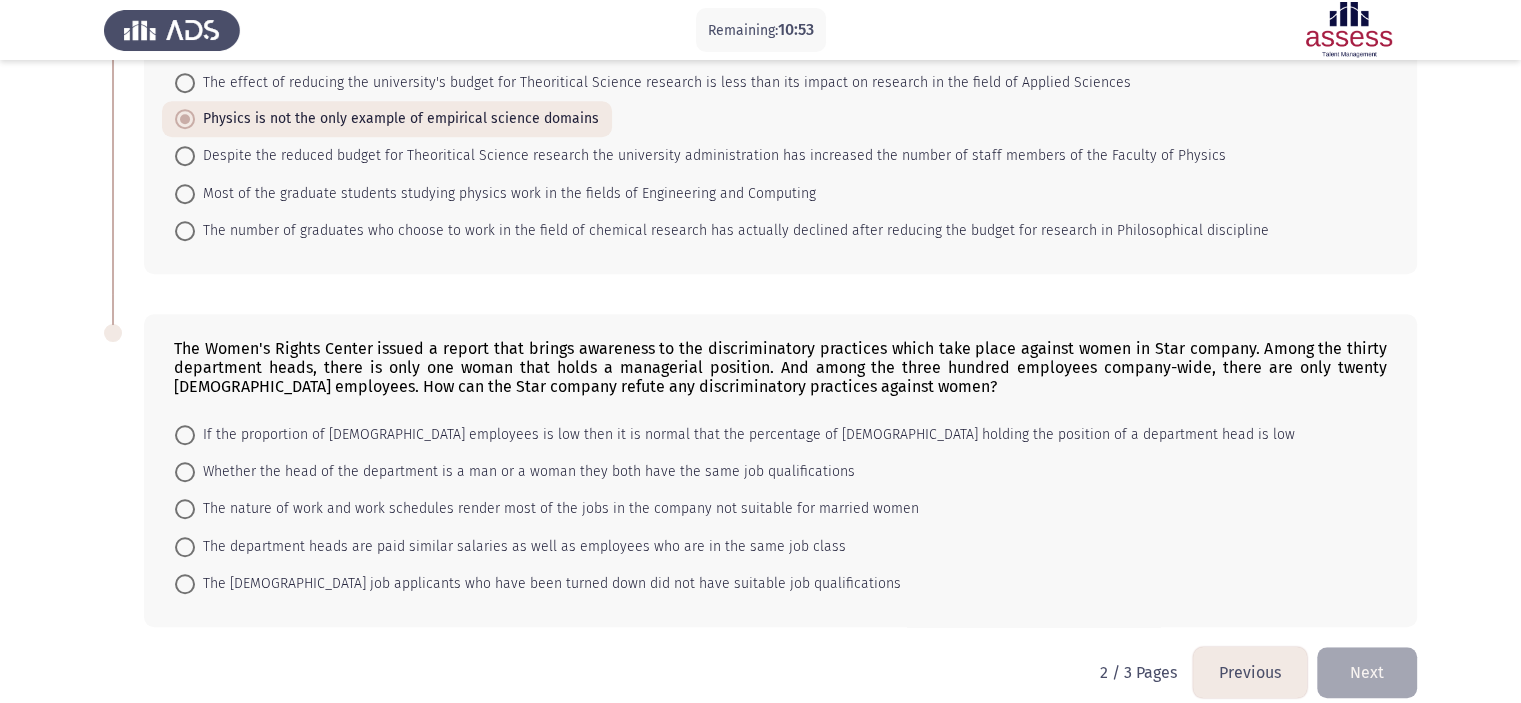 click on "The [DEMOGRAPHIC_DATA] job applicants who have been turned down did not have suitable job qualifications" at bounding box center [548, 584] 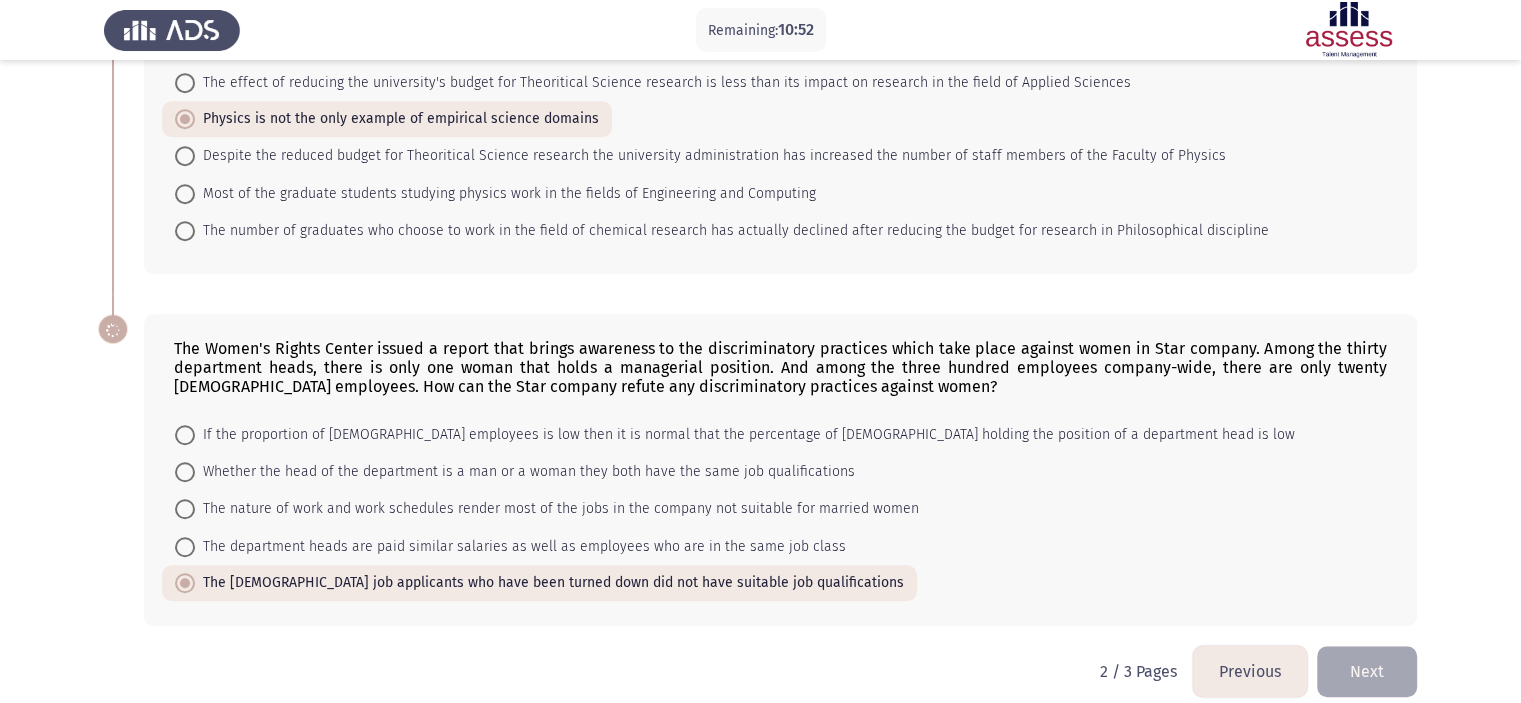 scroll, scrollTop: 1320, scrollLeft: 0, axis: vertical 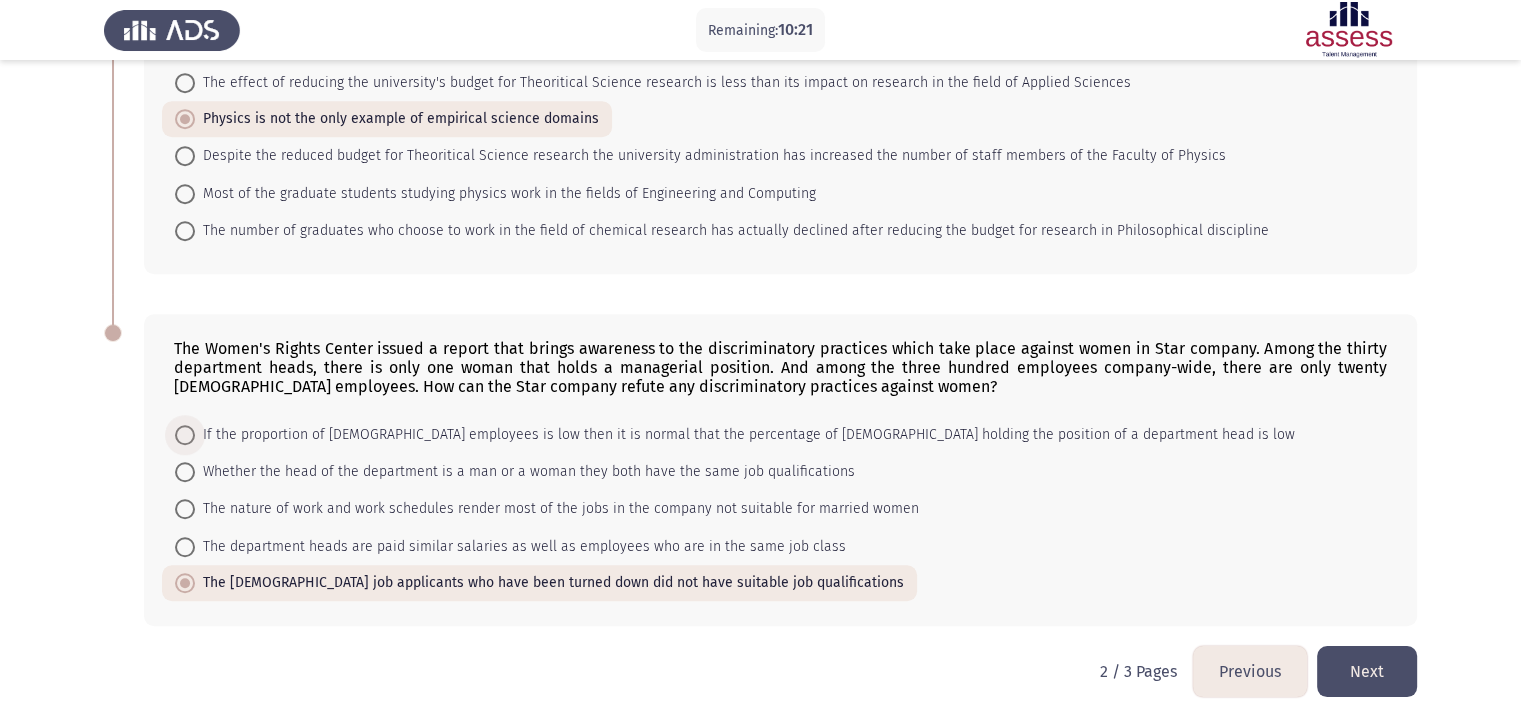 click on "If the proportion of [DEMOGRAPHIC_DATA] employees is low then it is normal that the percentage of [DEMOGRAPHIC_DATA] holding the position of a department head is low" at bounding box center [745, 435] 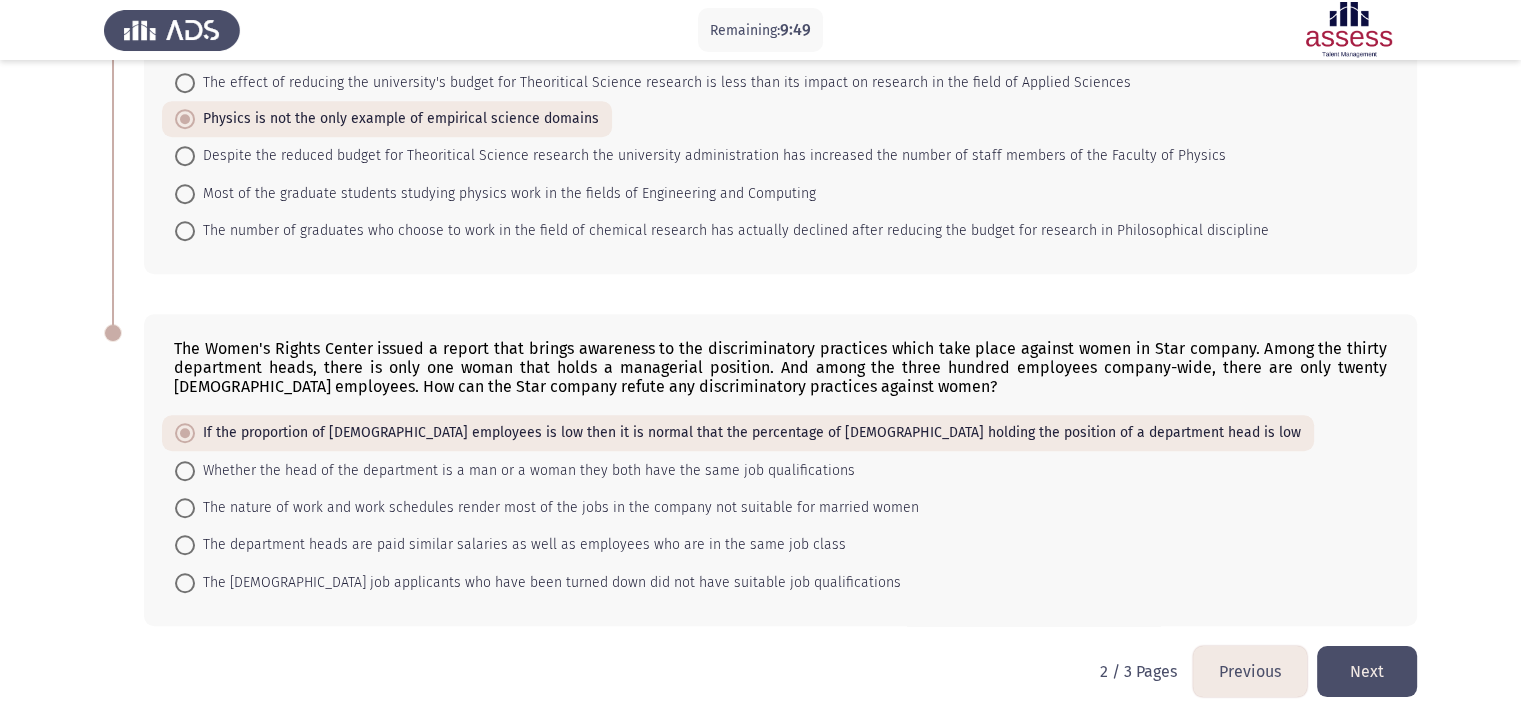 click on "Next" 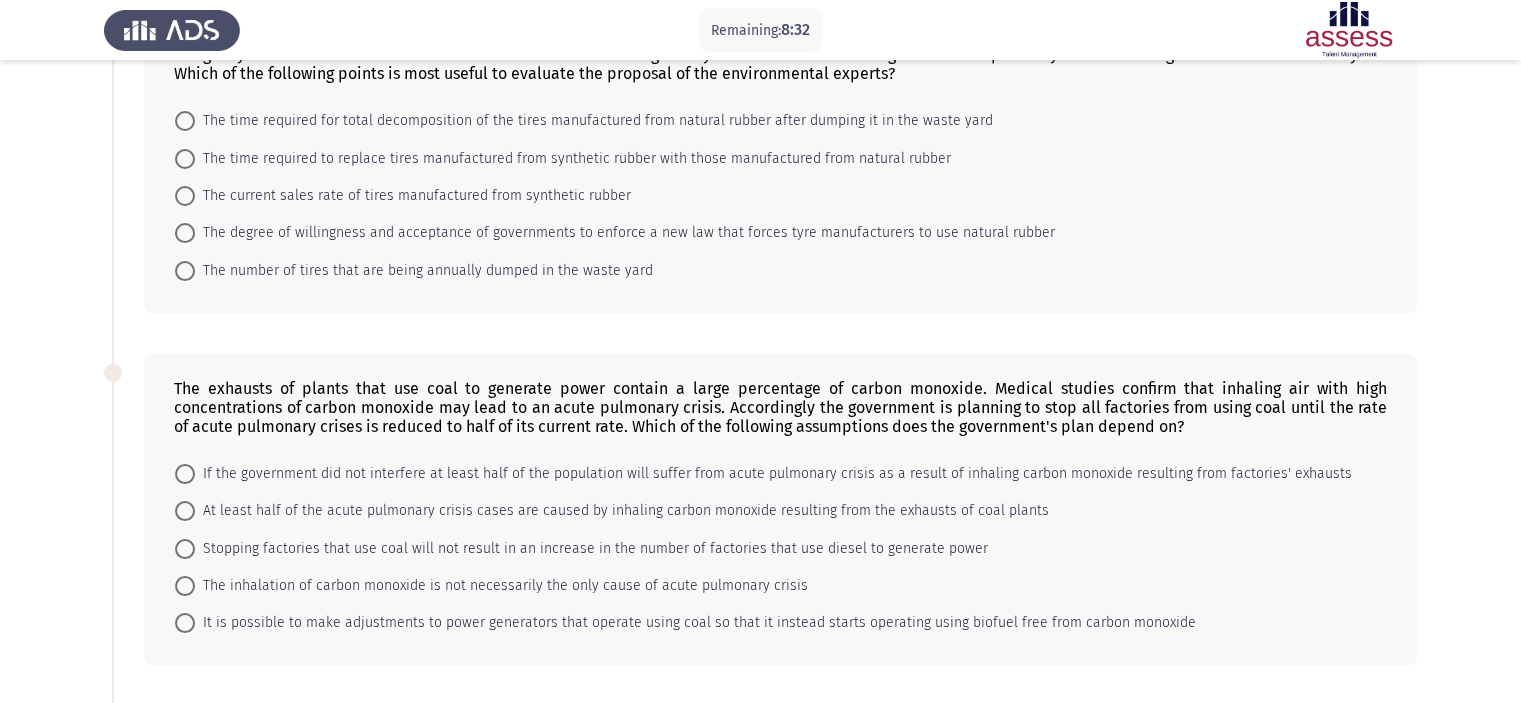 scroll, scrollTop: 187, scrollLeft: 0, axis: vertical 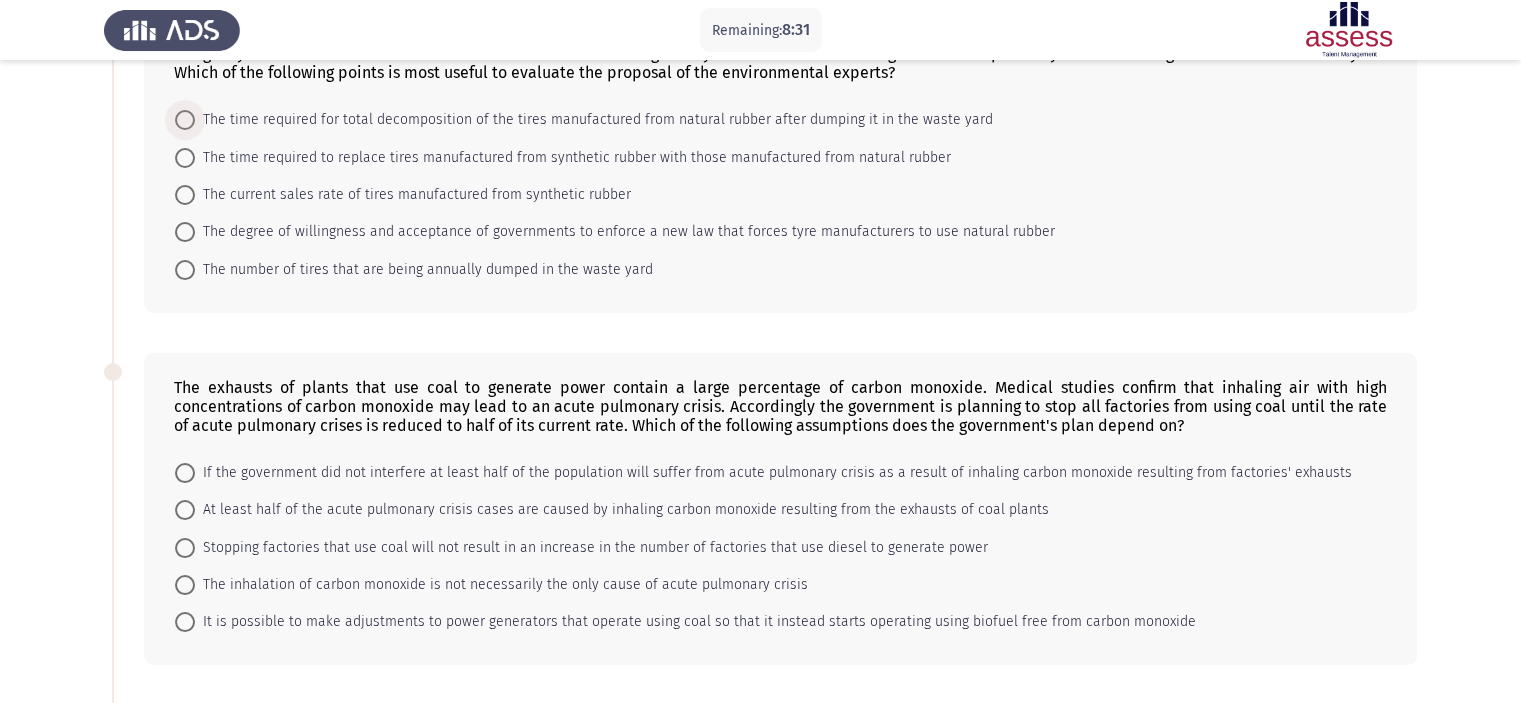 click on "The time required for total decomposition of the tires manufactured from natural rubber after dumping it in the waste yard" at bounding box center (594, 120) 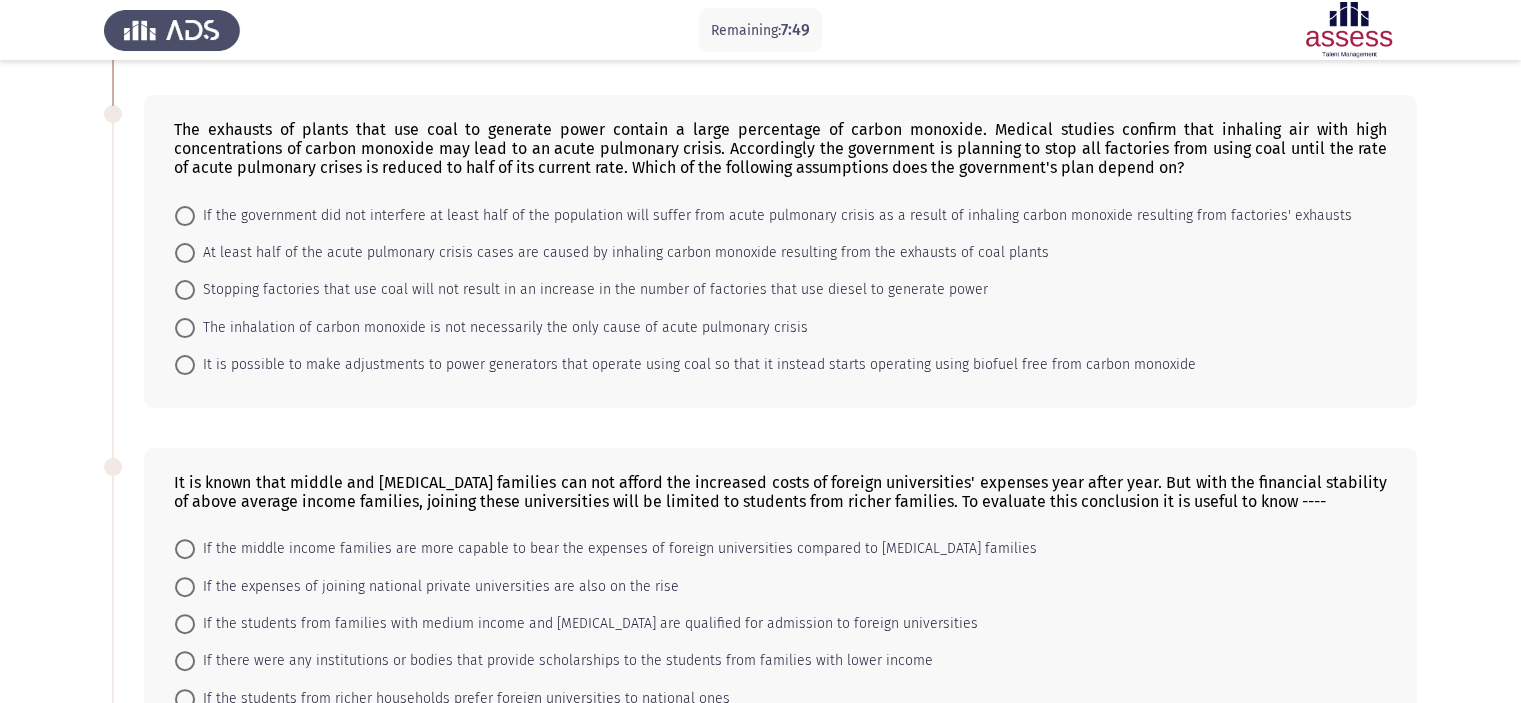 scroll, scrollTop: 444, scrollLeft: 0, axis: vertical 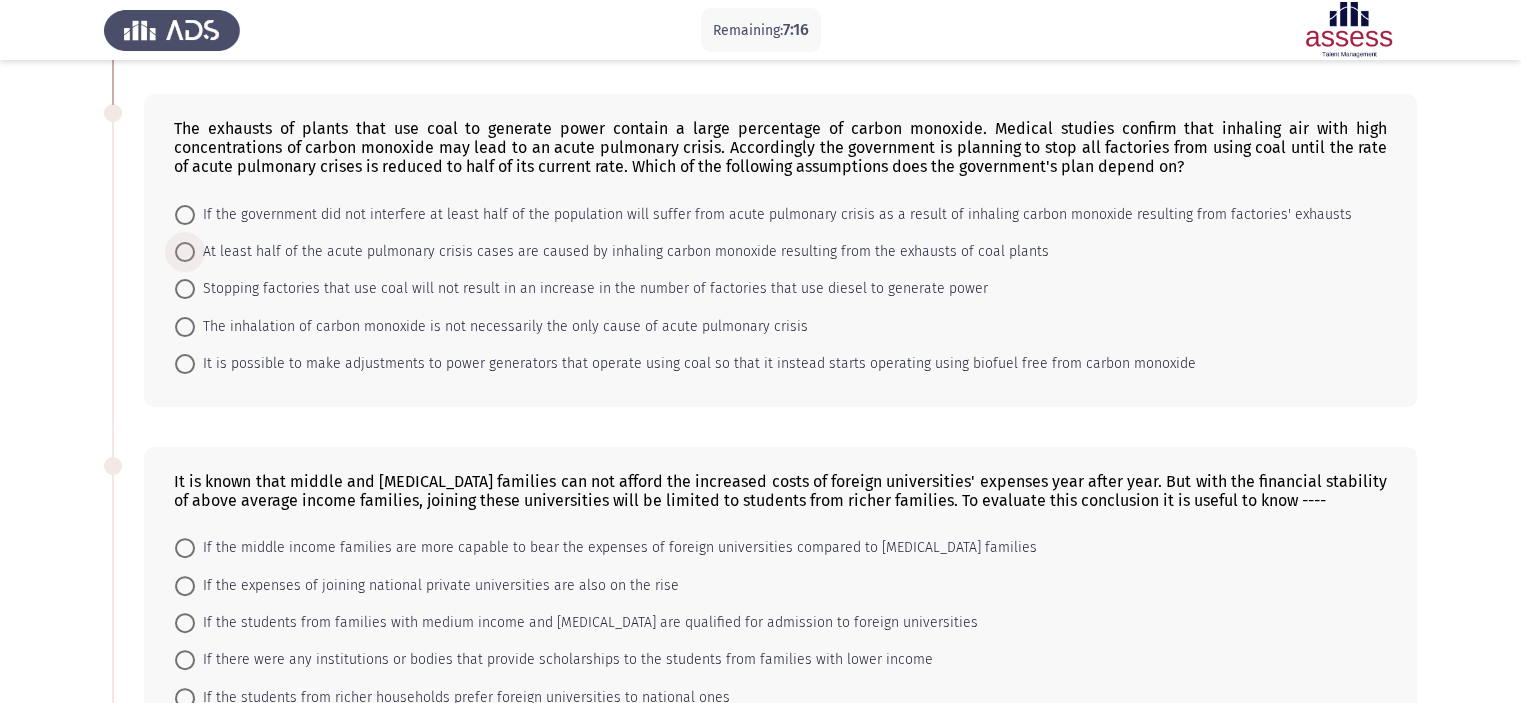 click on "At least half of the acute pulmonary crisis cases are caused by inhaling carbon monoxide resulting from the exhausts of coal plants" at bounding box center (622, 252) 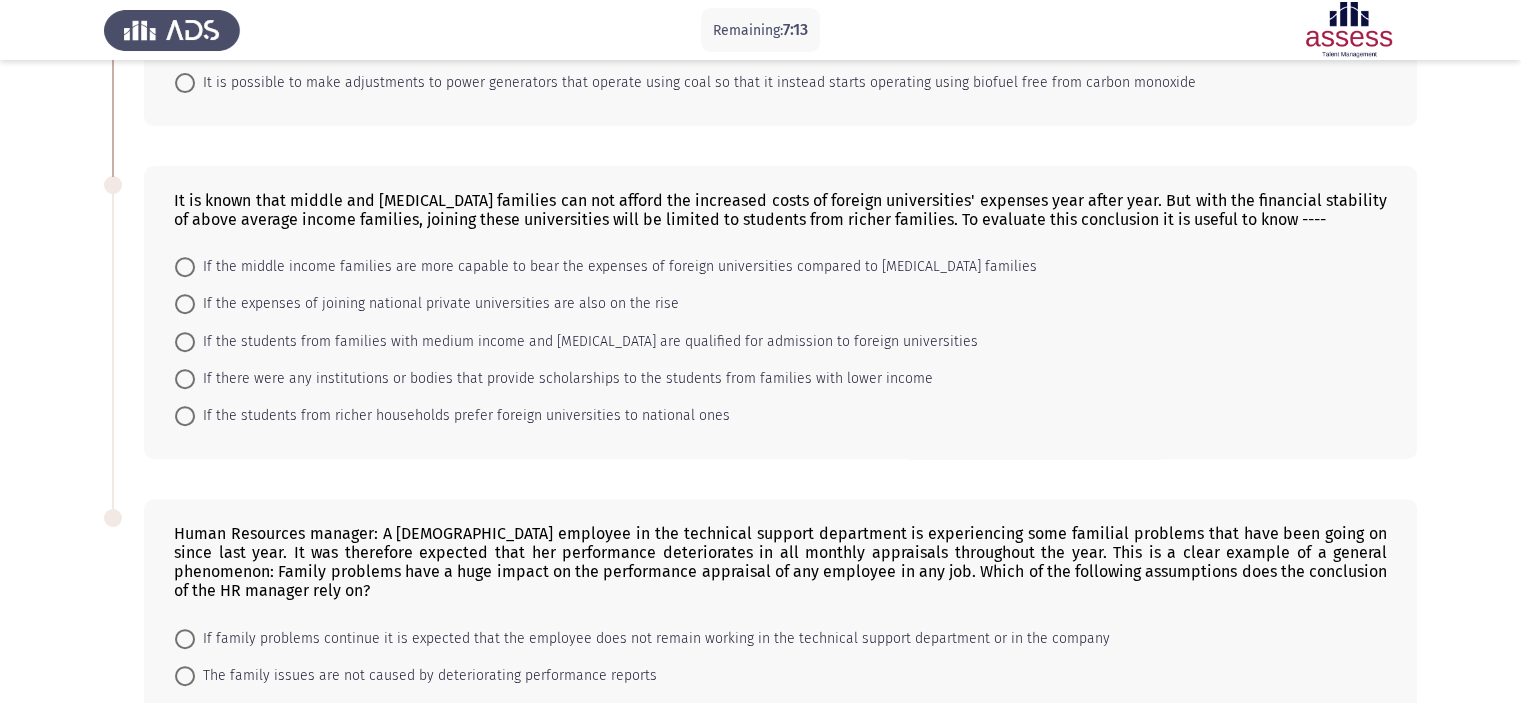 scroll, scrollTop: 724, scrollLeft: 0, axis: vertical 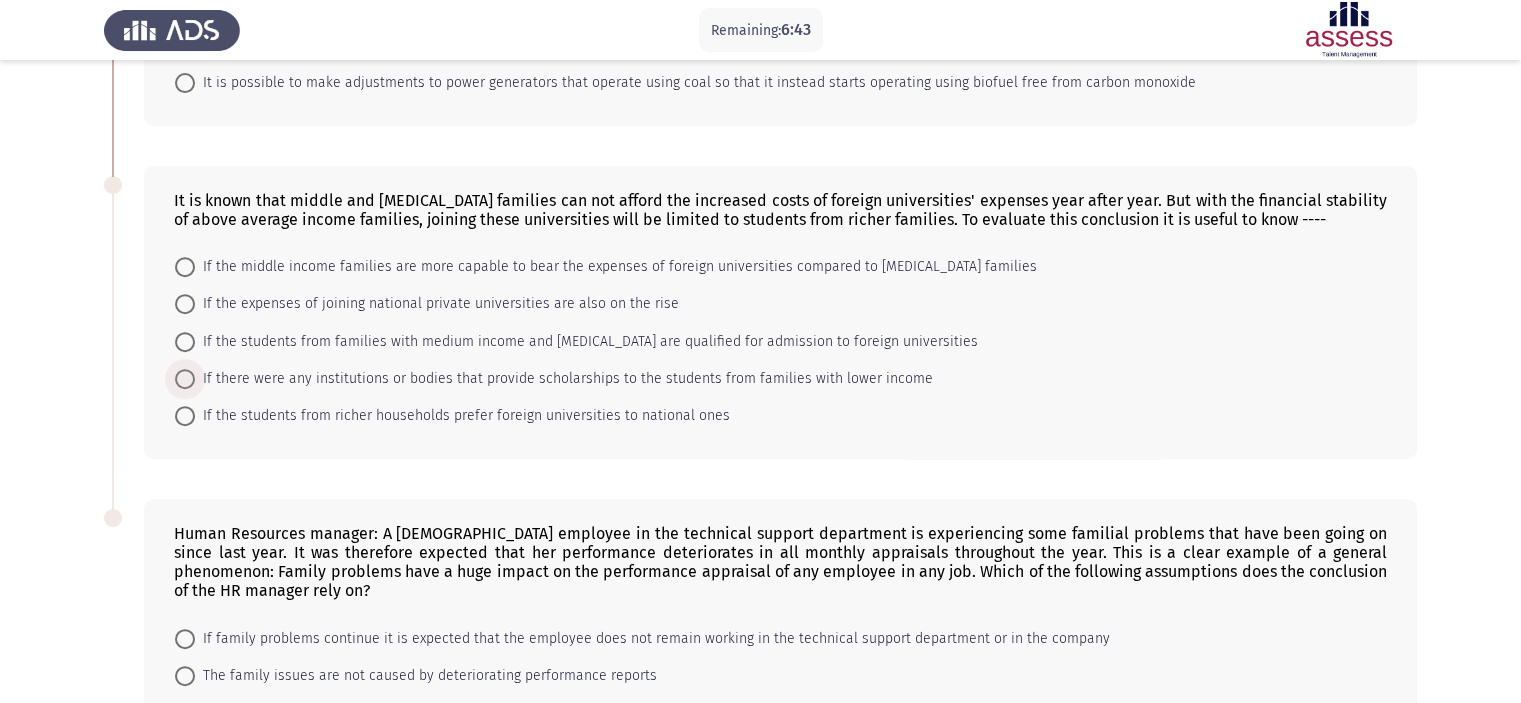 click on "If there were any institutions or bodies that provide scholarships to the students from families with lower income" at bounding box center [564, 379] 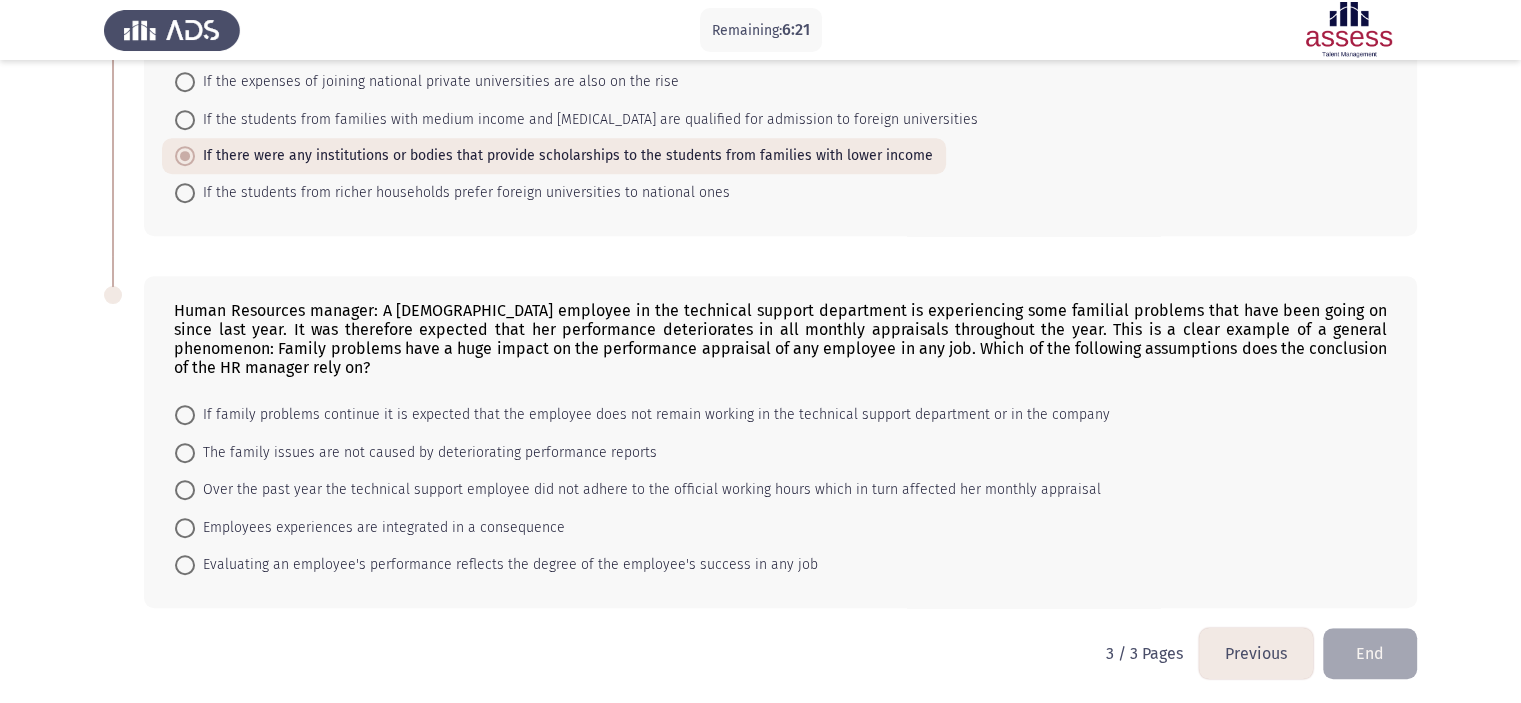 scroll, scrollTop: 950, scrollLeft: 0, axis: vertical 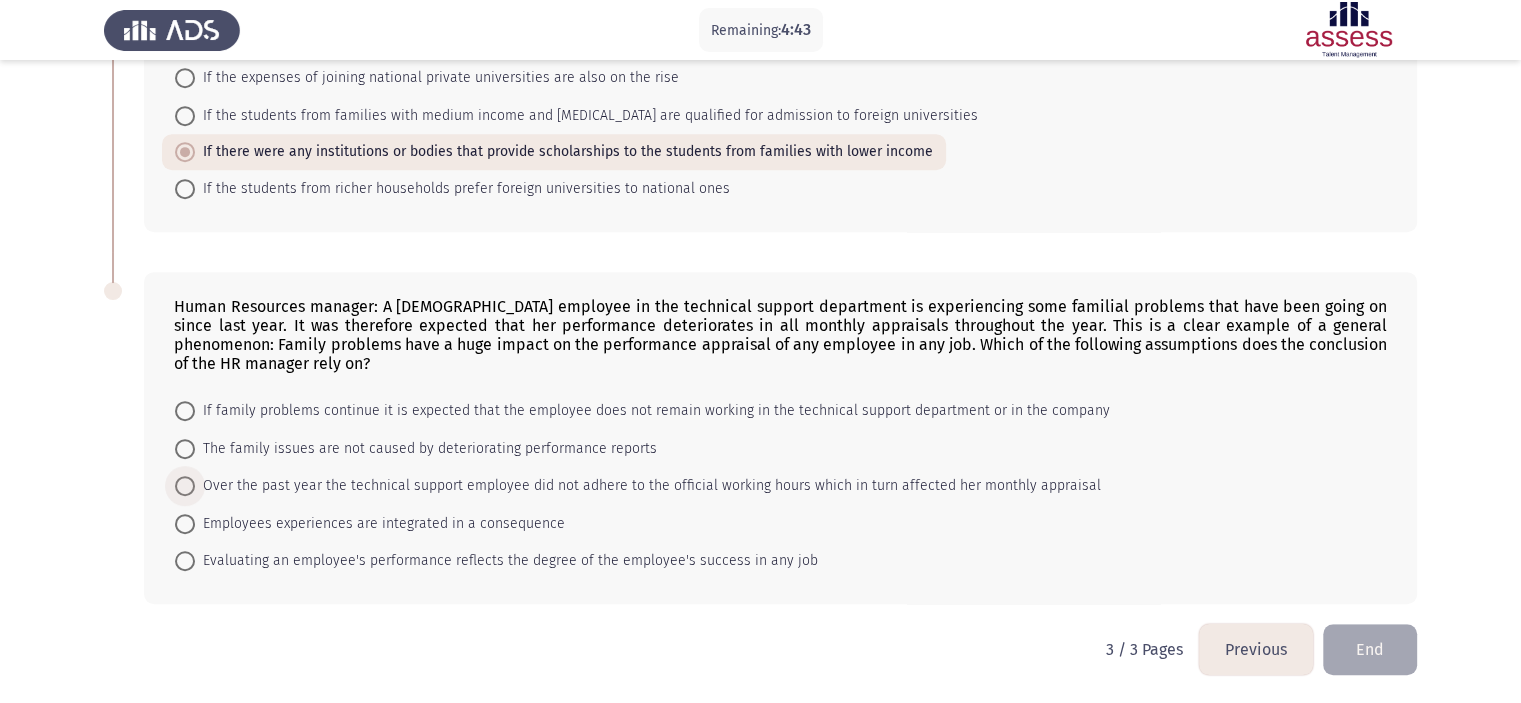 click on "Over the past year the technical support employee did not adhere to the official working hours which in turn affected her monthly appraisal" at bounding box center (648, 486) 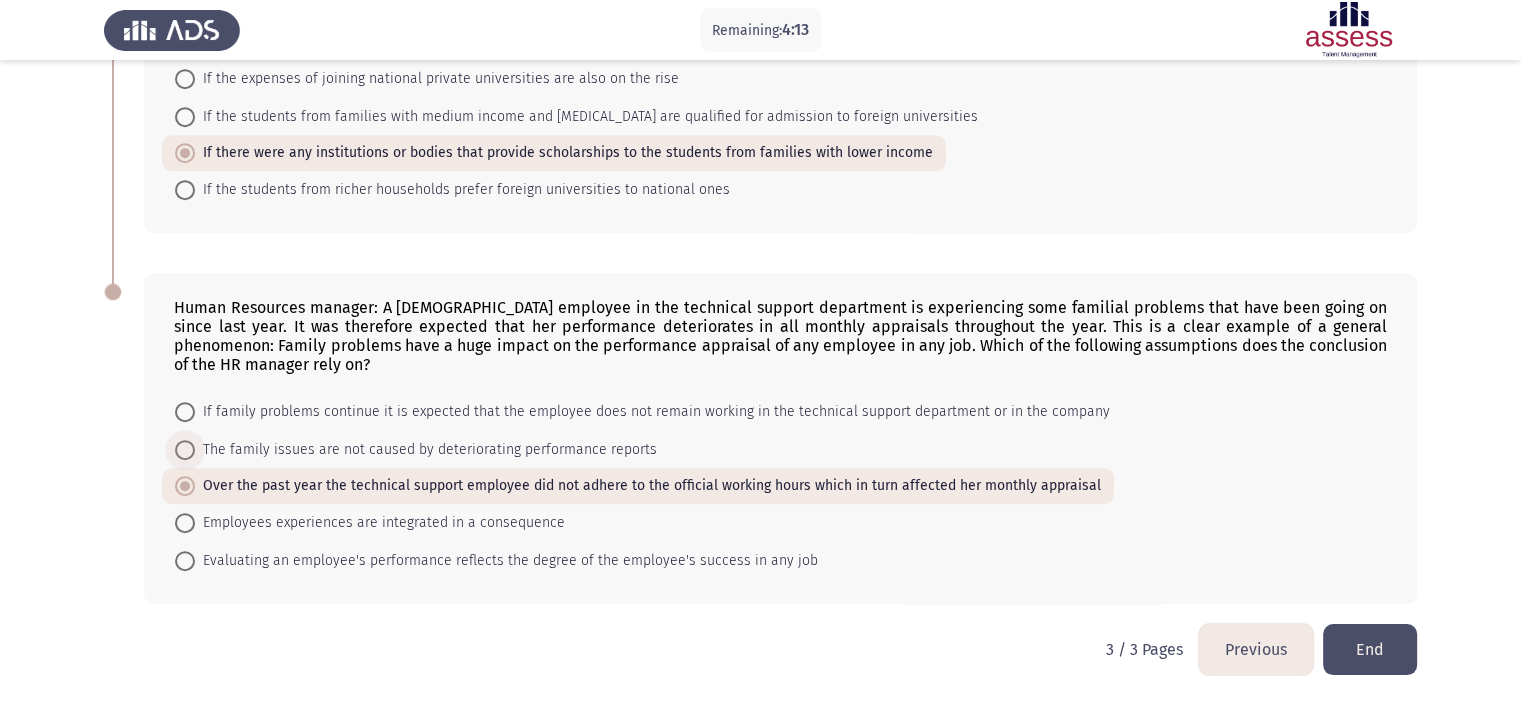 click on "The family issues are not caused by deteriorating performance reports" at bounding box center (426, 450) 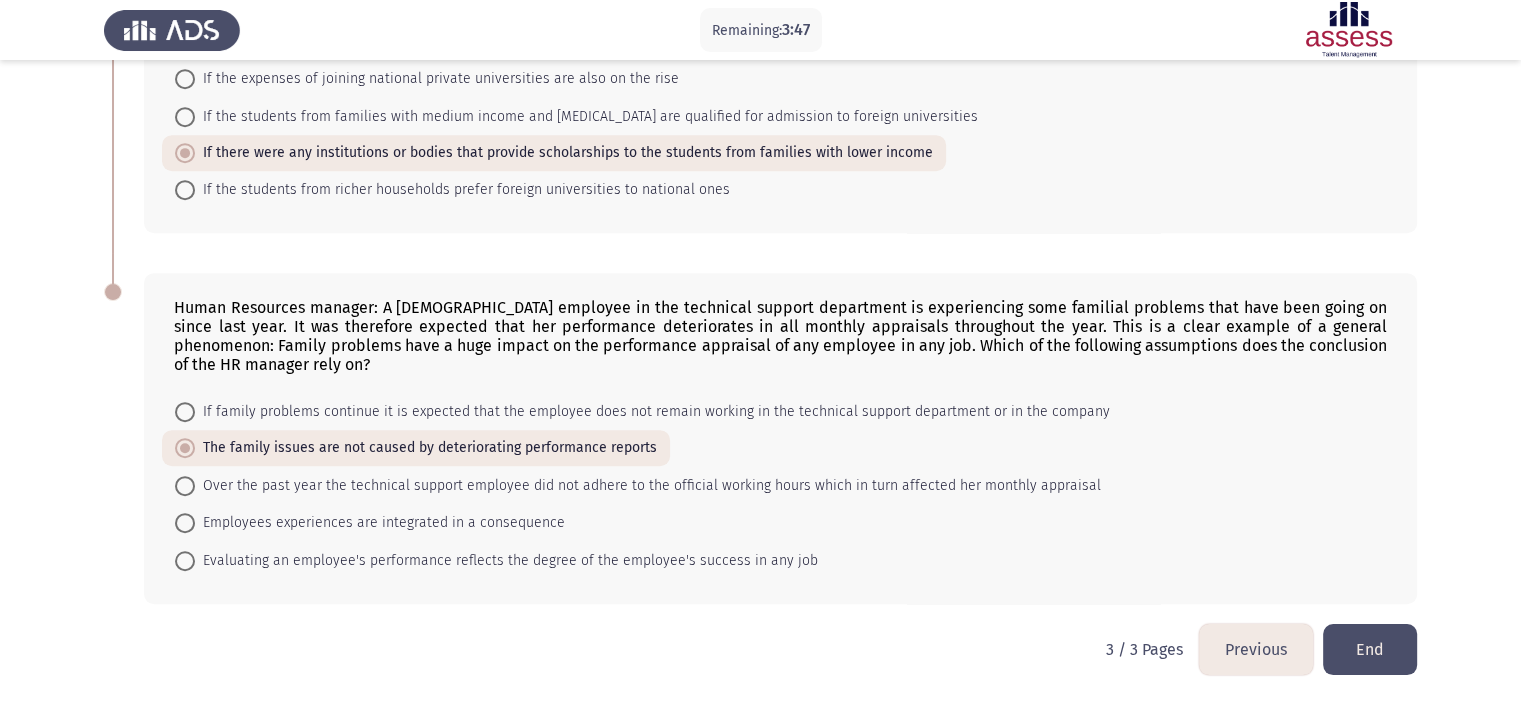 click on "End" 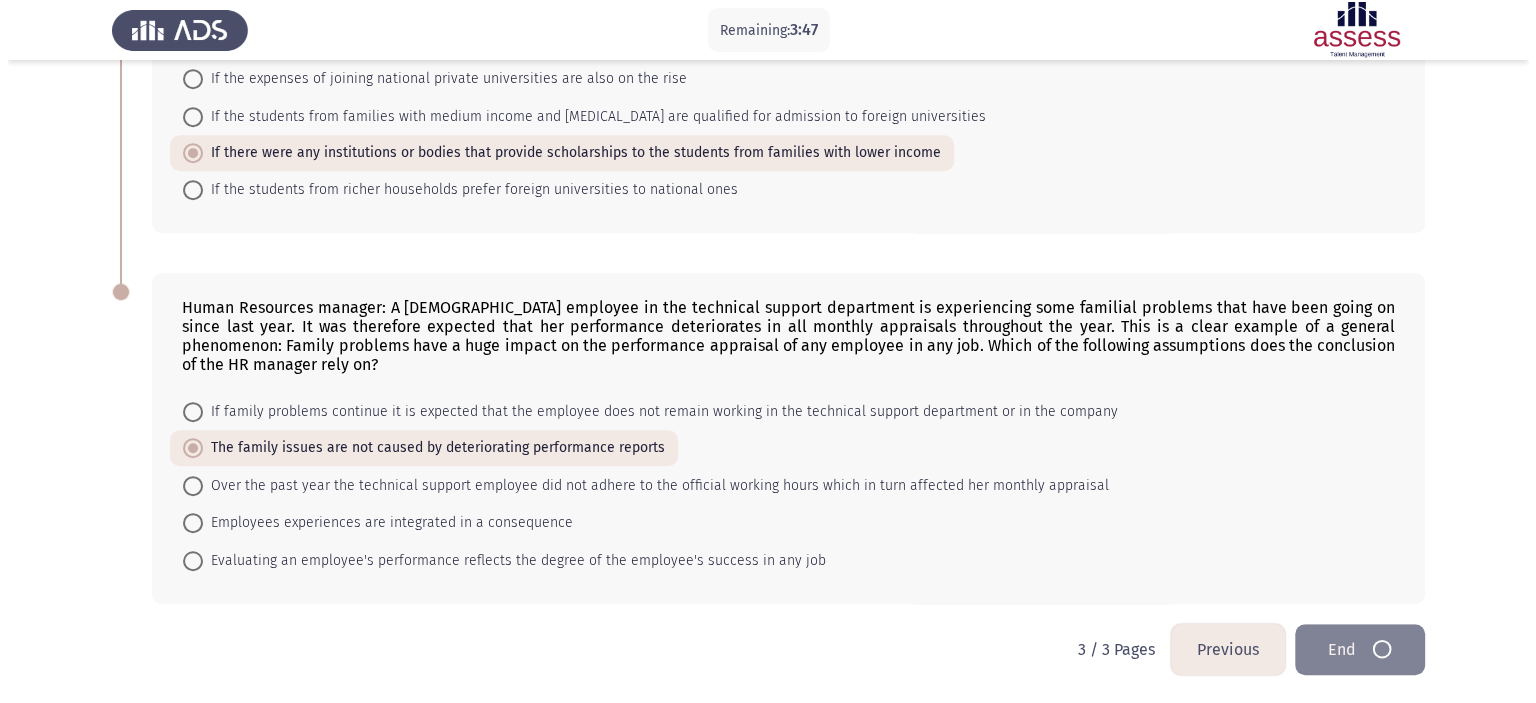 scroll, scrollTop: 0, scrollLeft: 0, axis: both 